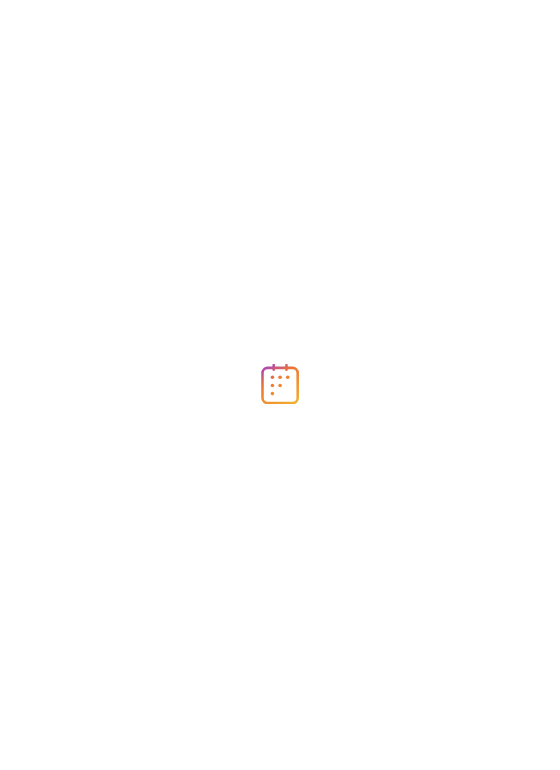 scroll, scrollTop: 0, scrollLeft: 0, axis: both 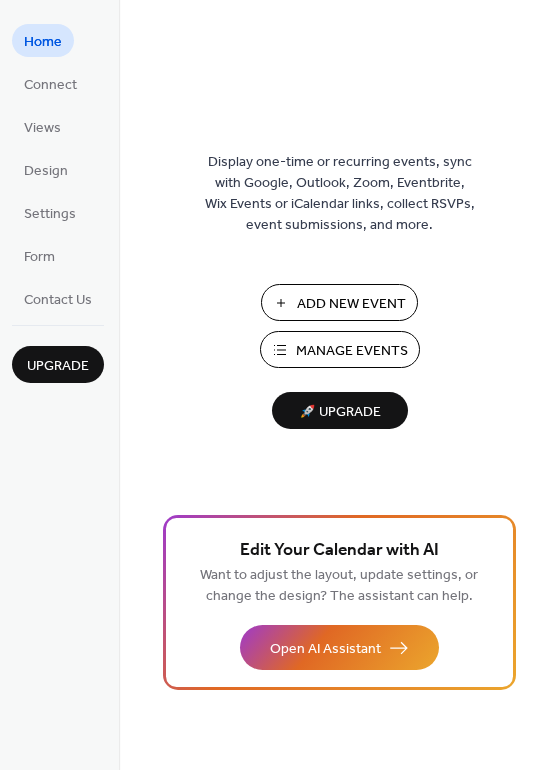 click on "Manage Events" at bounding box center (352, 351) 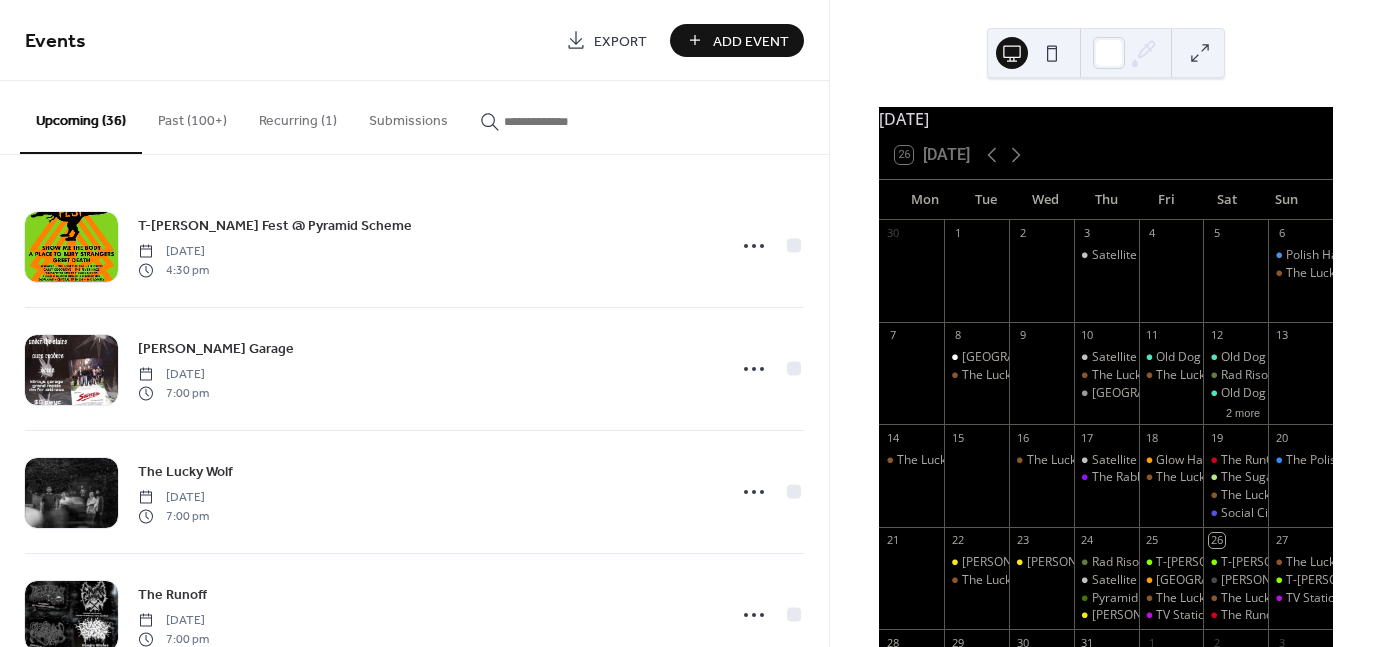 scroll, scrollTop: 0, scrollLeft: 0, axis: both 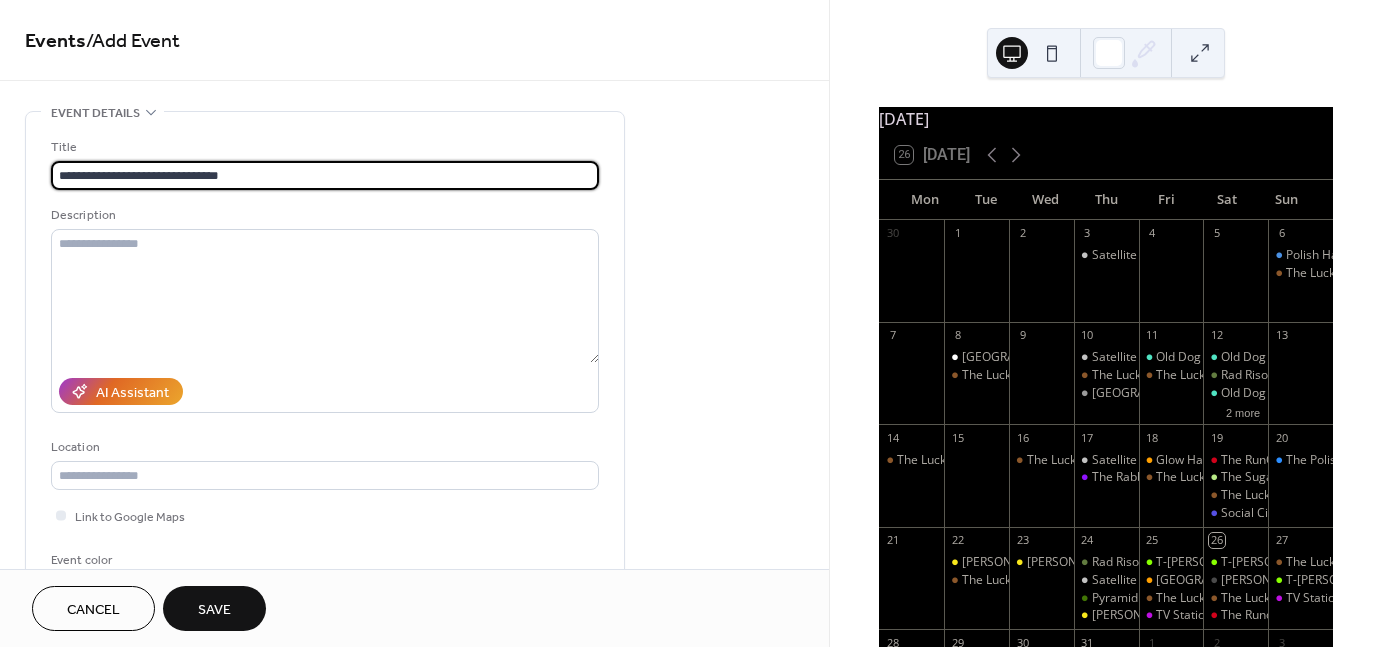 click on "**********" at bounding box center (325, 175) 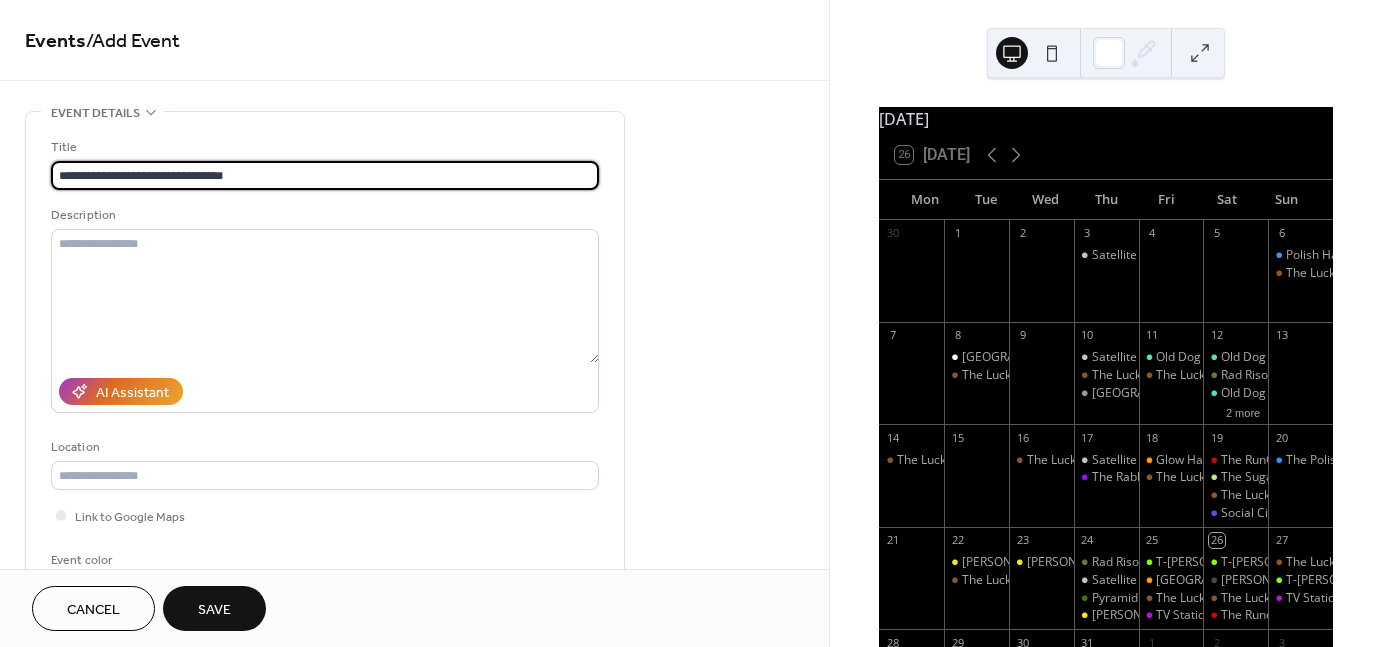 click on "**********" at bounding box center (325, 175) 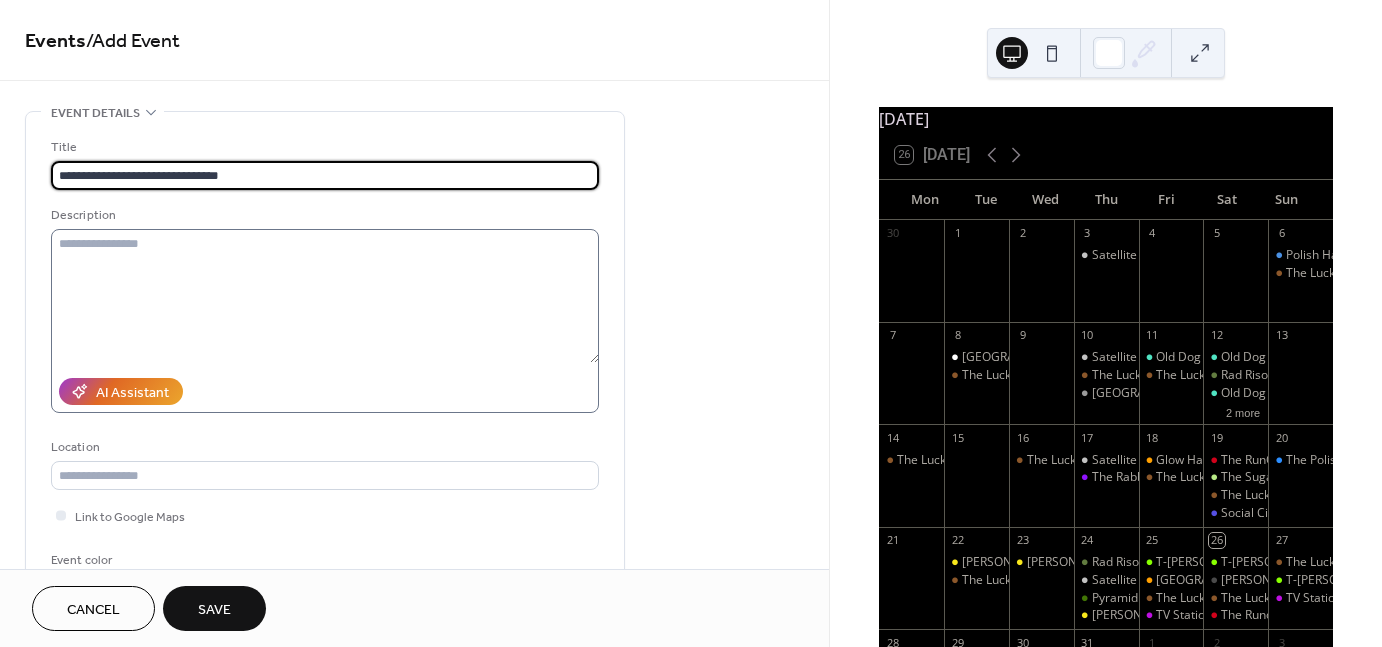 type on "**********" 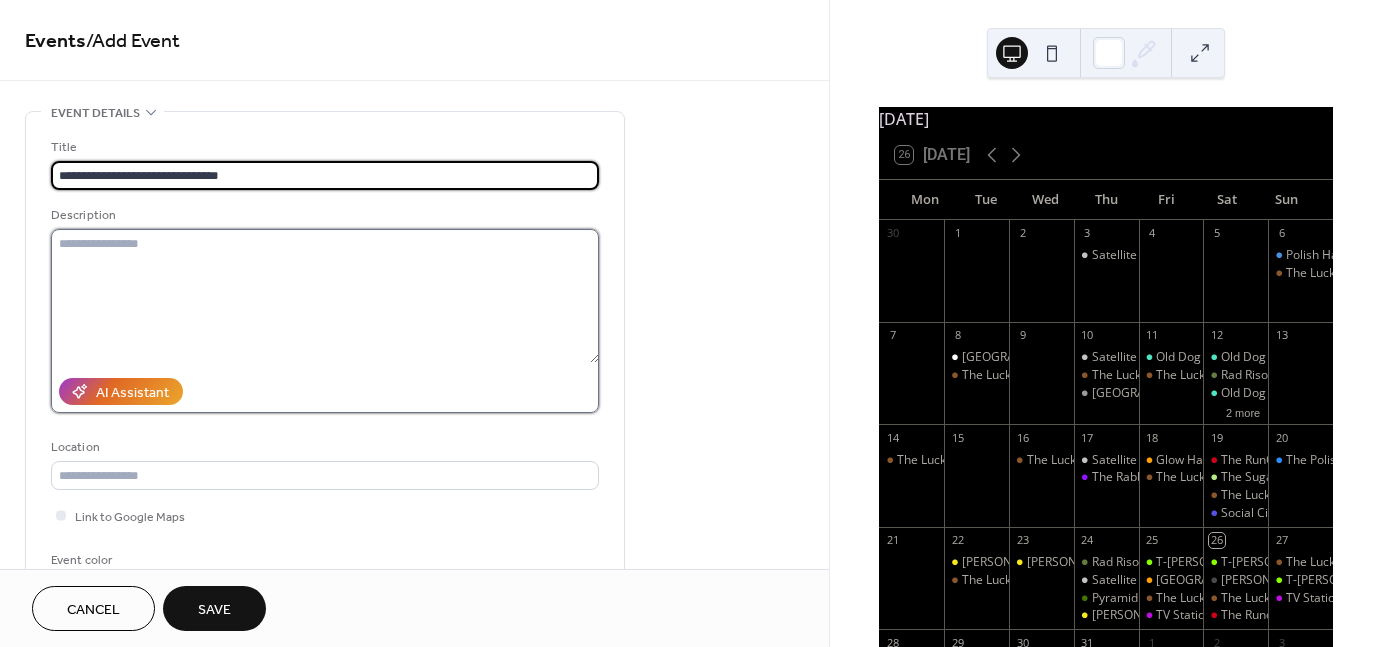 click at bounding box center (325, 296) 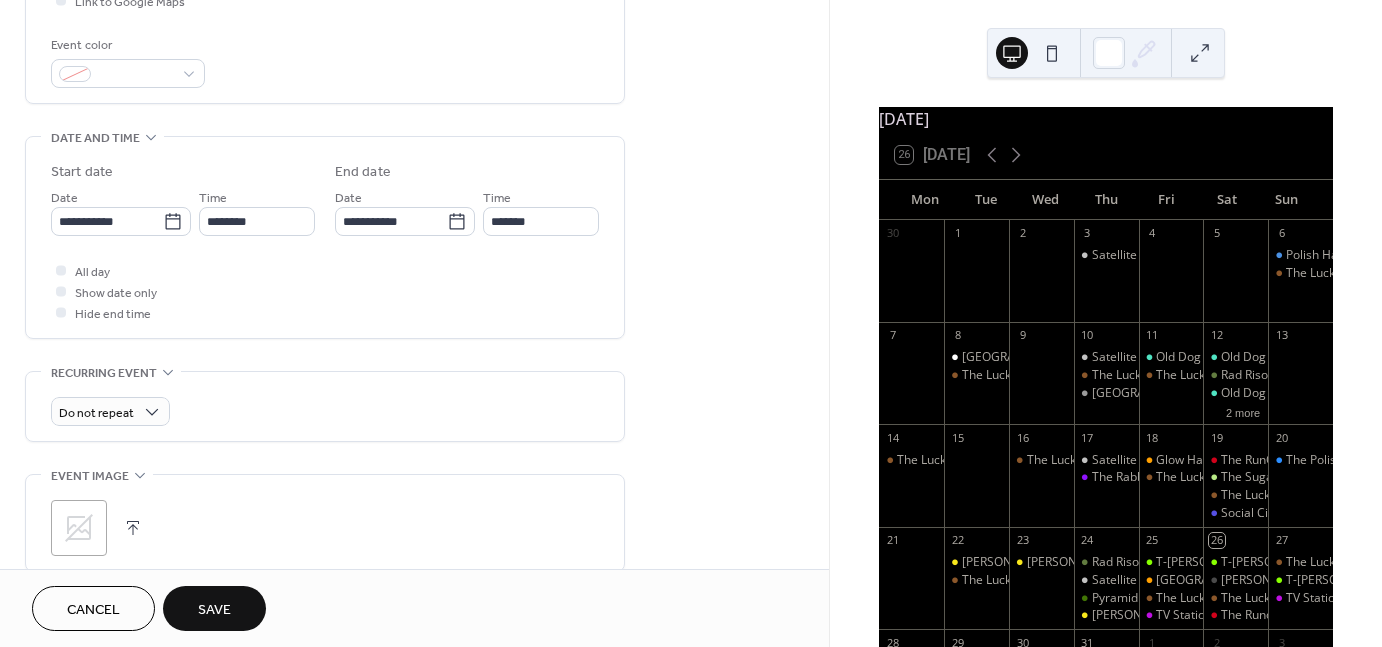 scroll, scrollTop: 711, scrollLeft: 0, axis: vertical 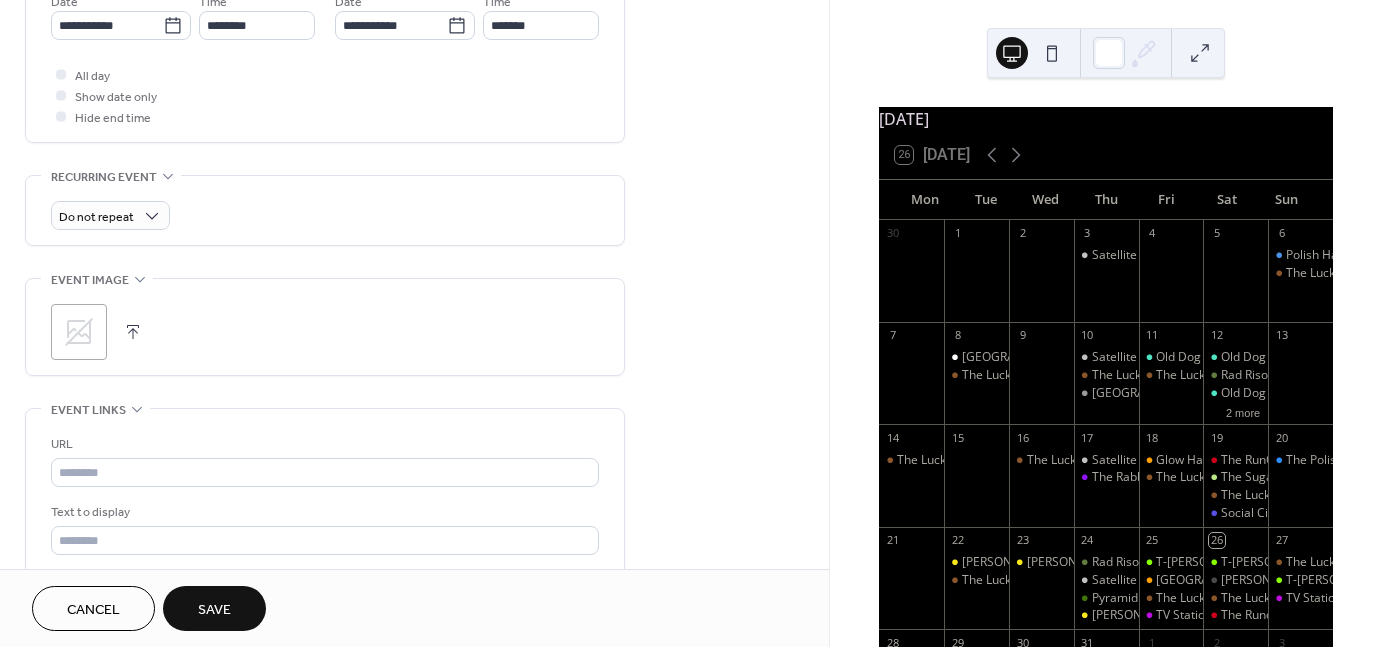 click on ";" at bounding box center [79, 332] 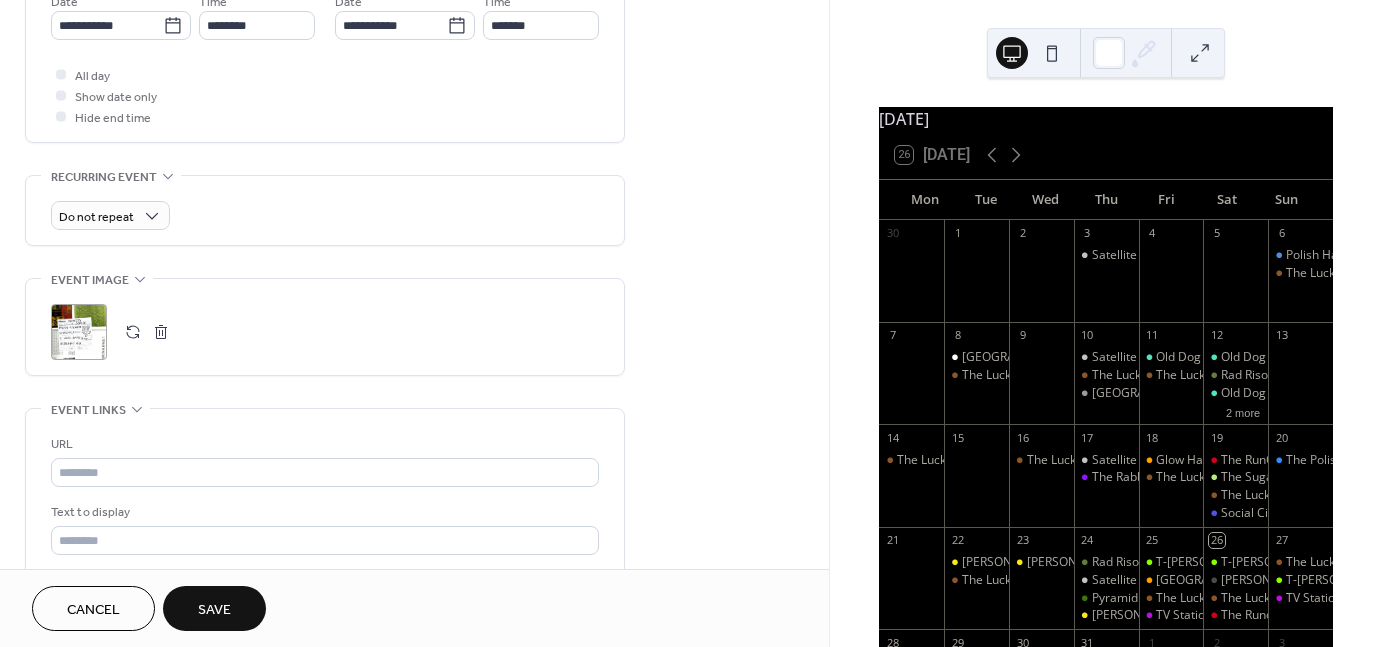 click on ";" at bounding box center [79, 332] 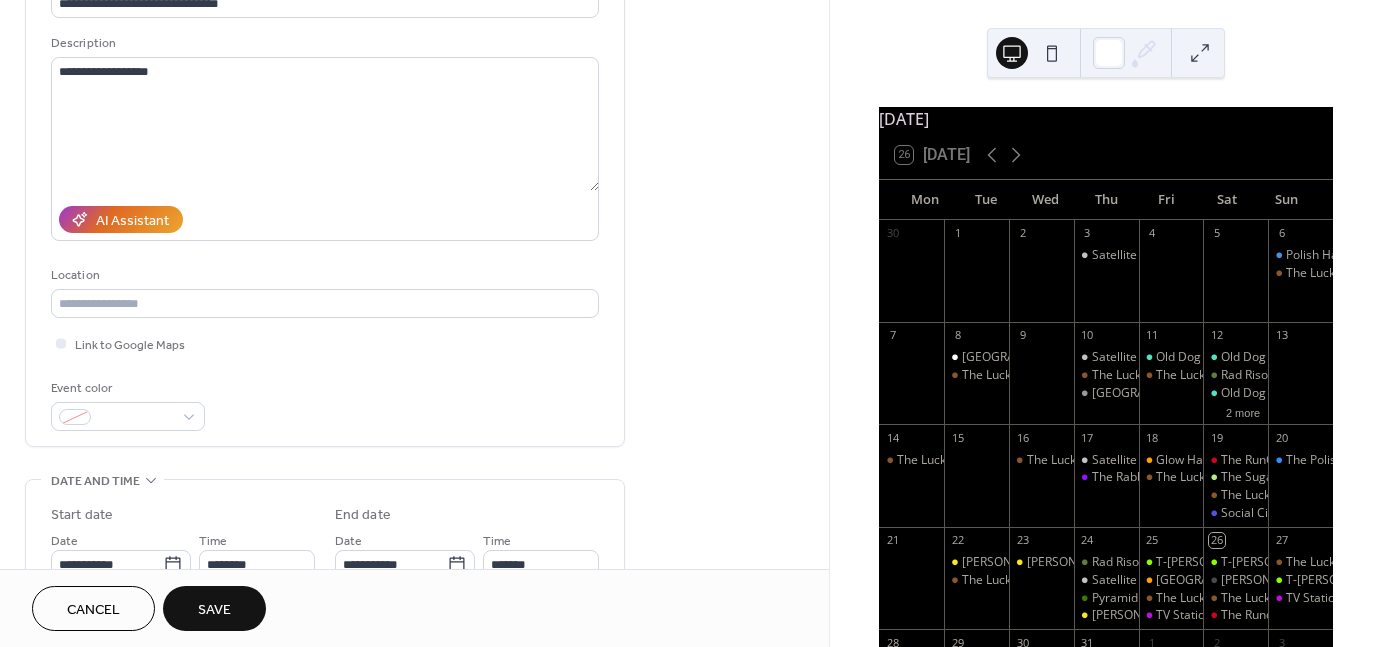 scroll, scrollTop: 90, scrollLeft: 0, axis: vertical 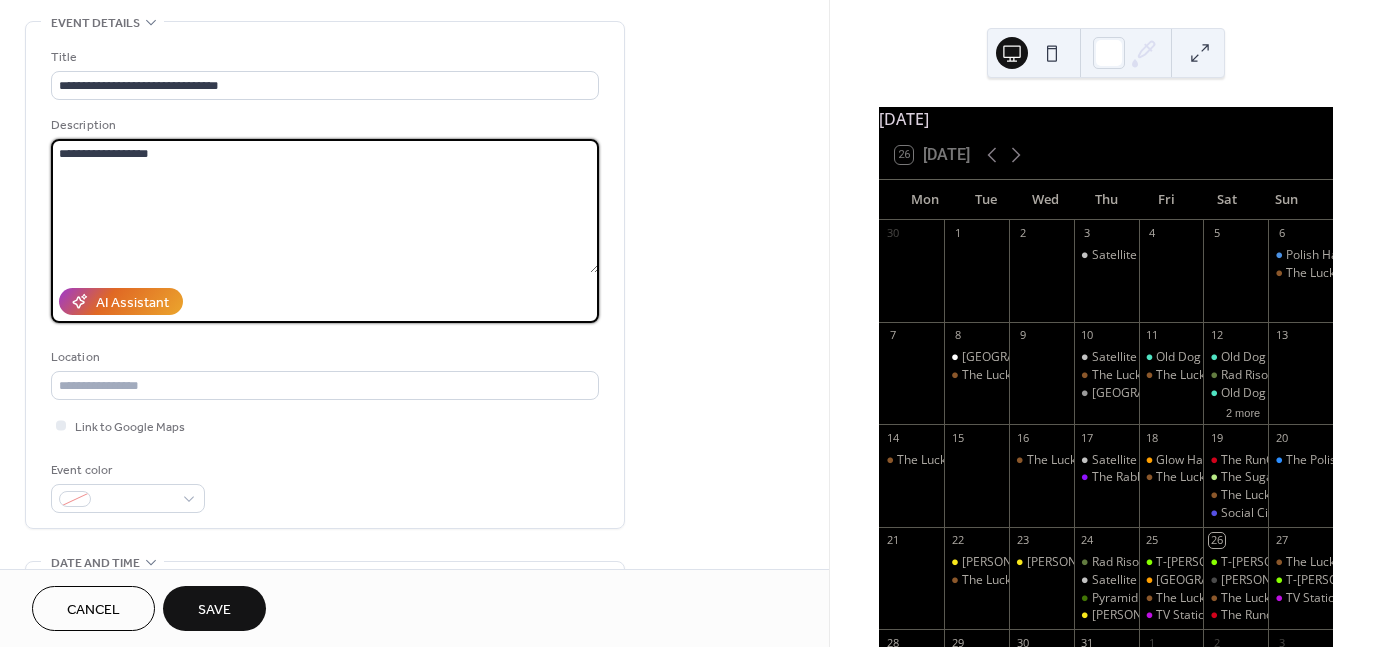 click on "**********" at bounding box center (325, 206) 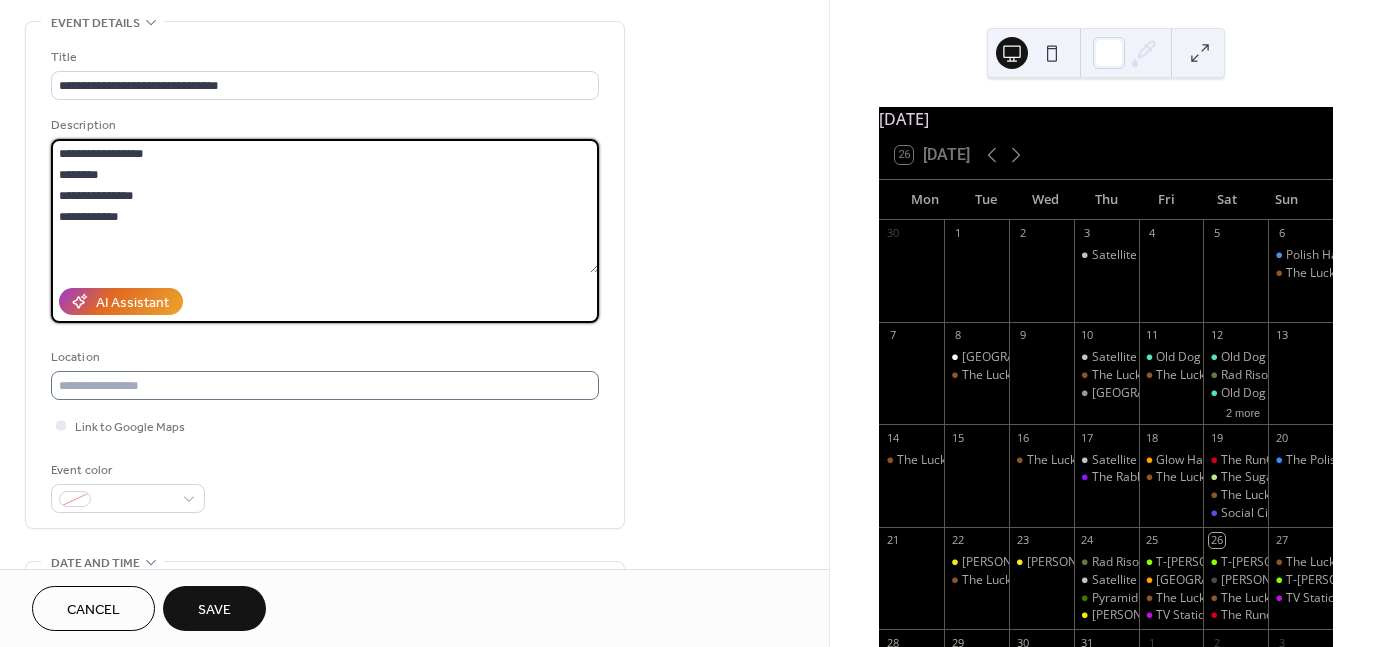 type on "**********" 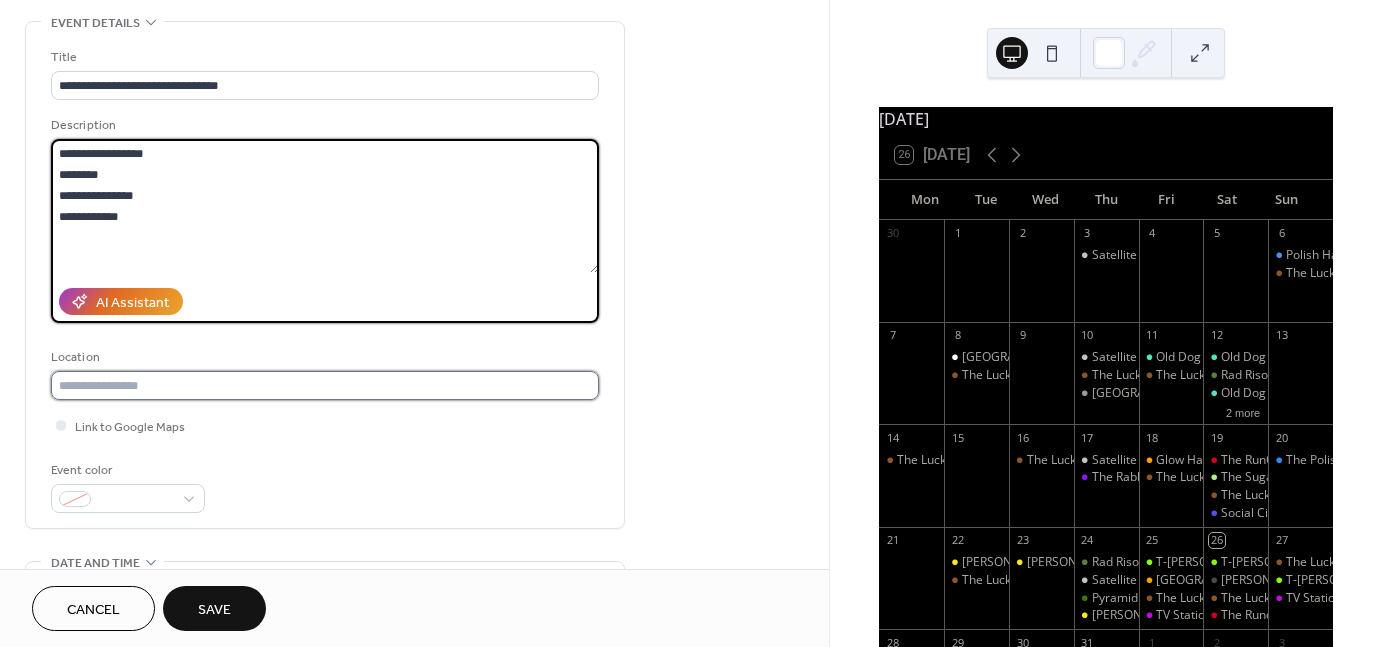 click at bounding box center (325, 385) 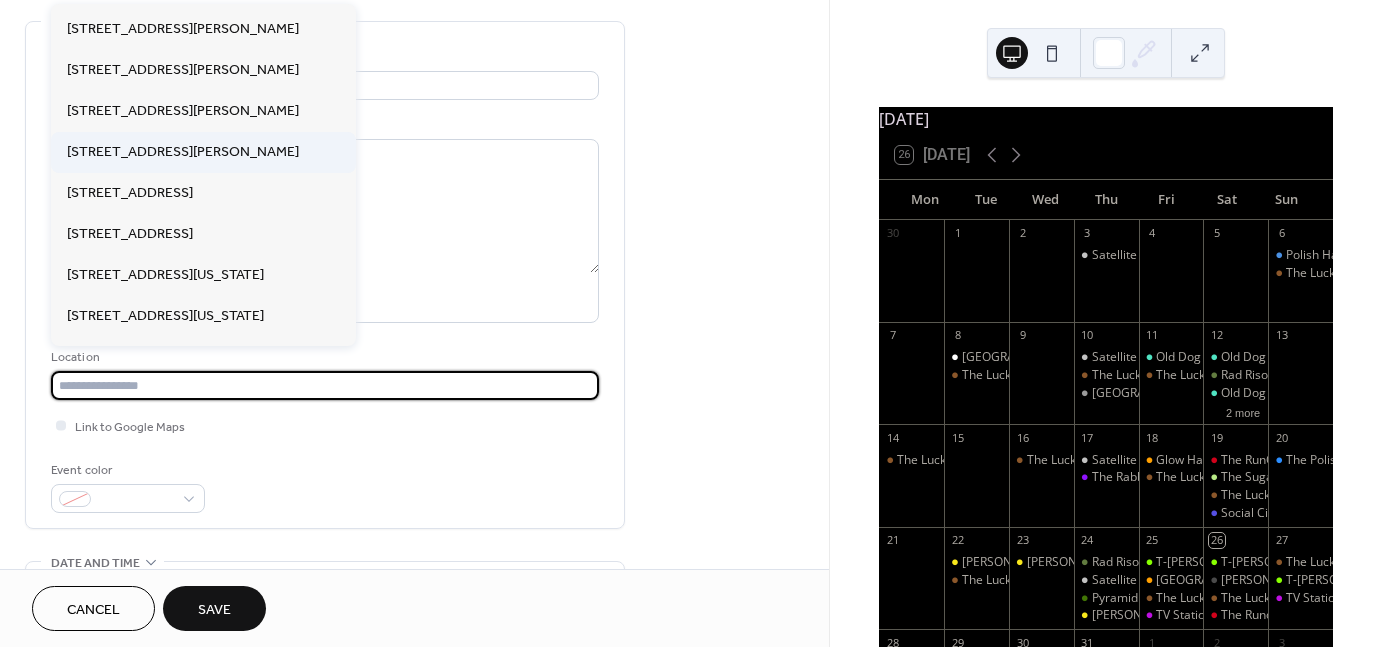 scroll, scrollTop: 0, scrollLeft: 0, axis: both 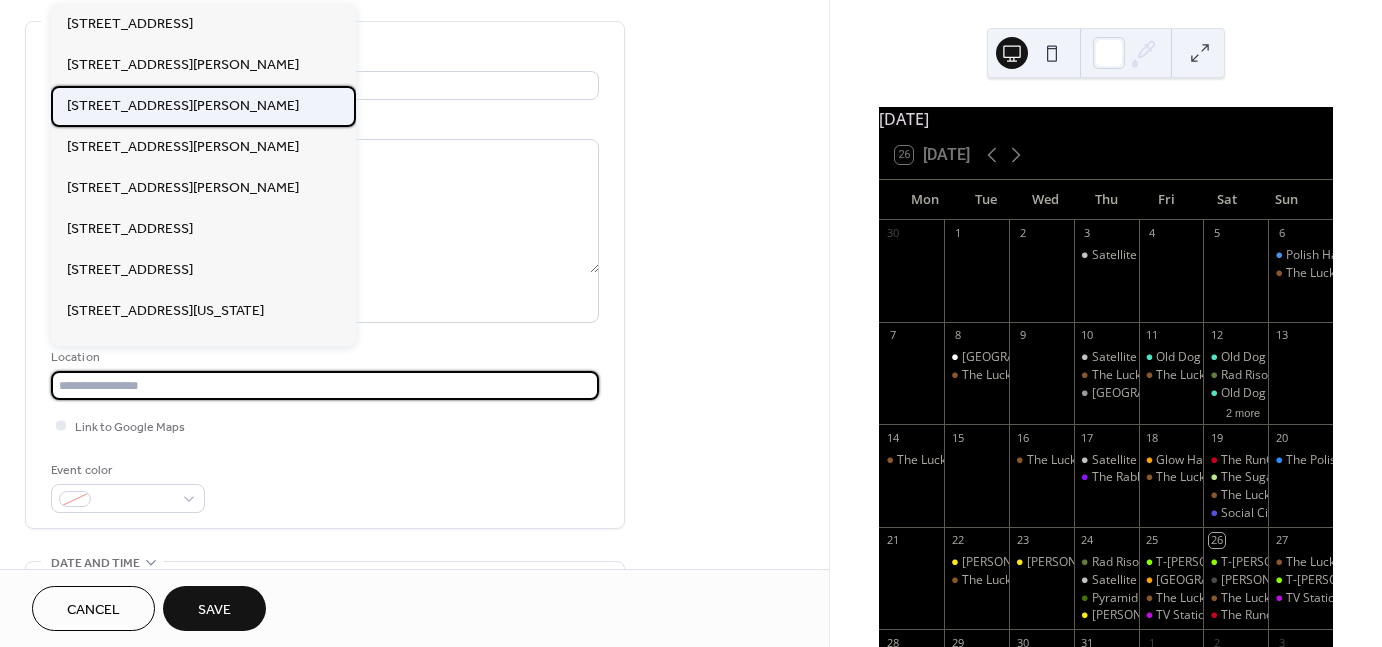 click on "[STREET_ADDRESS][PERSON_NAME]" at bounding box center [183, 106] 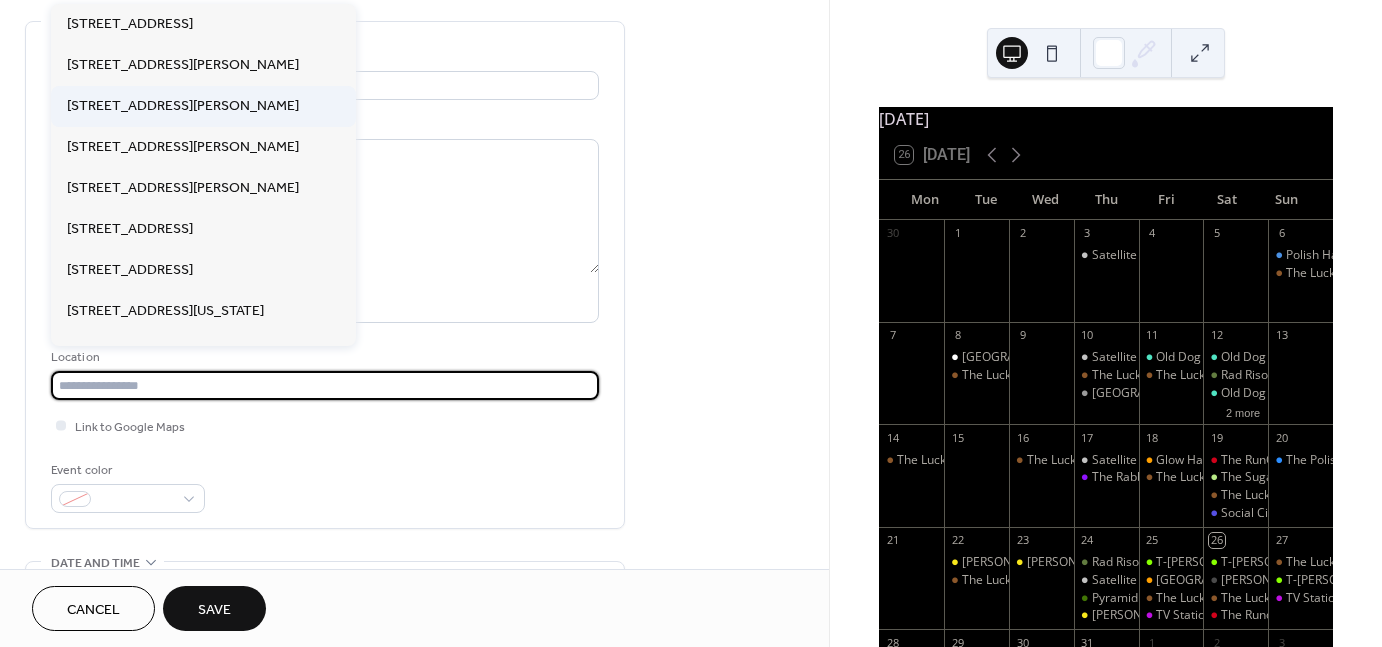 type on "**********" 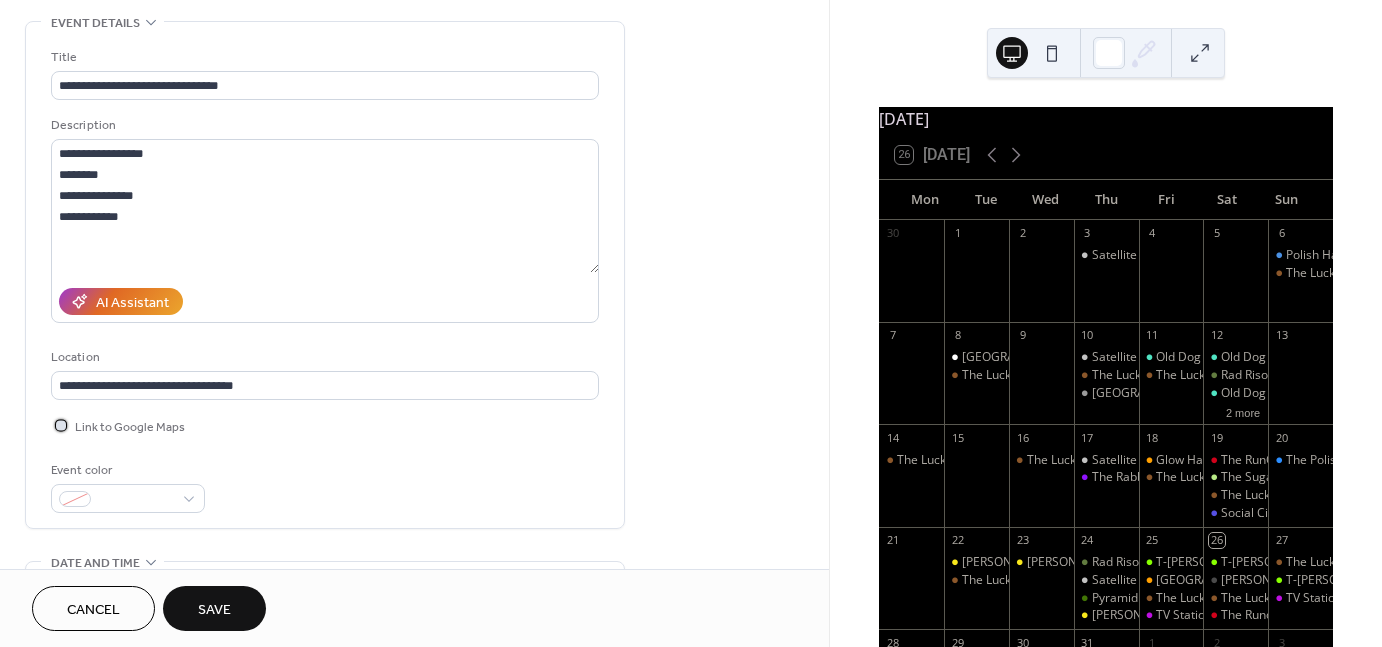 click on "Link to Google Maps" at bounding box center (130, 427) 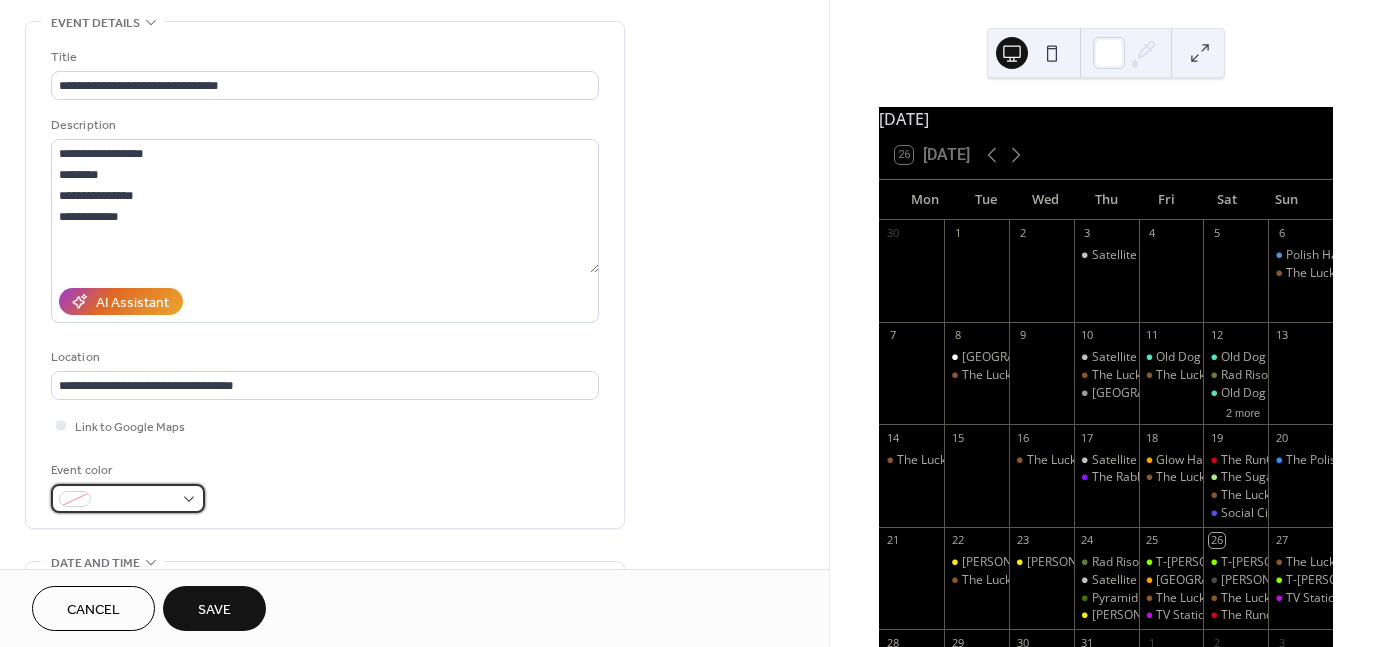 click at bounding box center (128, 498) 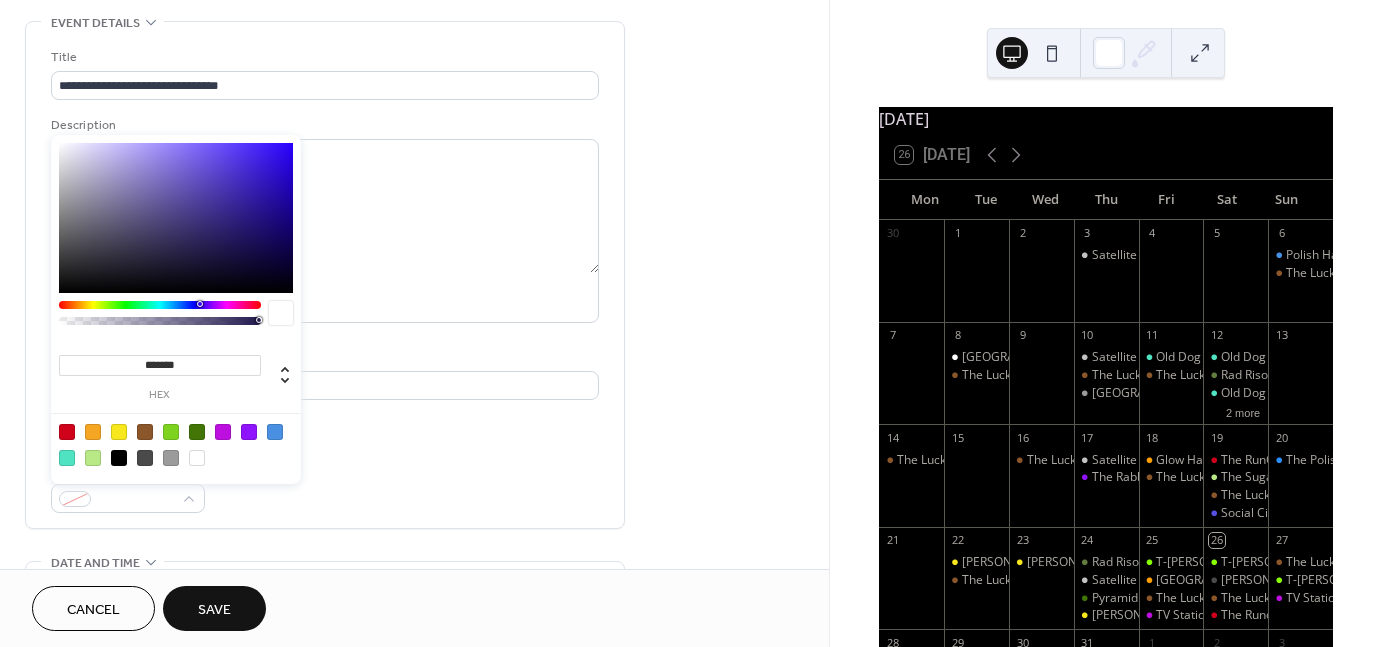 click at bounding box center (176, 444) 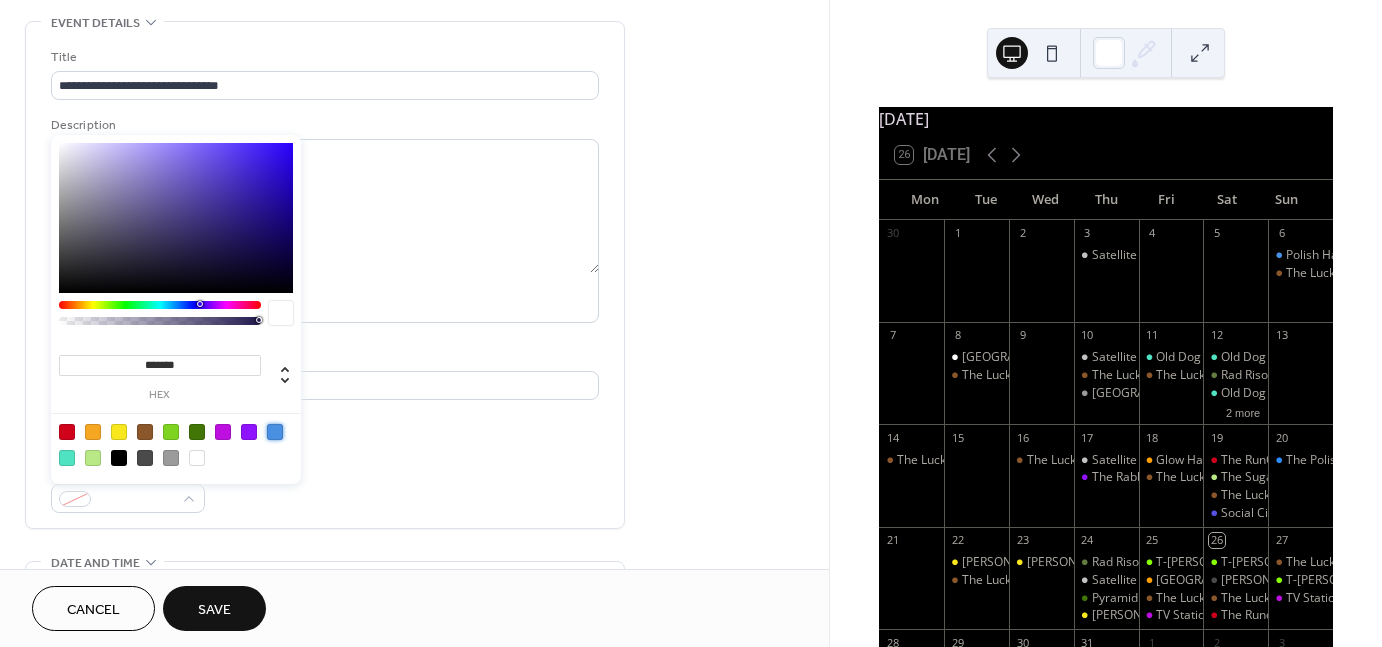 click at bounding box center [275, 432] 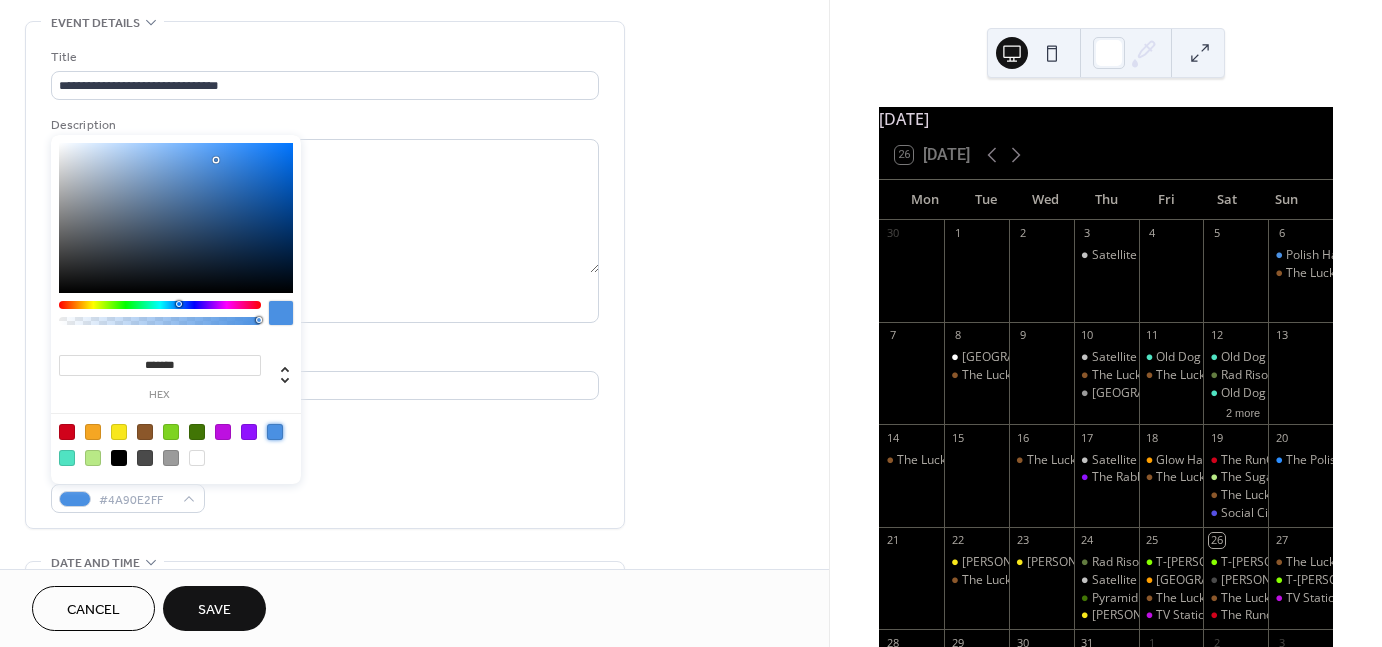 click on "Event color #4A90E2FF" at bounding box center [325, 486] 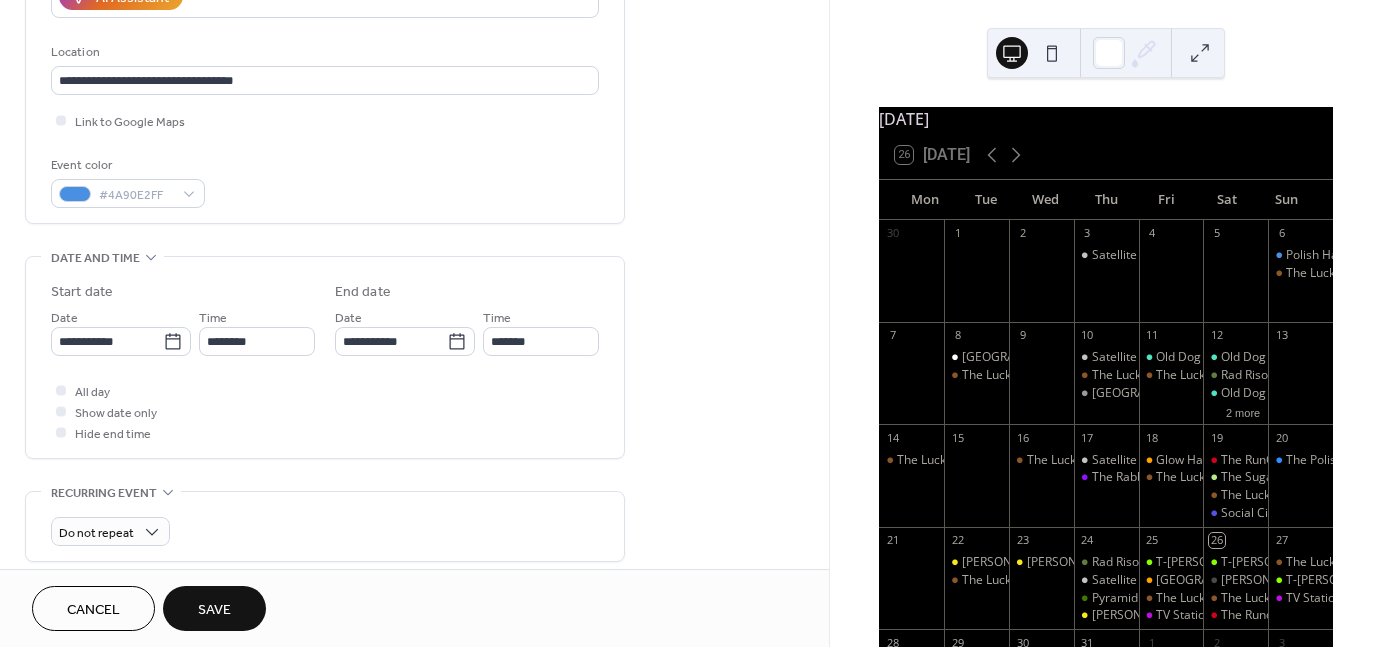scroll, scrollTop: 463, scrollLeft: 0, axis: vertical 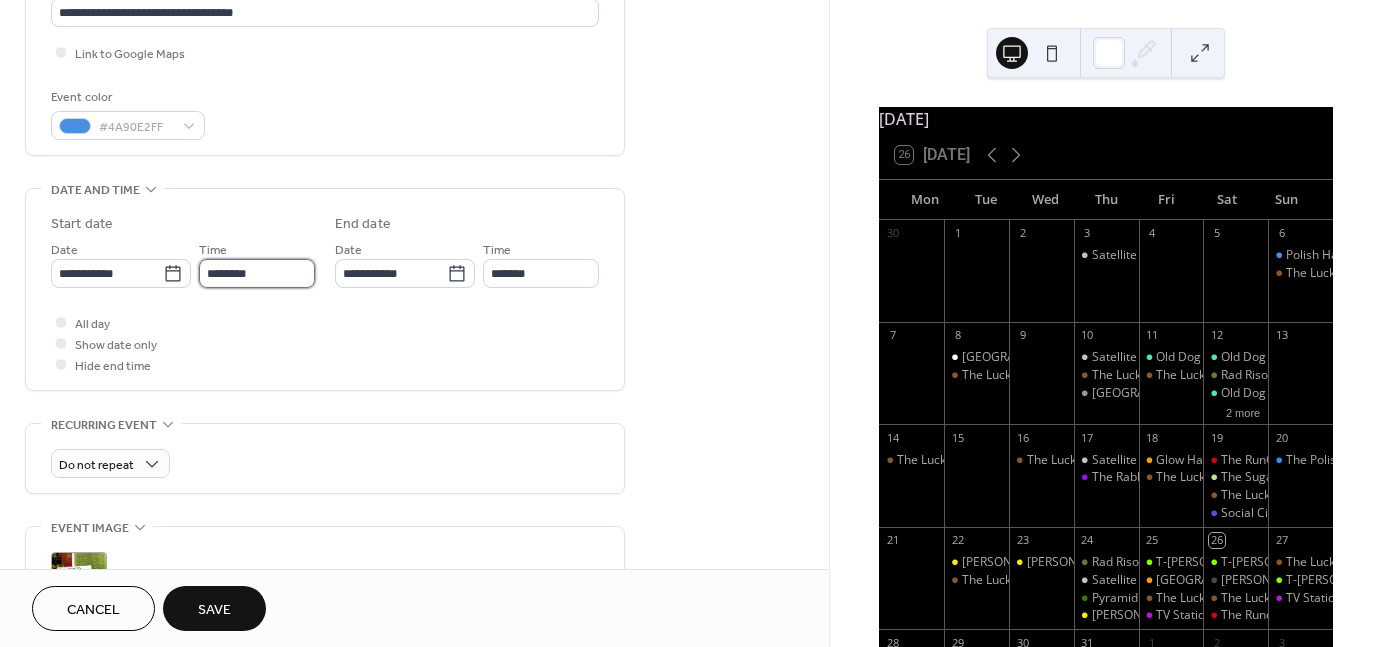 click on "********" at bounding box center [257, 273] 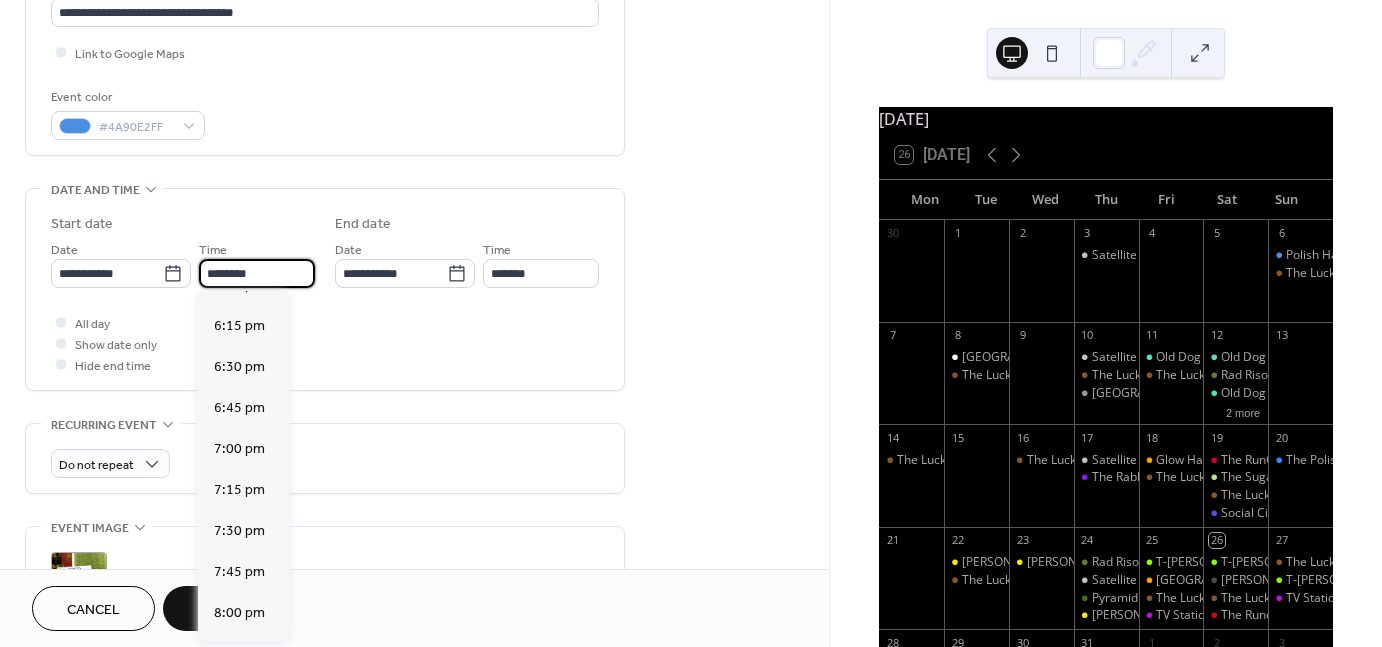 scroll, scrollTop: 2980, scrollLeft: 0, axis: vertical 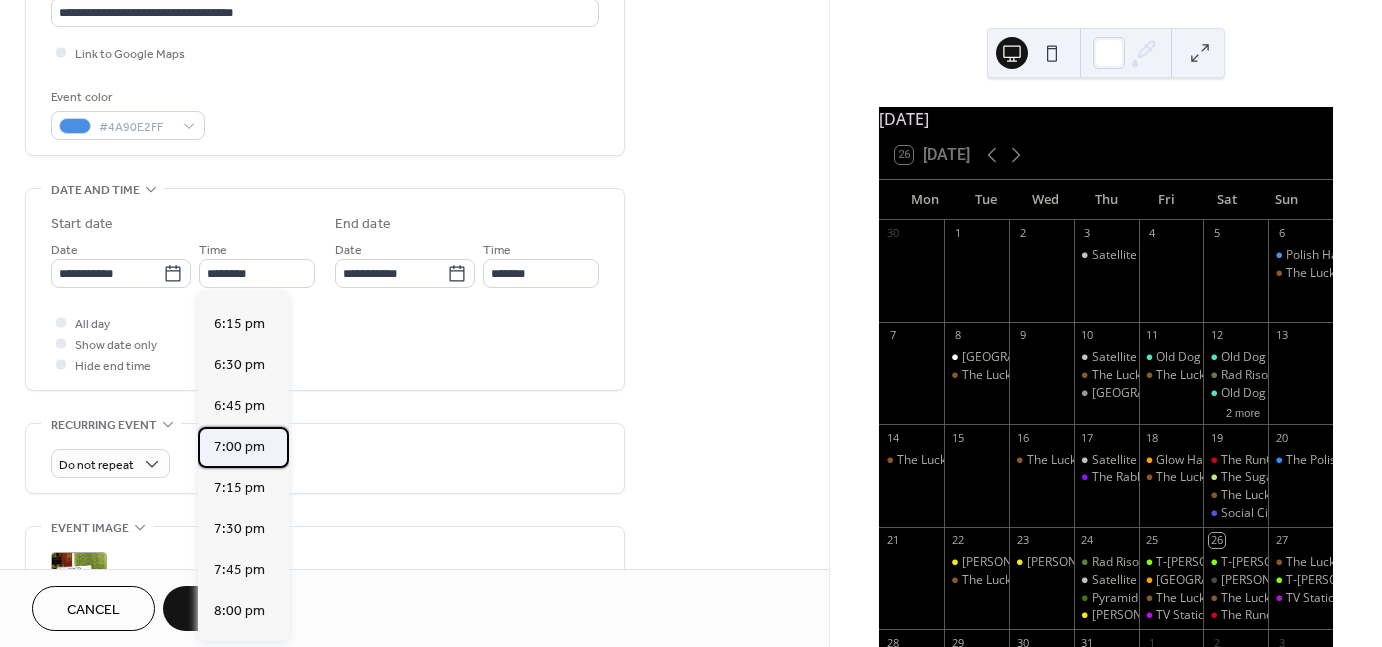 click on "7:00 pm" at bounding box center (239, 447) 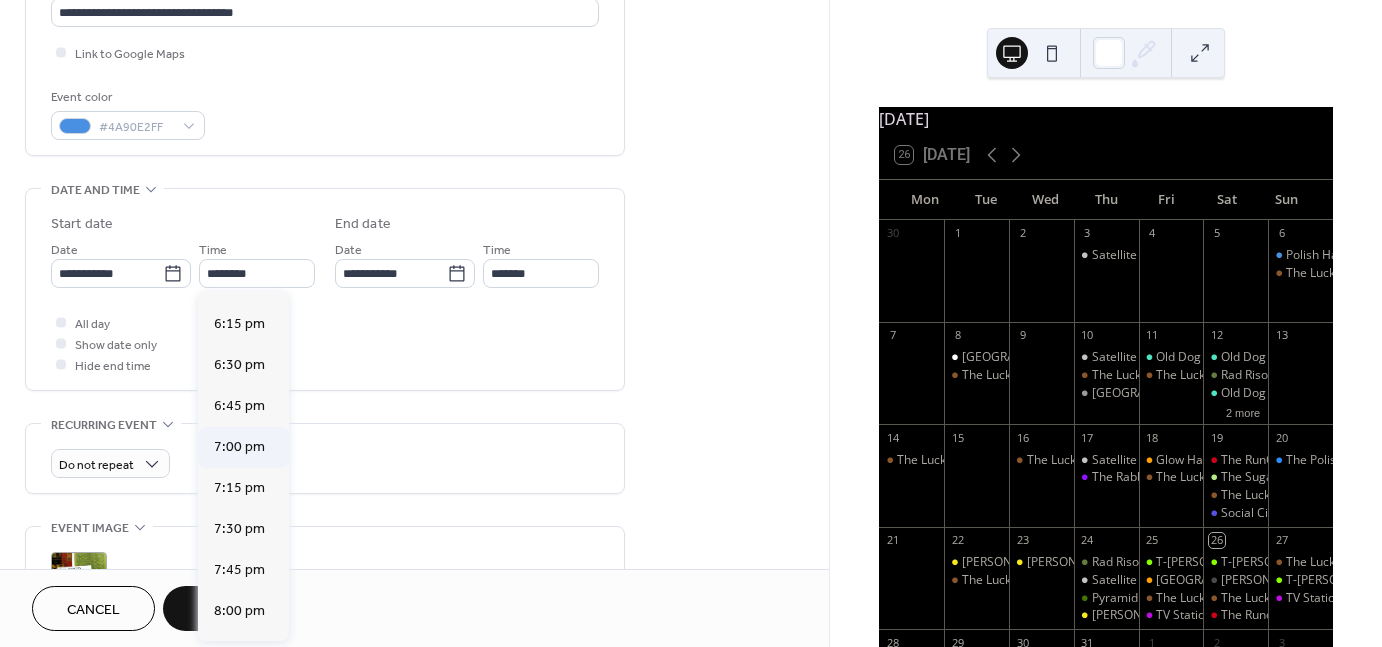 type on "*******" 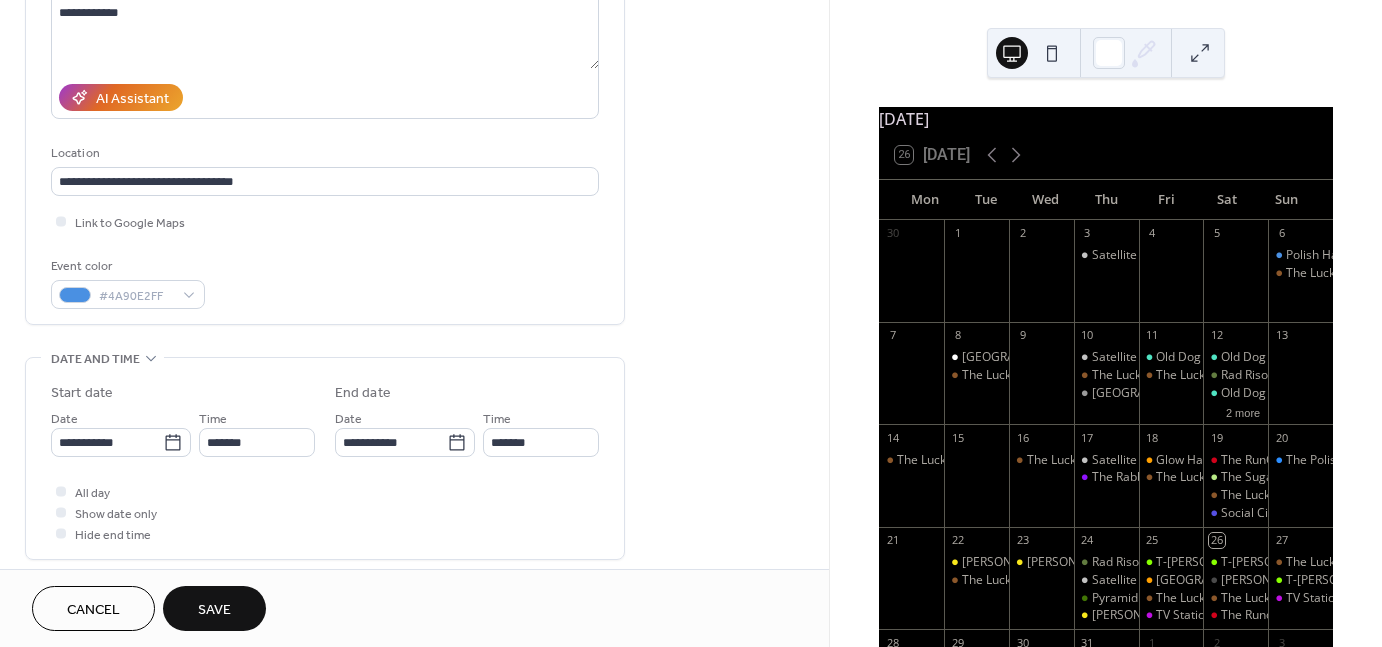 scroll, scrollTop: 292, scrollLeft: 0, axis: vertical 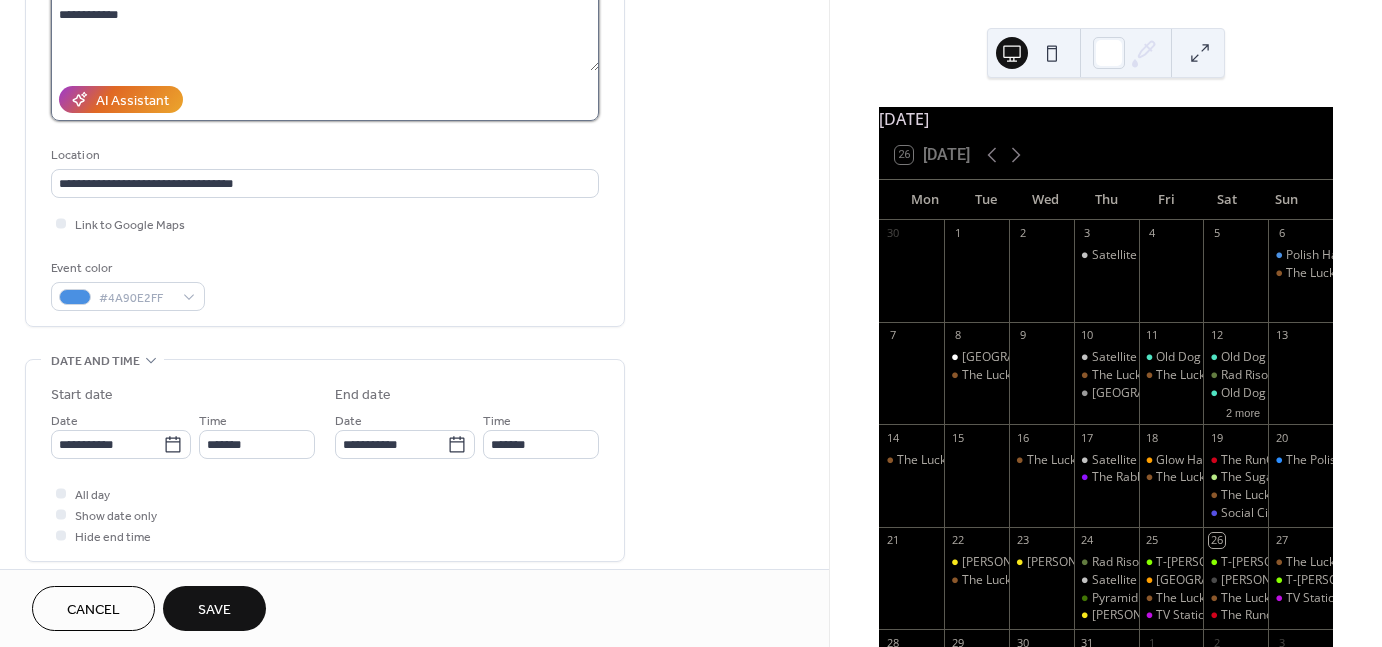 click on "**********" at bounding box center [325, 4] 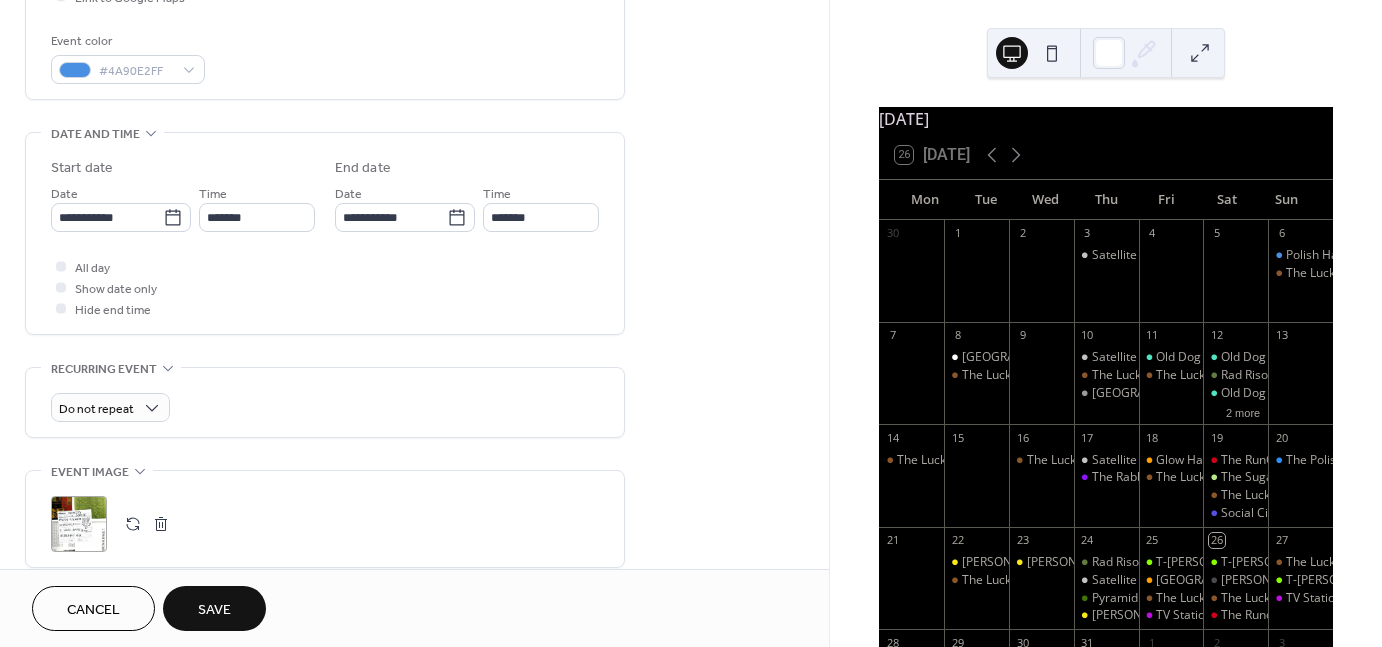 scroll, scrollTop: 520, scrollLeft: 0, axis: vertical 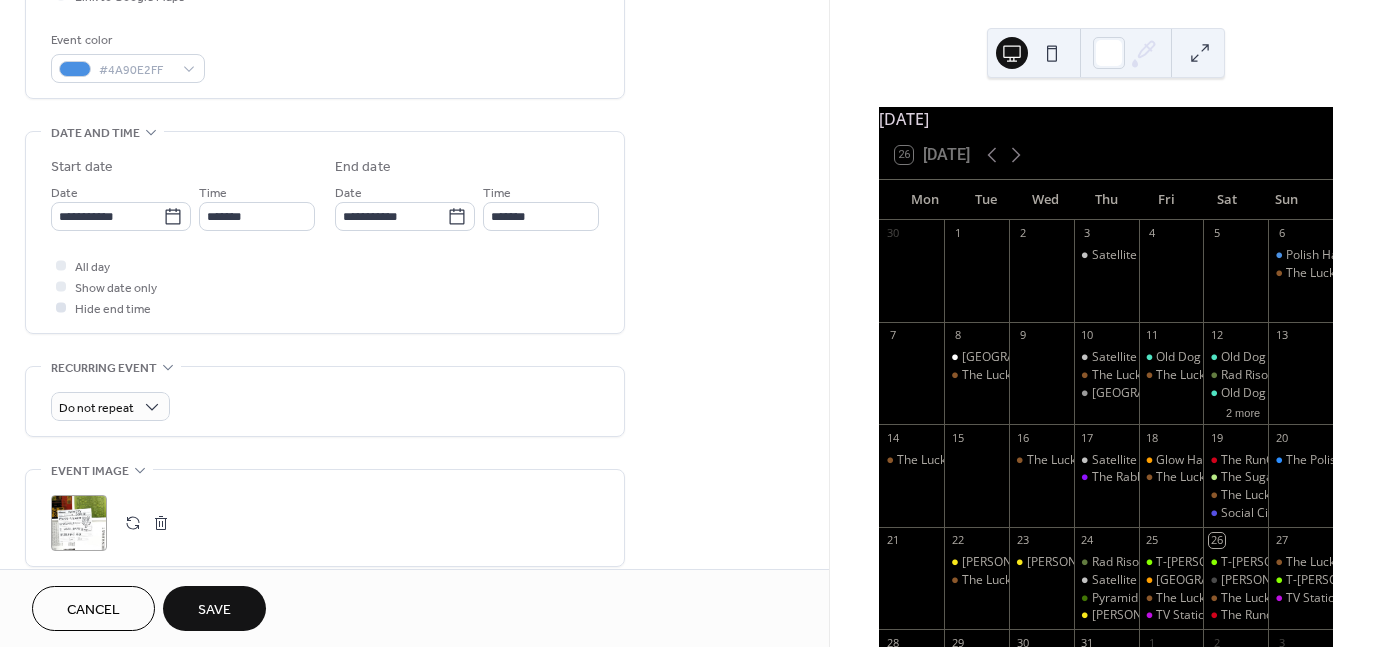 type on "**********" 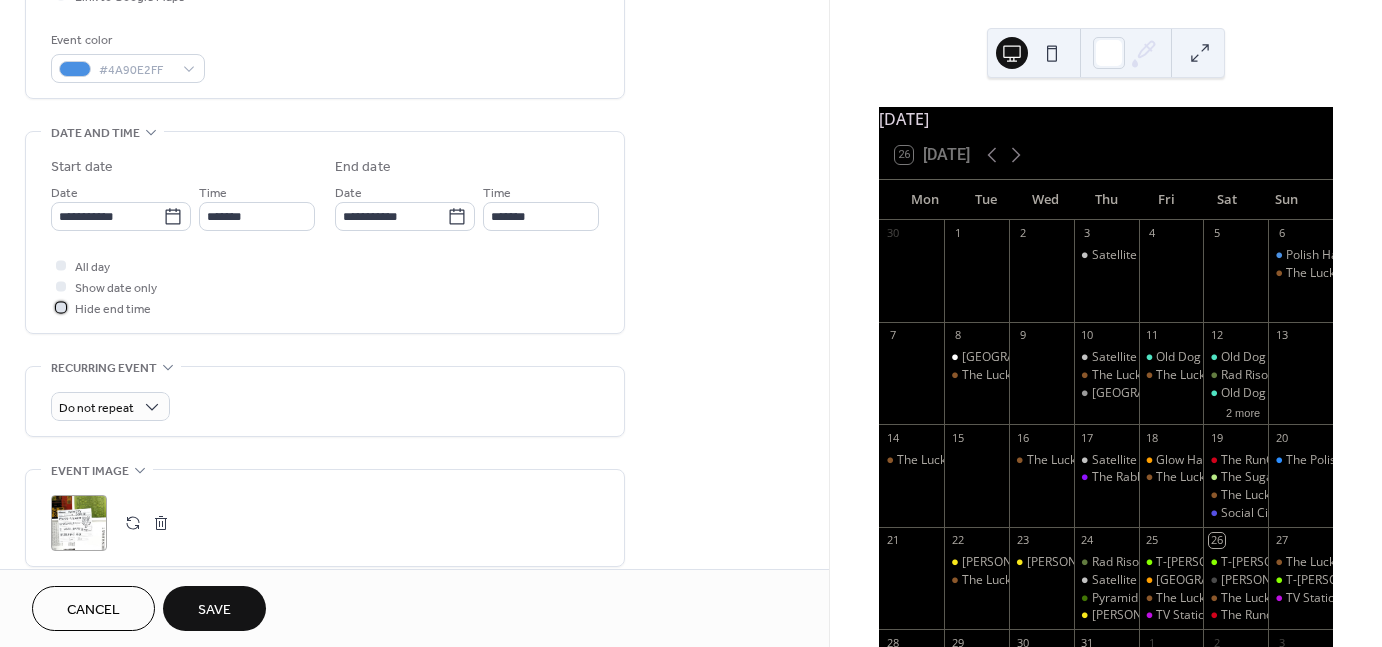click on "Hide end time" at bounding box center (113, 309) 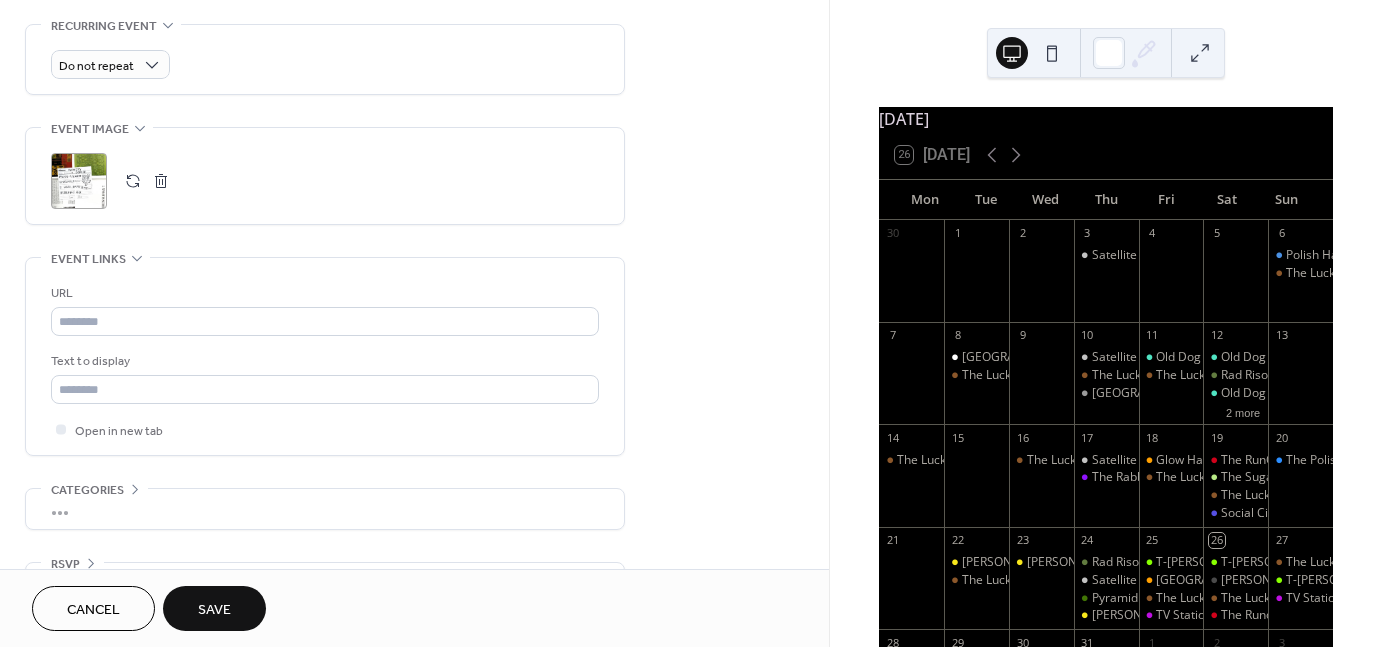 scroll, scrollTop: 914, scrollLeft: 0, axis: vertical 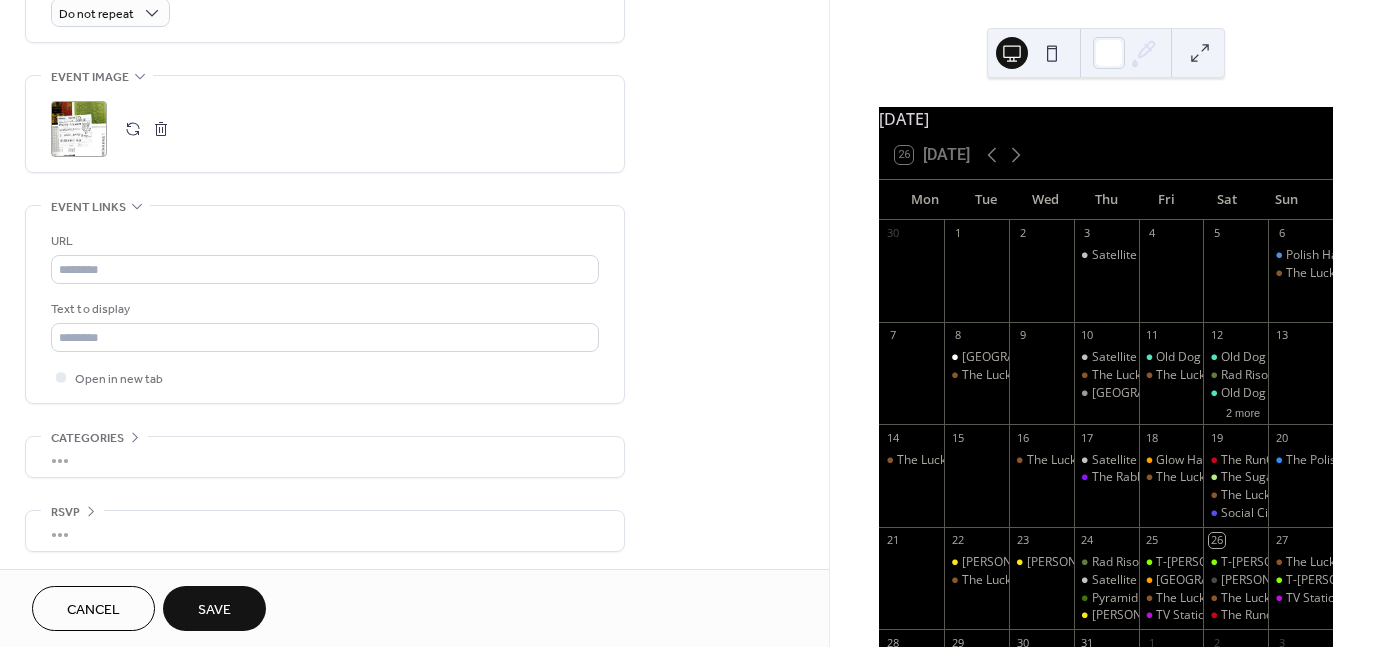 click on "Save" at bounding box center (214, 608) 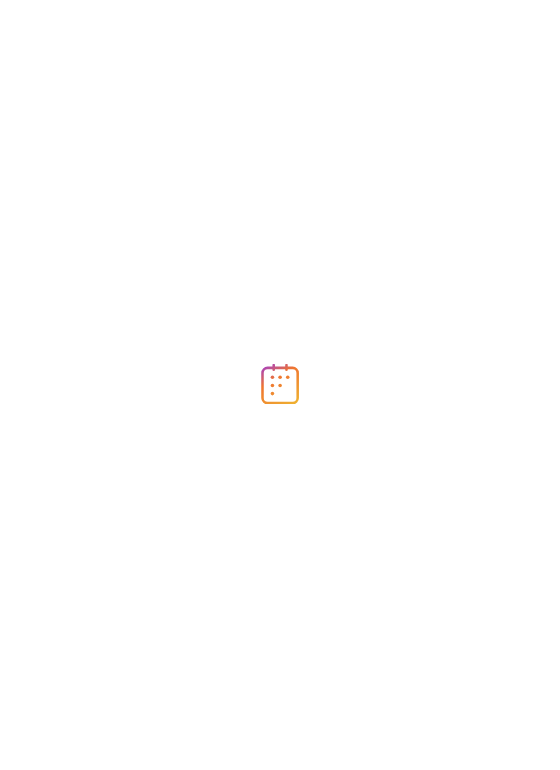 scroll, scrollTop: 0, scrollLeft: 0, axis: both 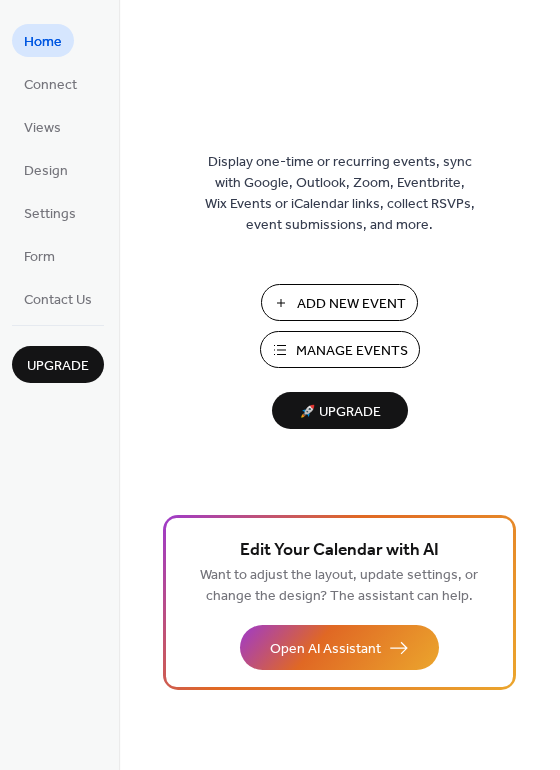 click on "Add New Event" at bounding box center [351, 304] 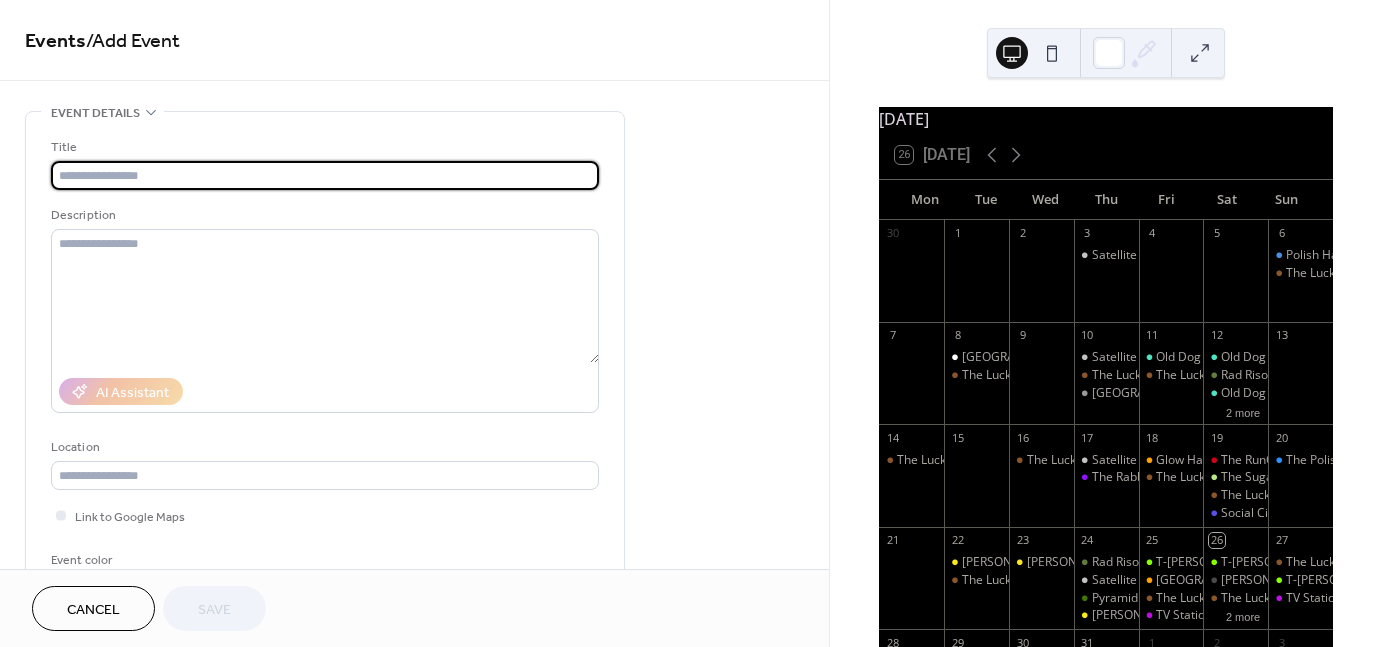 scroll, scrollTop: 0, scrollLeft: 0, axis: both 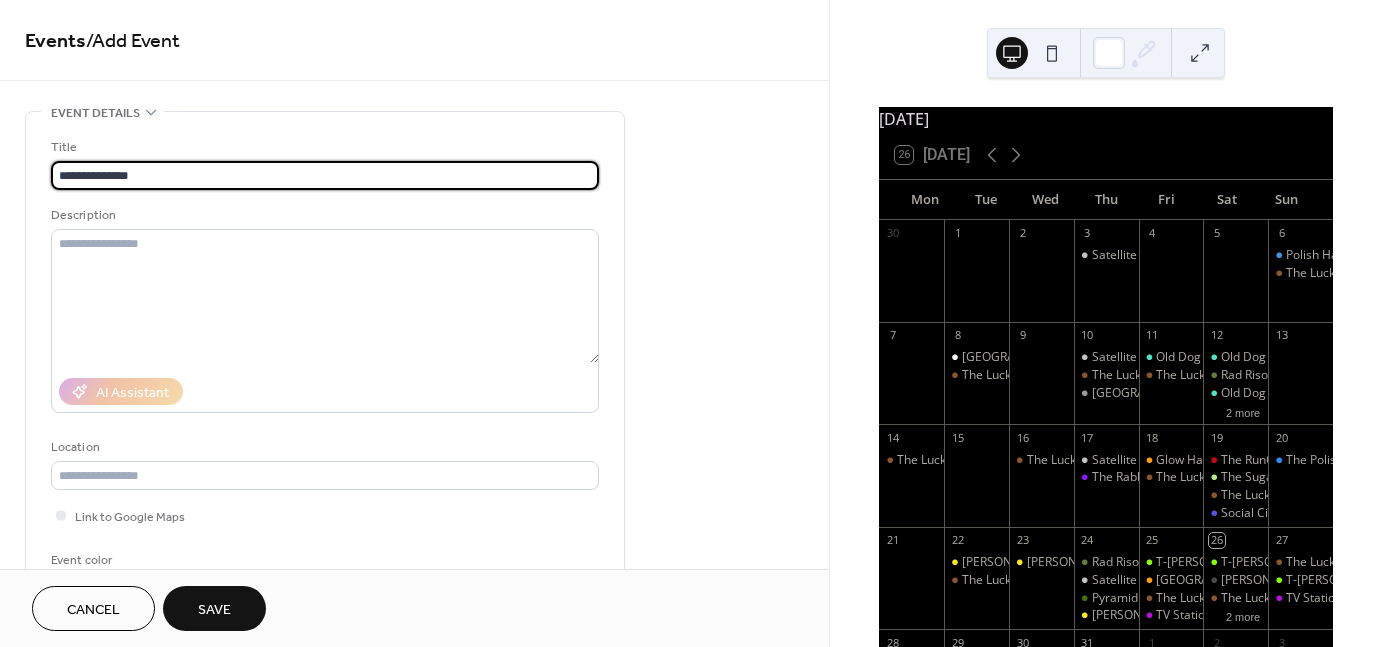 type on "**********" 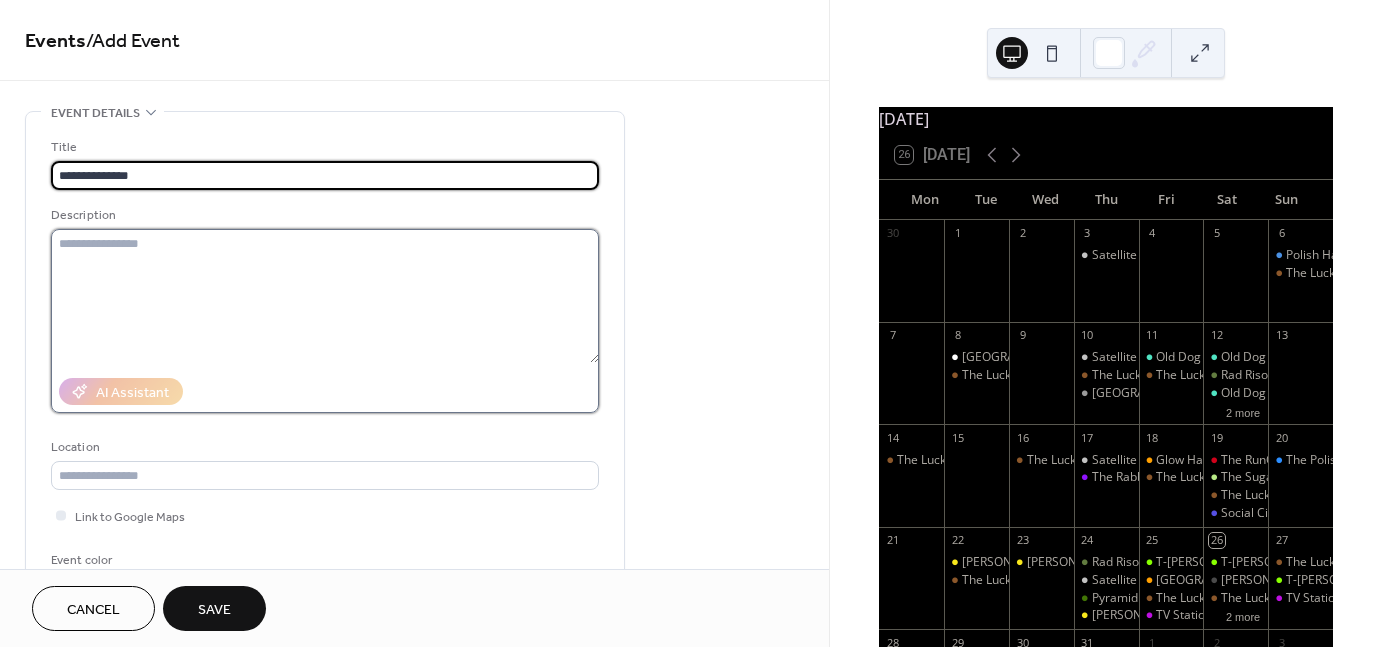 click at bounding box center (325, 296) 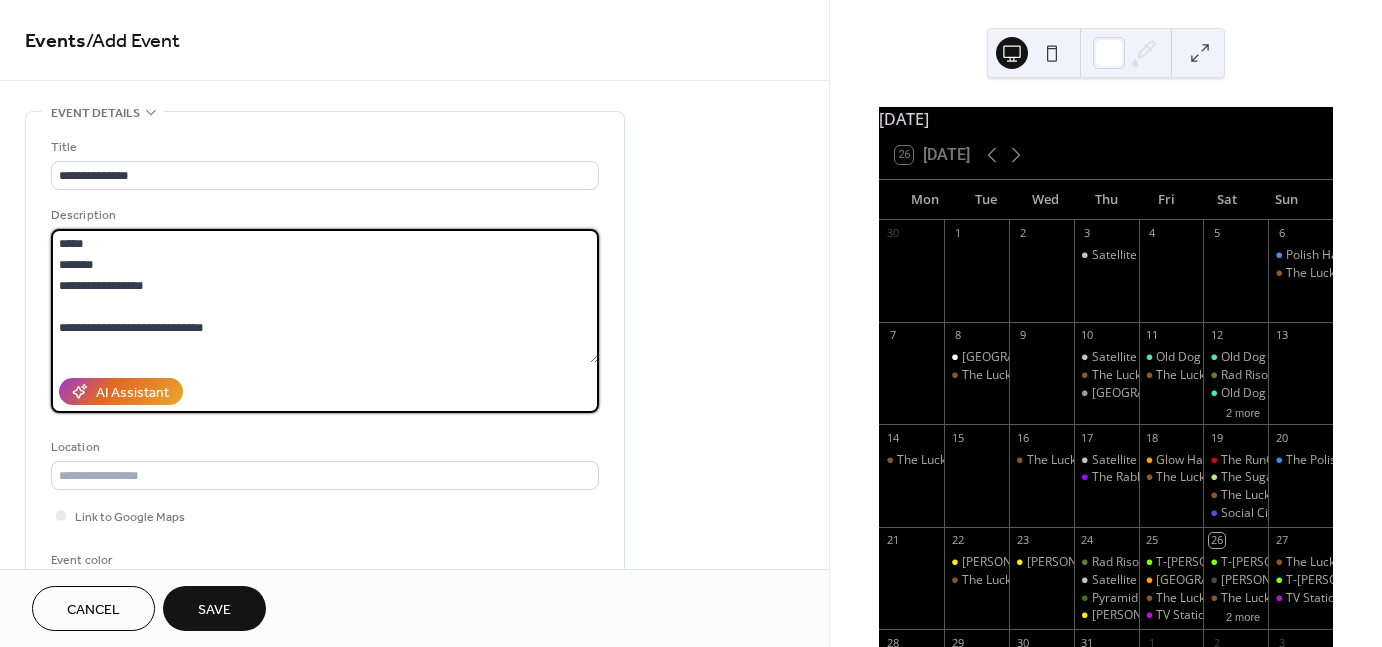 click on "**********" at bounding box center (325, 296) 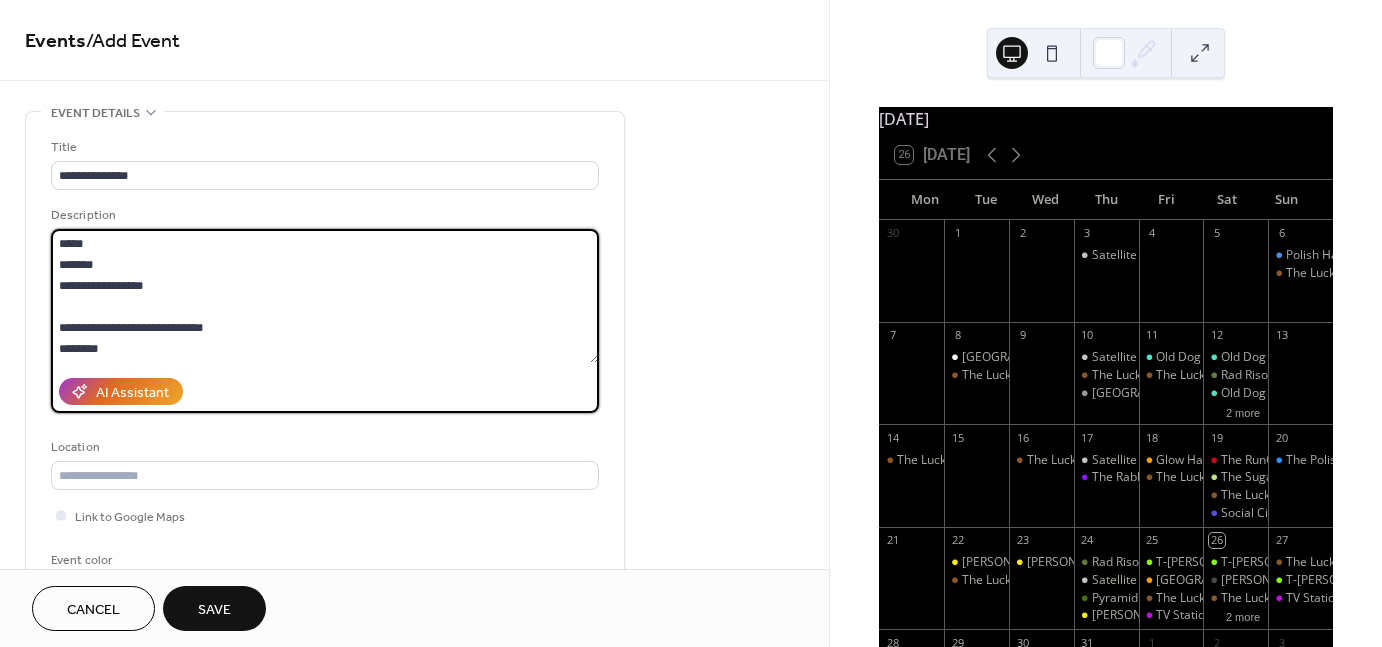 scroll, scrollTop: 260, scrollLeft: 0, axis: vertical 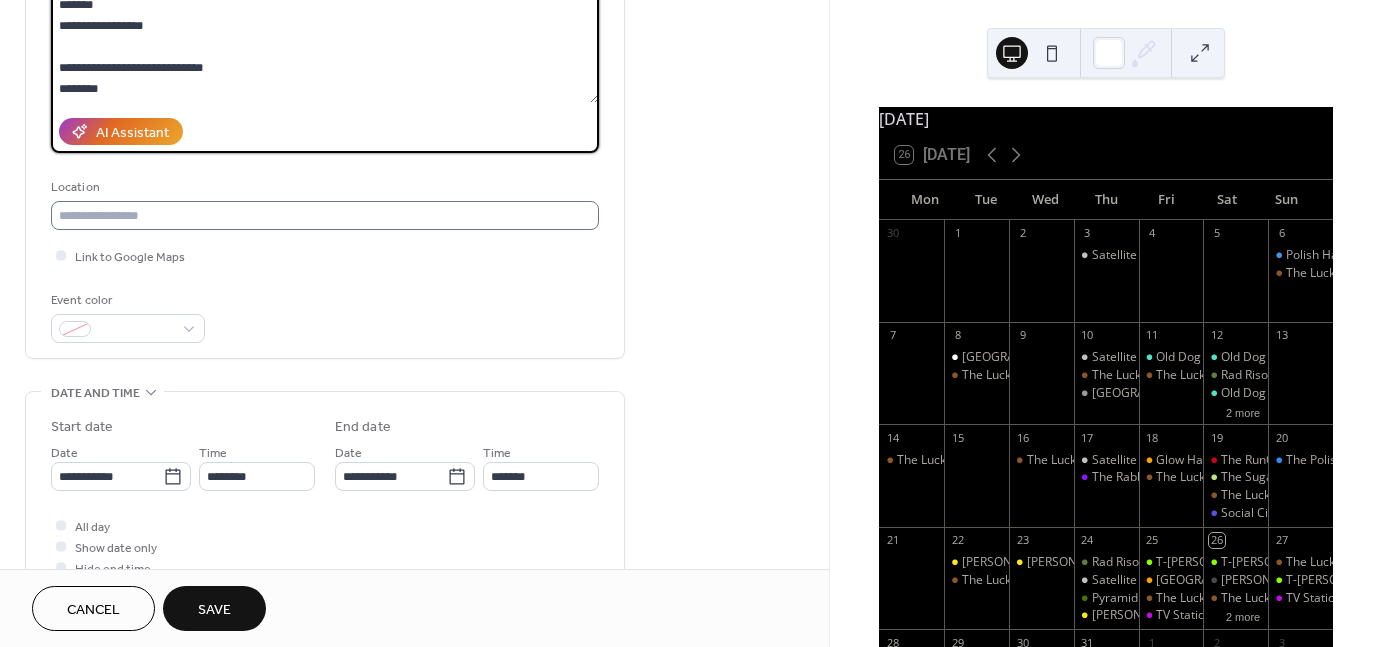 type on "**********" 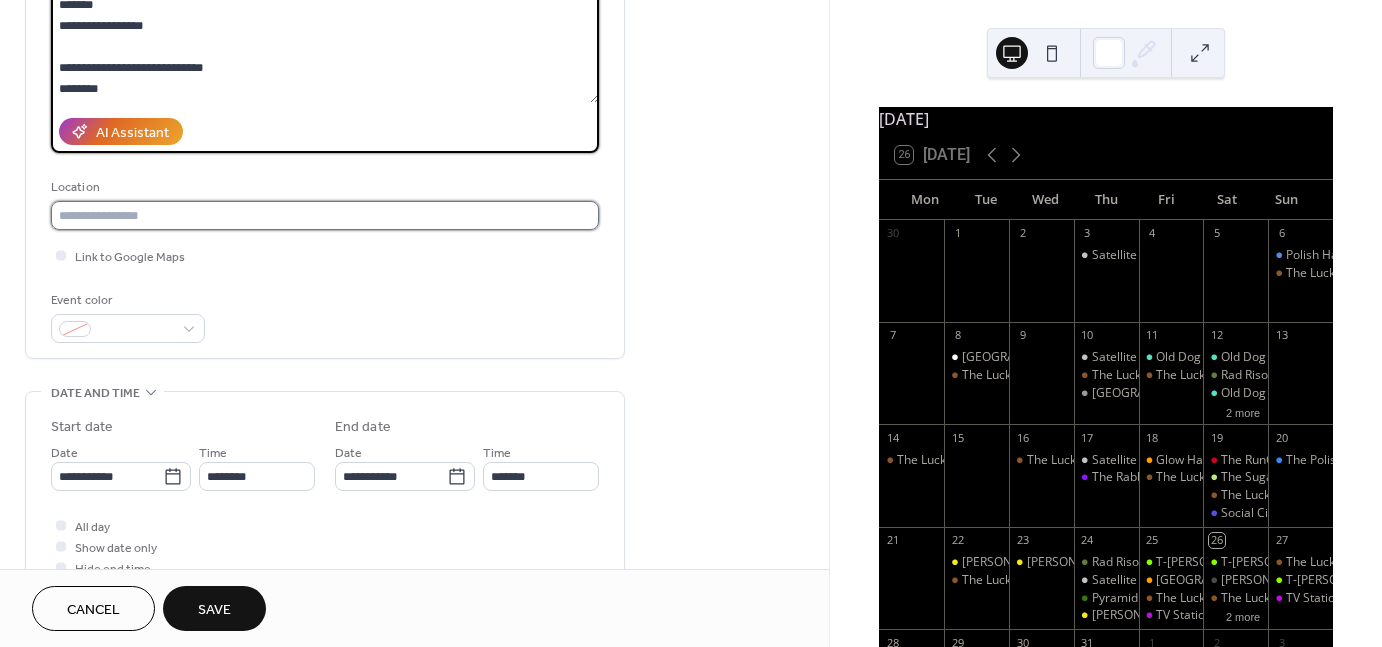 click at bounding box center [325, 215] 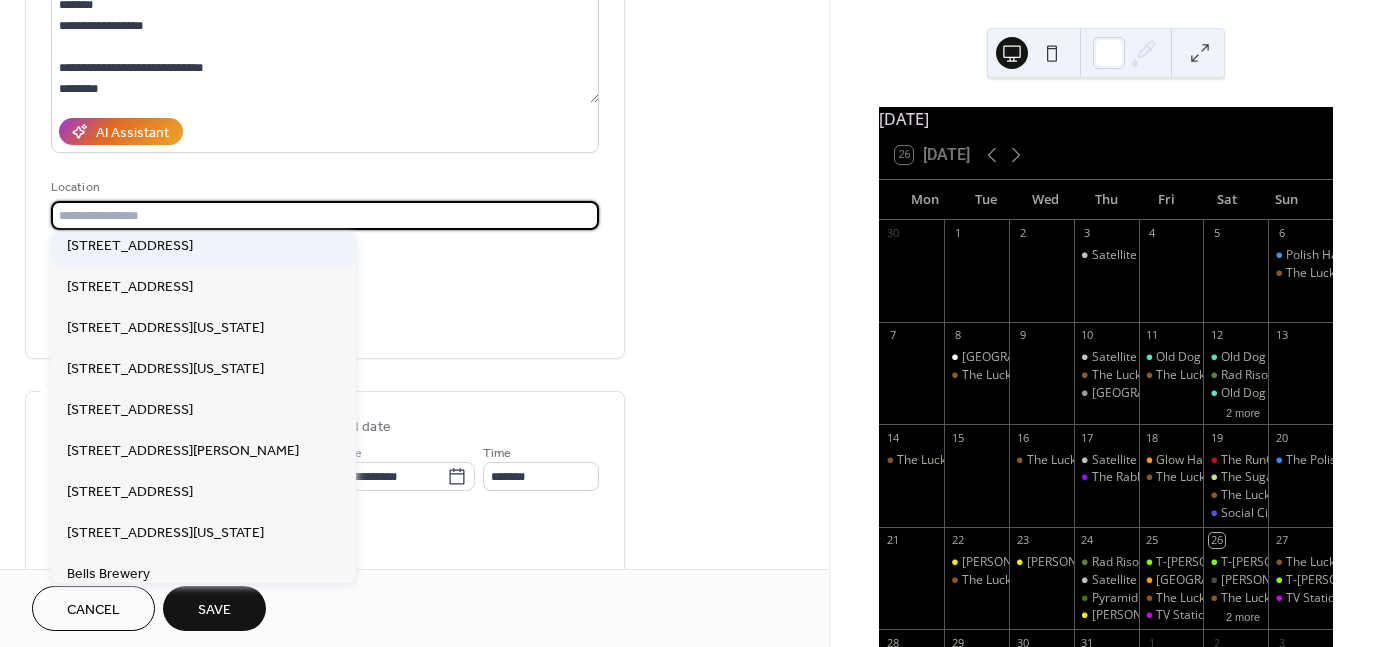scroll, scrollTop: 216, scrollLeft: 0, axis: vertical 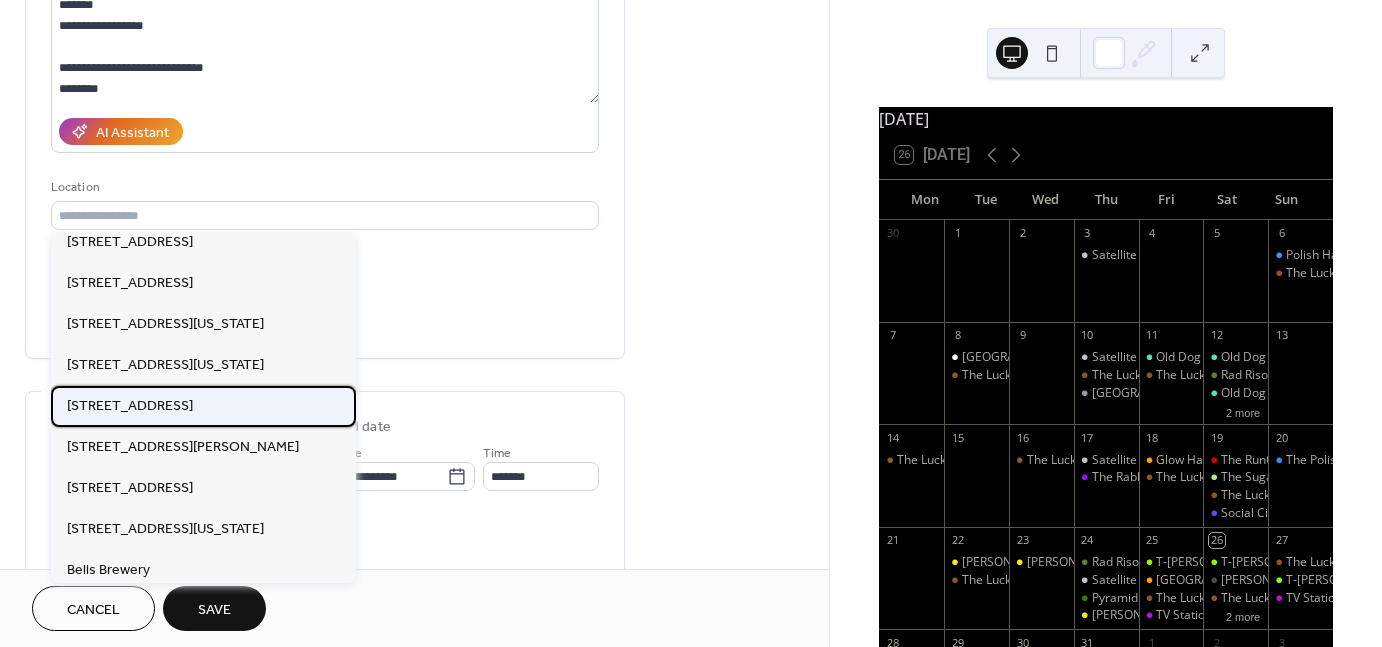 click on "[STREET_ADDRESS]" at bounding box center (130, 405) 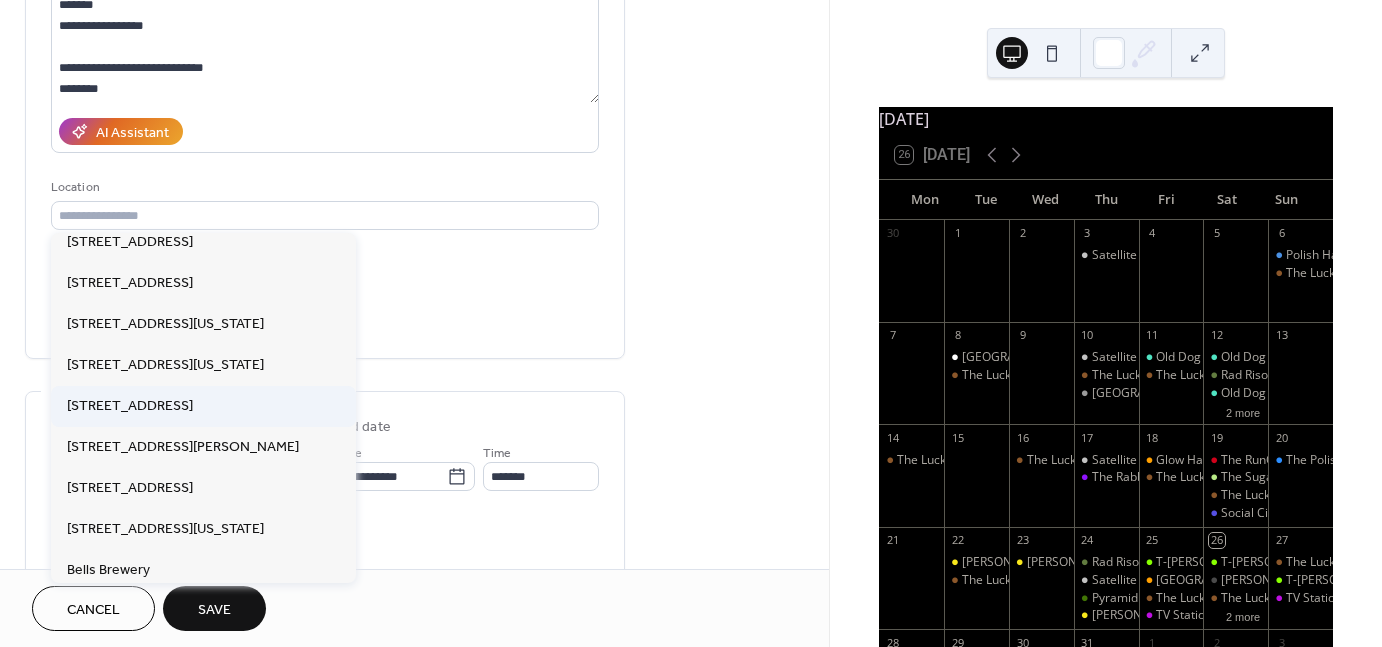 type on "**********" 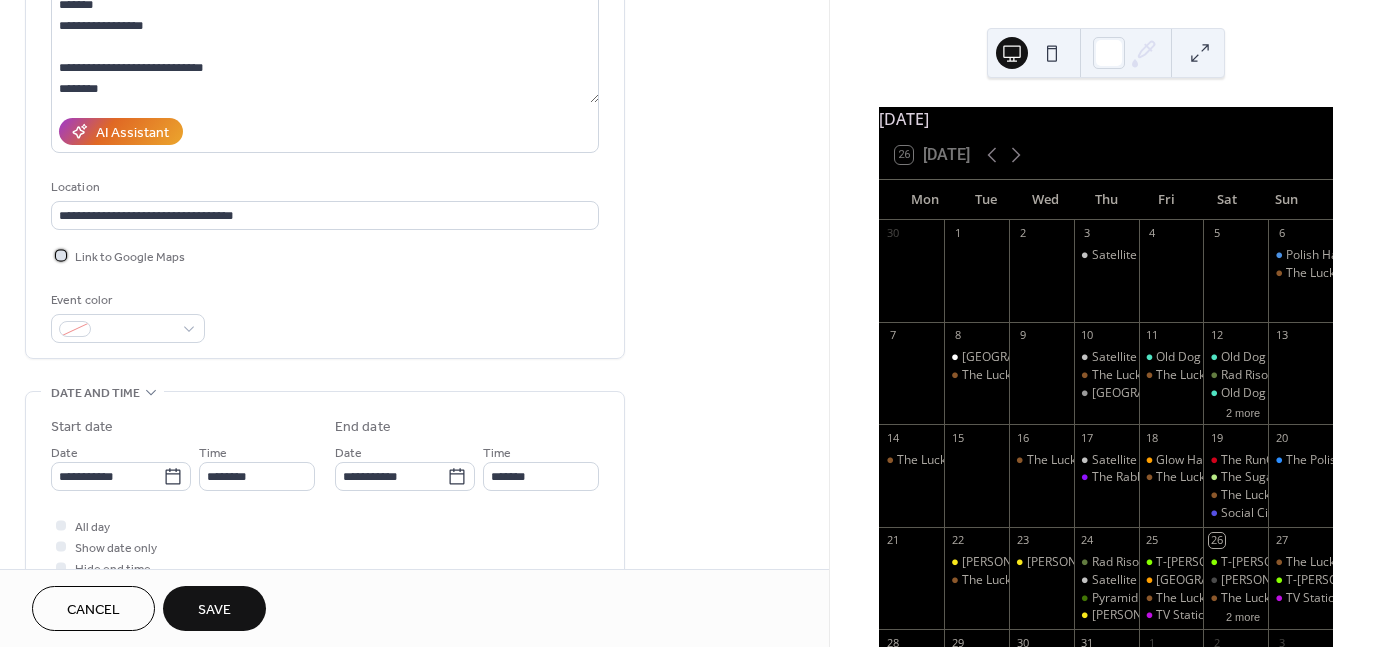 click on "Link to Google Maps" at bounding box center (130, 257) 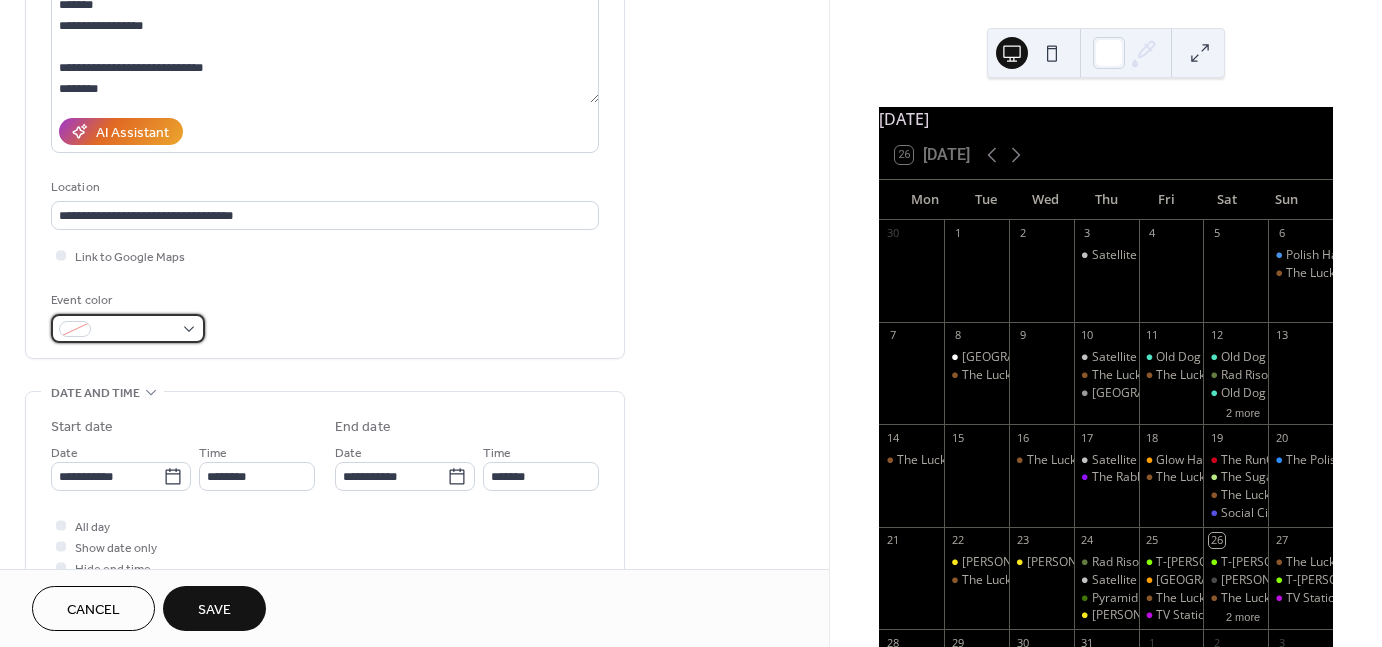 click at bounding box center (128, 328) 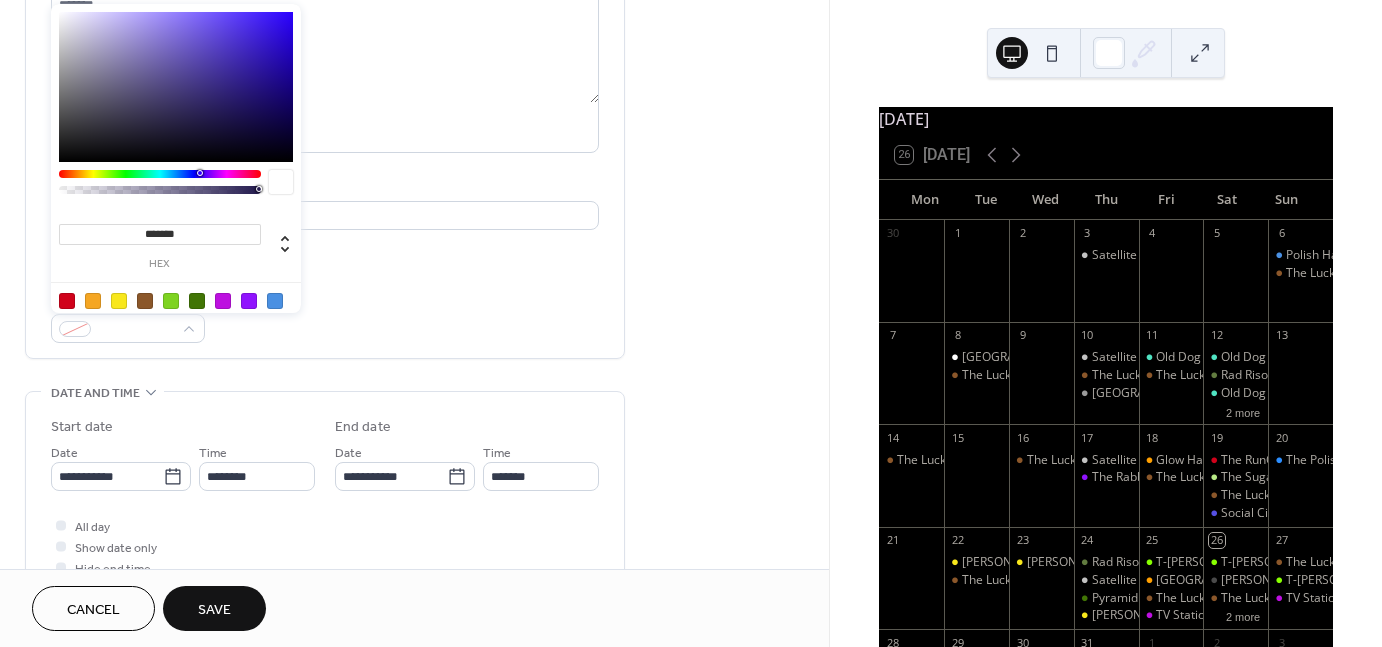 click on "Event color" at bounding box center [325, 316] 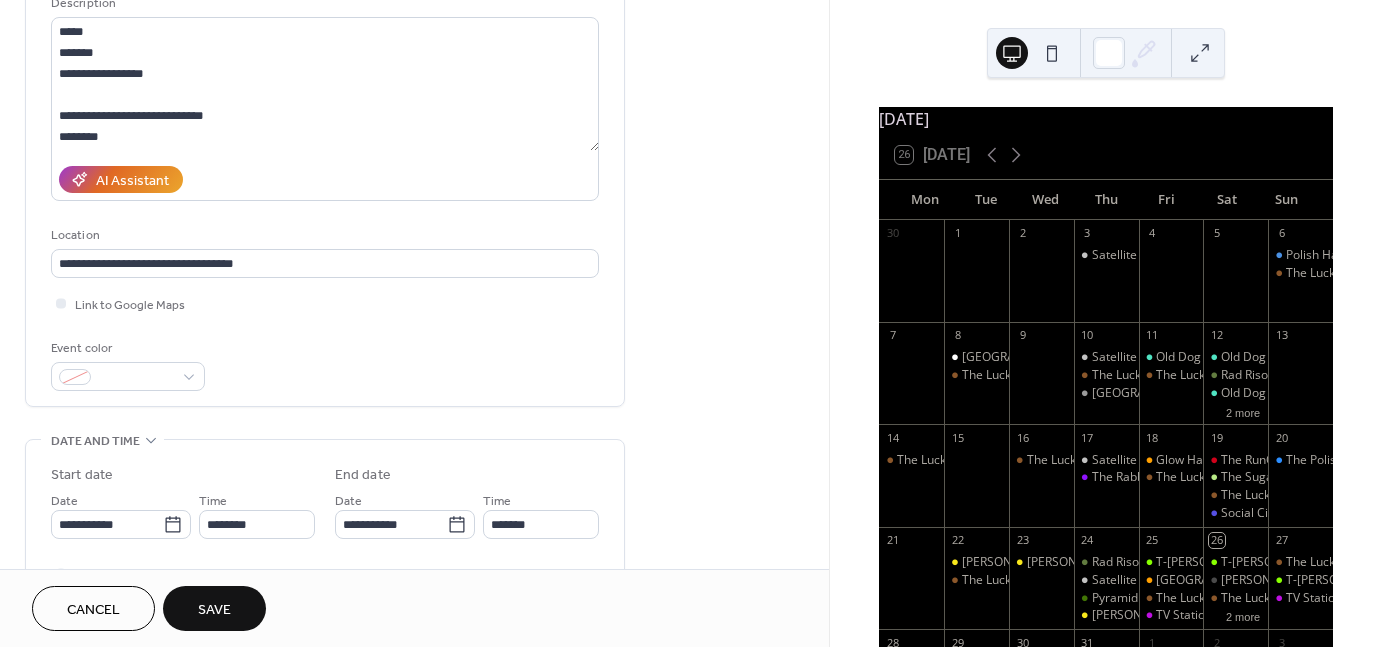 scroll, scrollTop: 211, scrollLeft: 0, axis: vertical 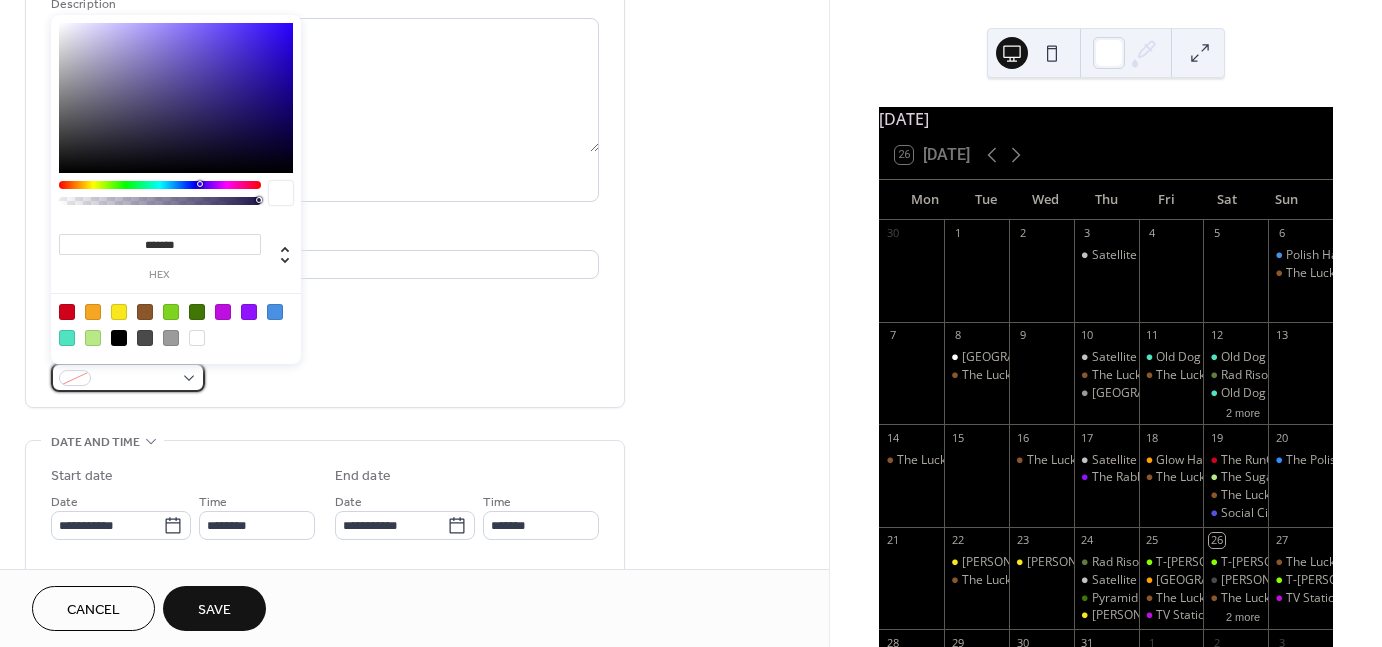click at bounding box center (128, 377) 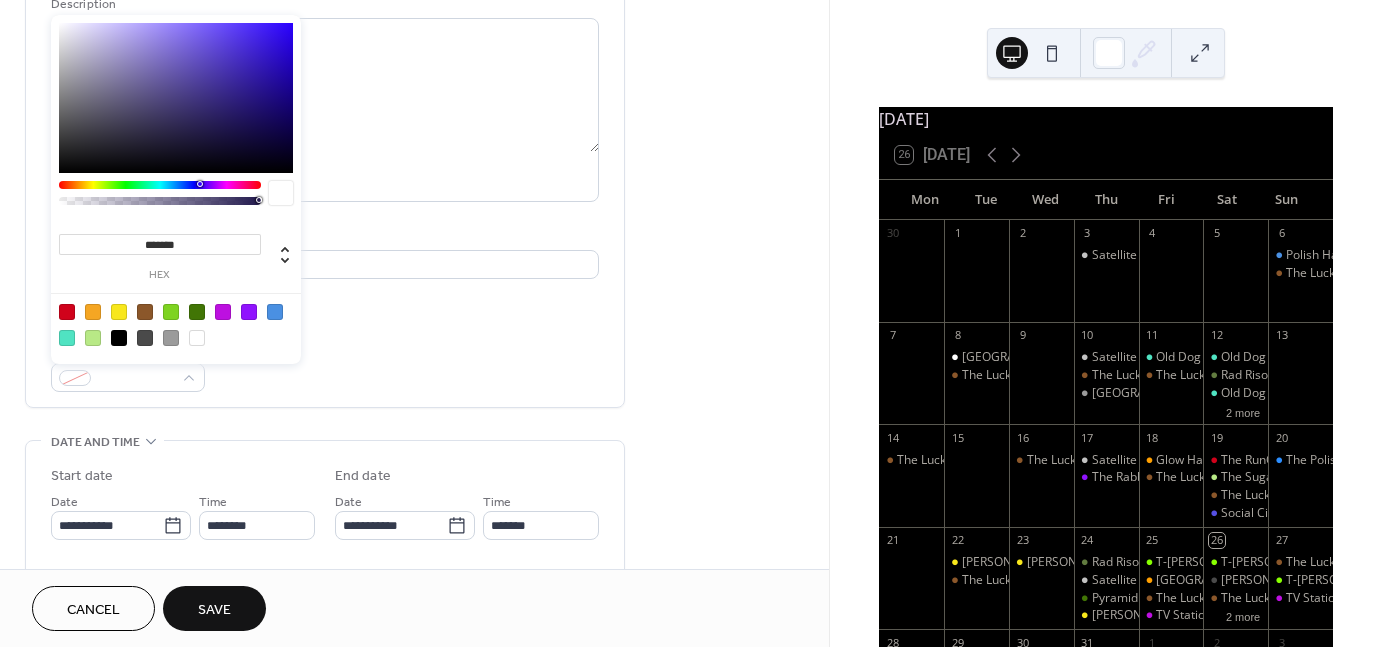 click at bounding box center [197, 312] 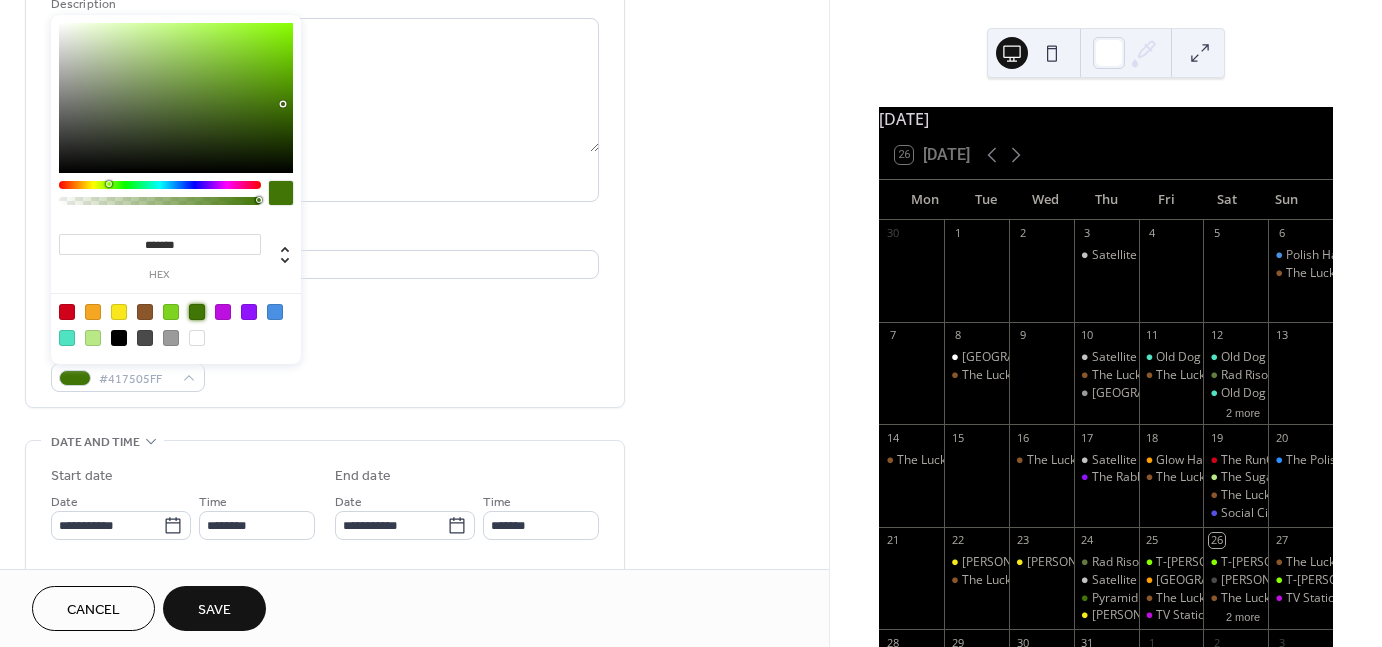 click on "Event color #417505FF" at bounding box center [325, 365] 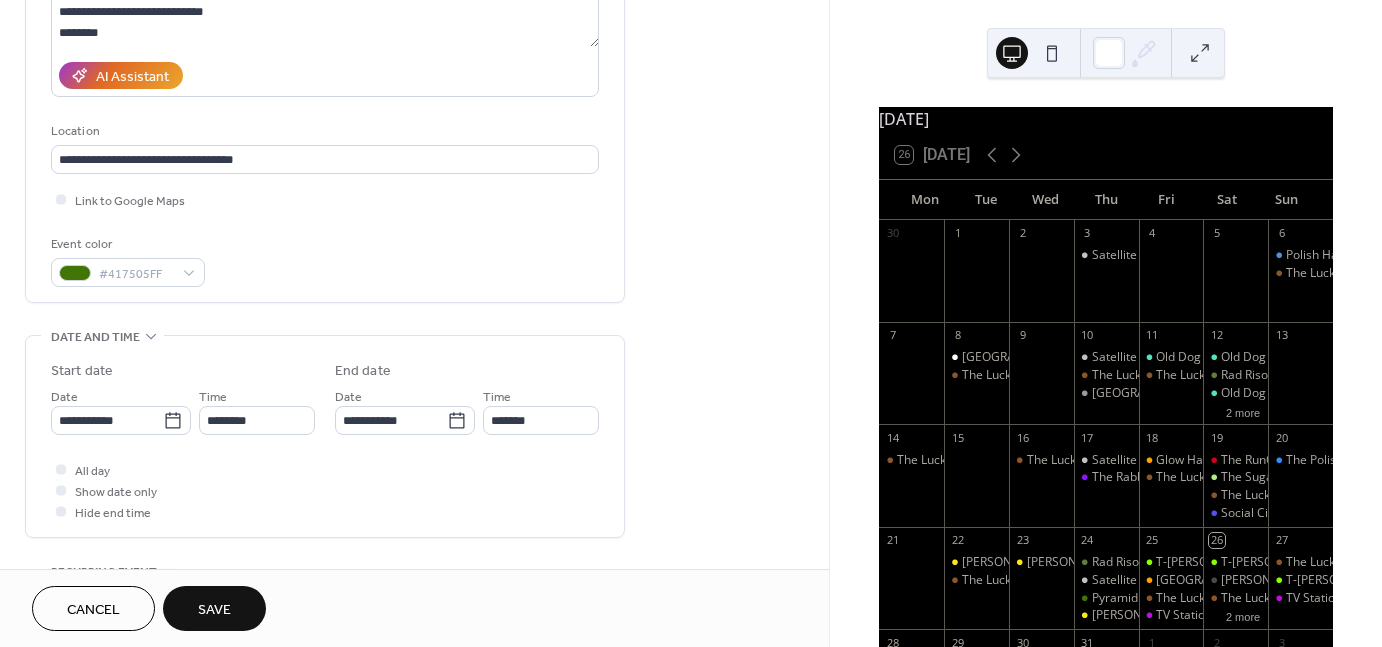 scroll, scrollTop: 318, scrollLeft: 0, axis: vertical 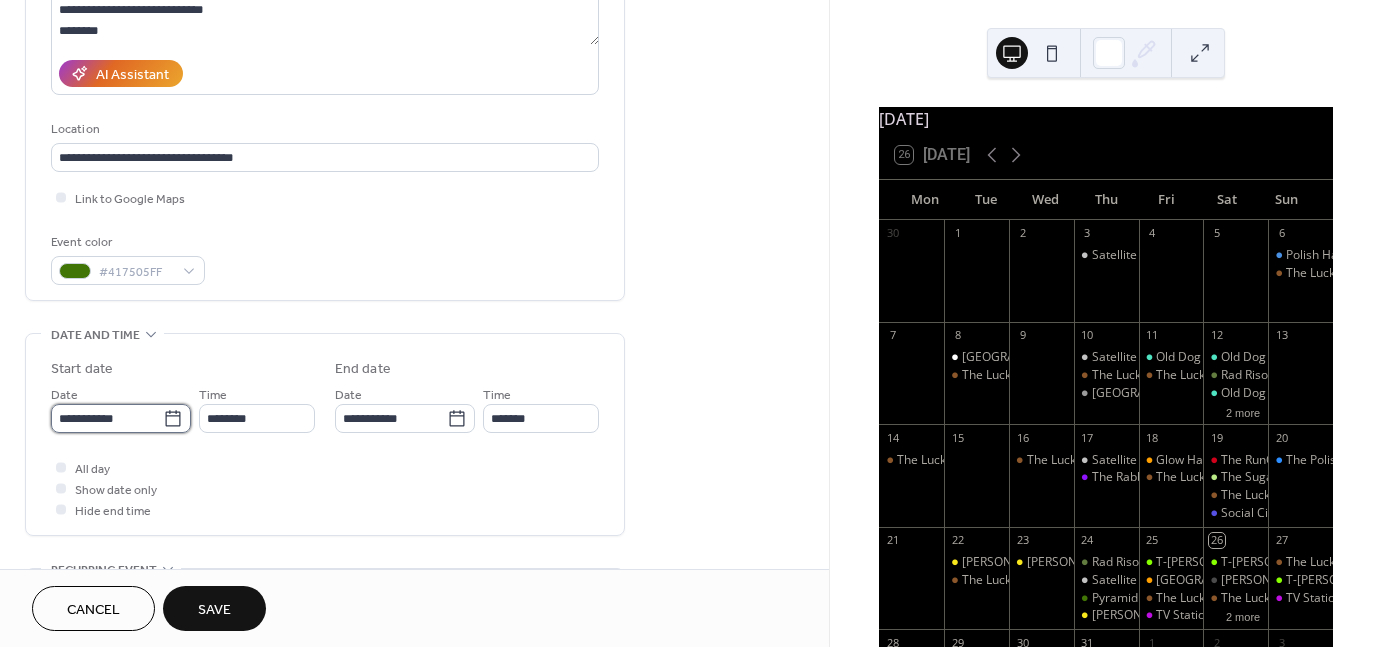 click on "**********" at bounding box center (107, 418) 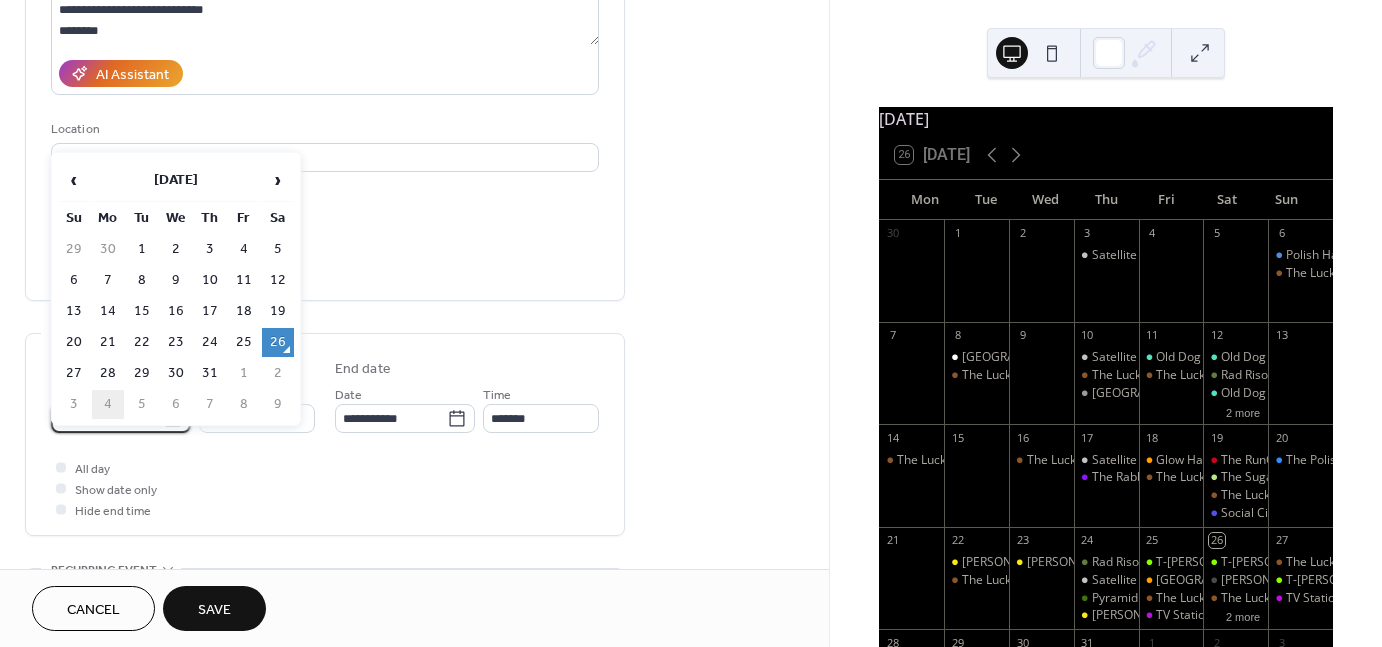 click on "4" at bounding box center (108, 404) 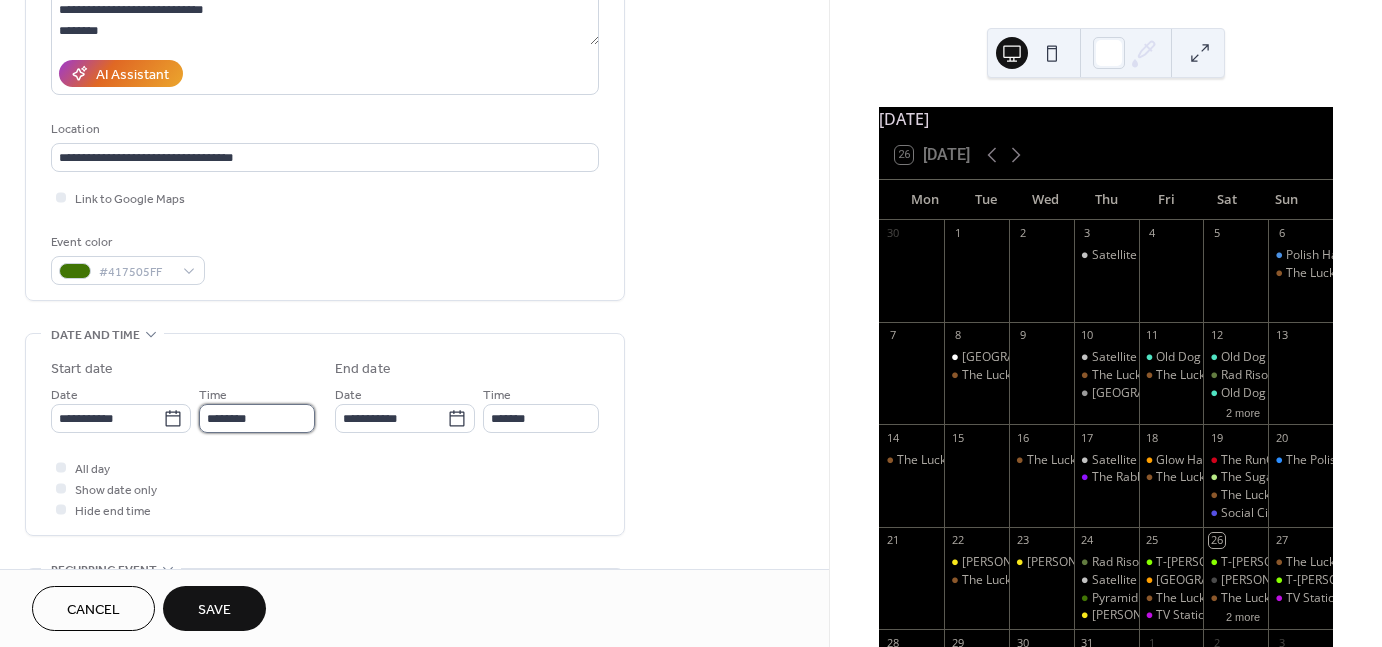 click on "********" at bounding box center (257, 418) 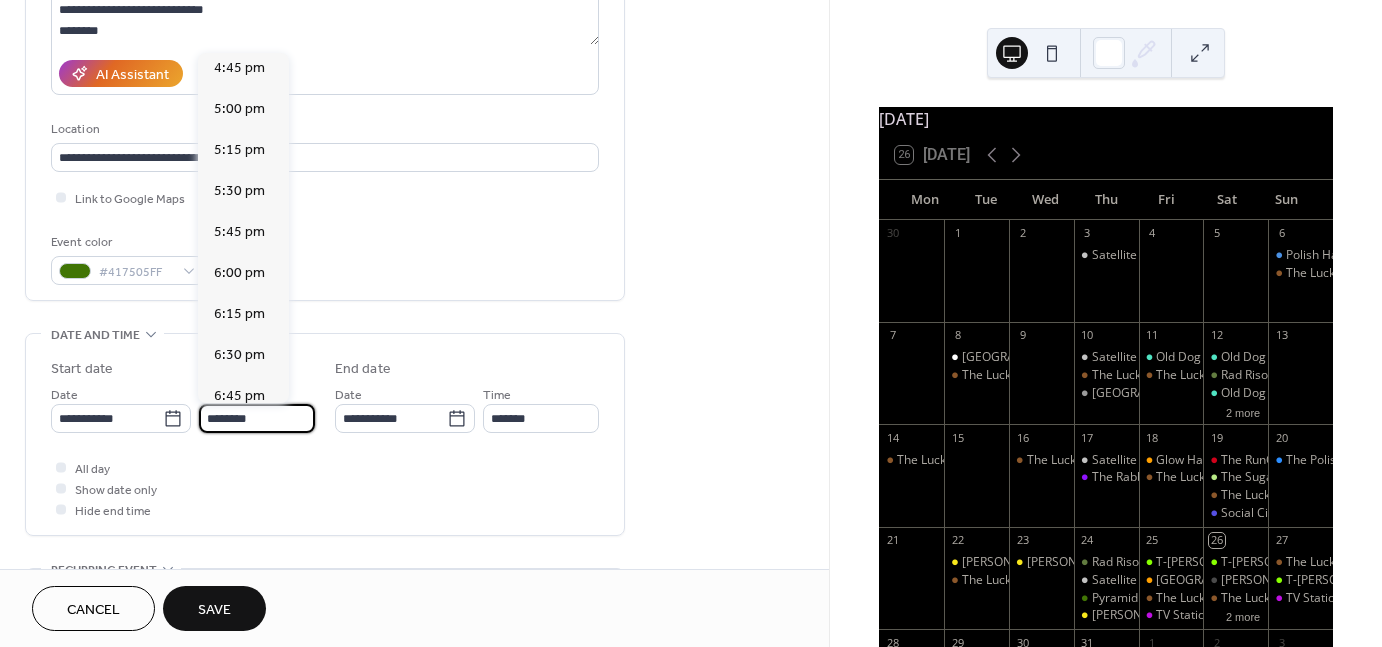 scroll, scrollTop: 2818, scrollLeft: 0, axis: vertical 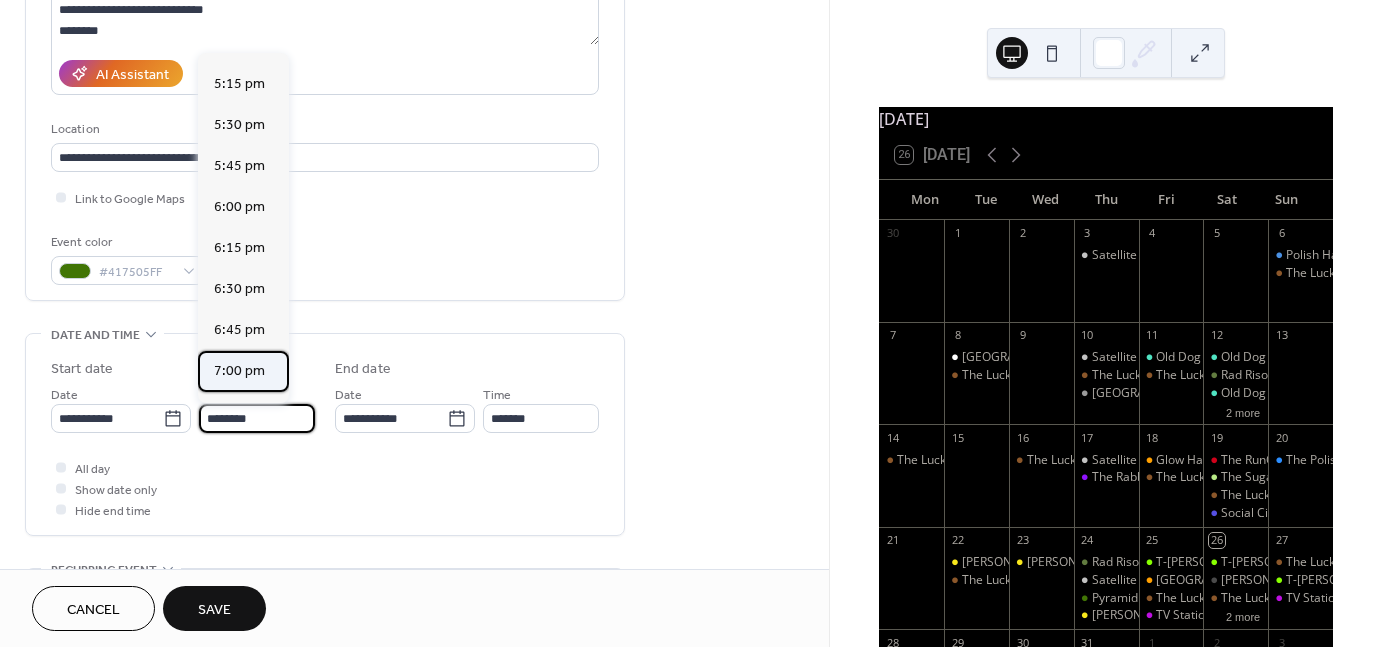 click on "7:00 pm" at bounding box center [239, 370] 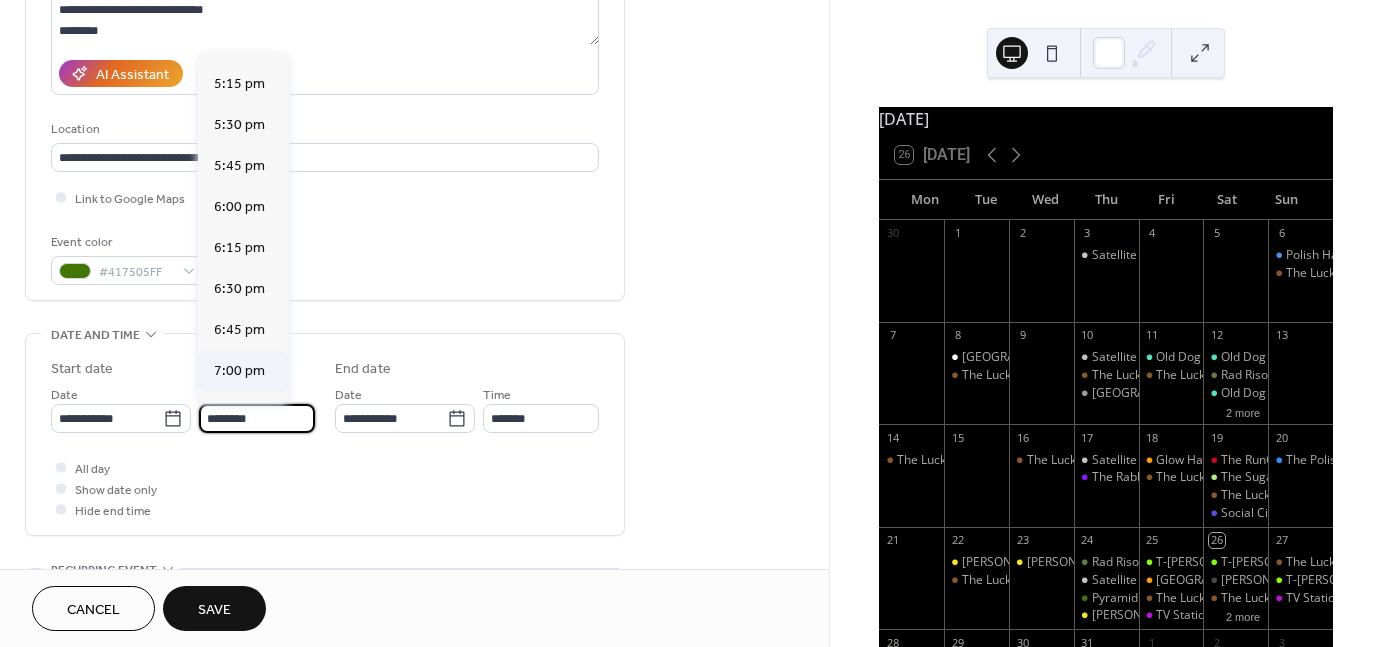 type on "*******" 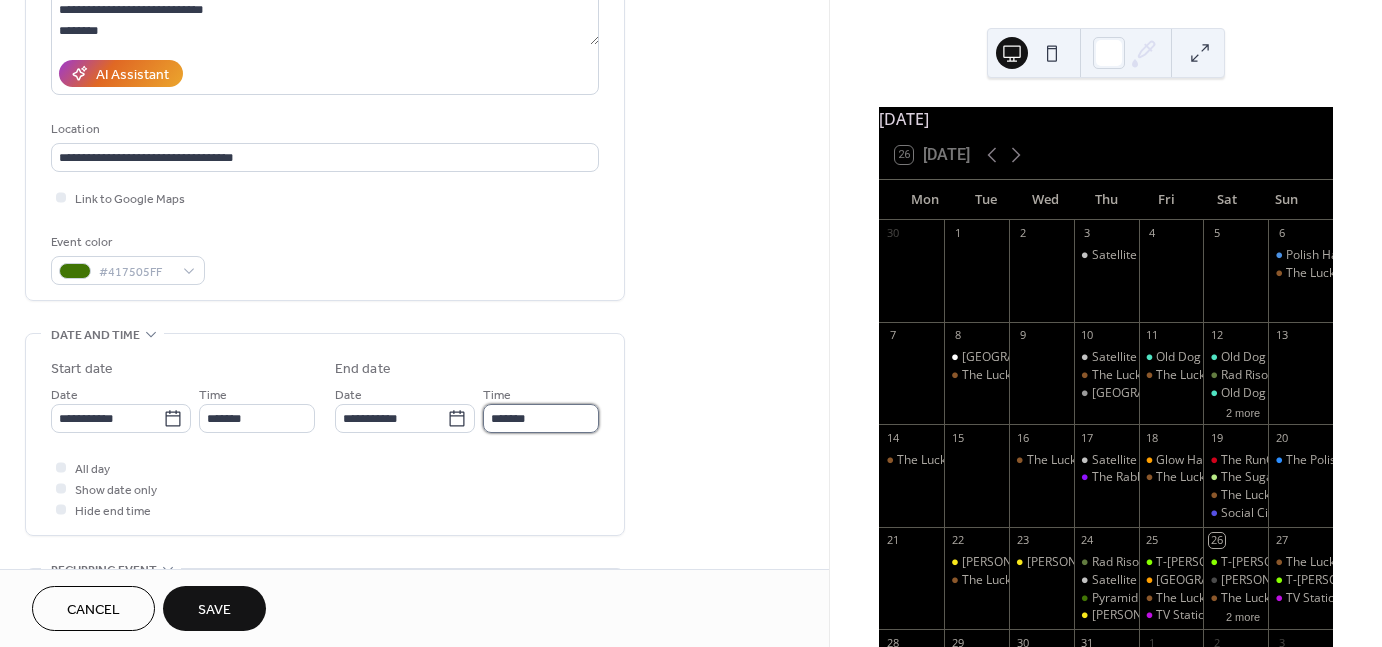 click on "*******" at bounding box center (541, 418) 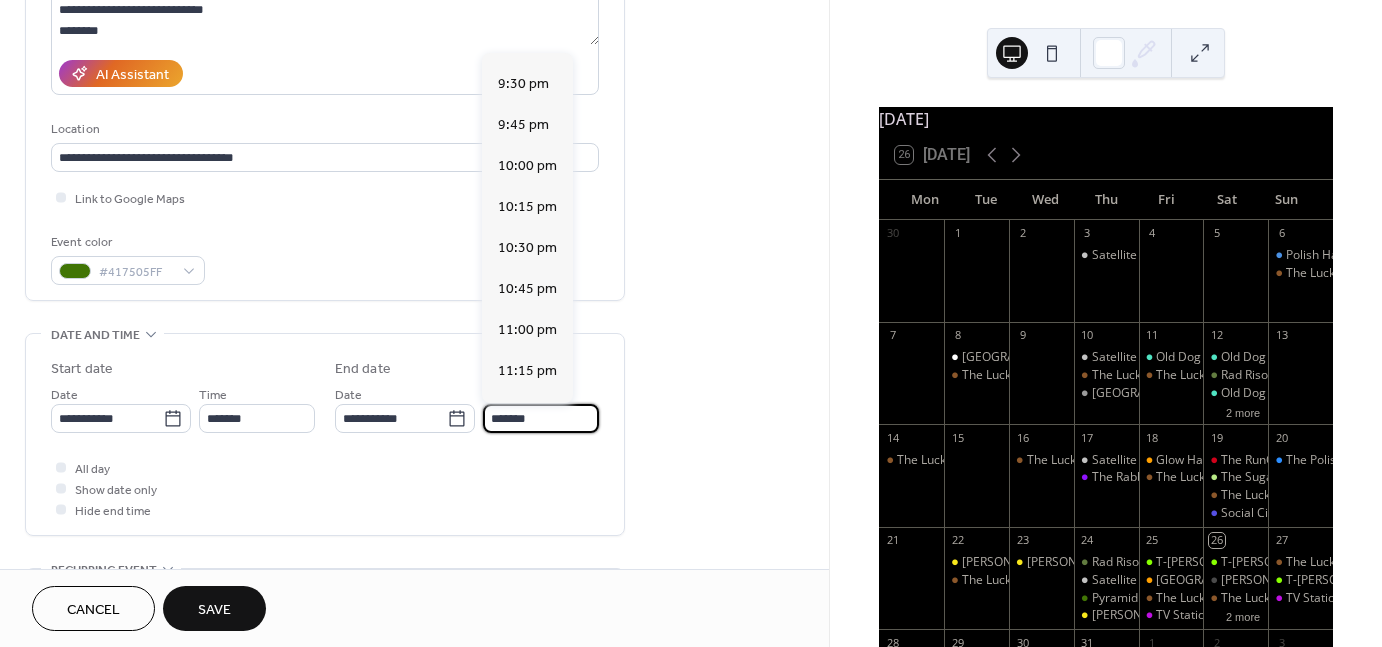 scroll, scrollTop: 360, scrollLeft: 0, axis: vertical 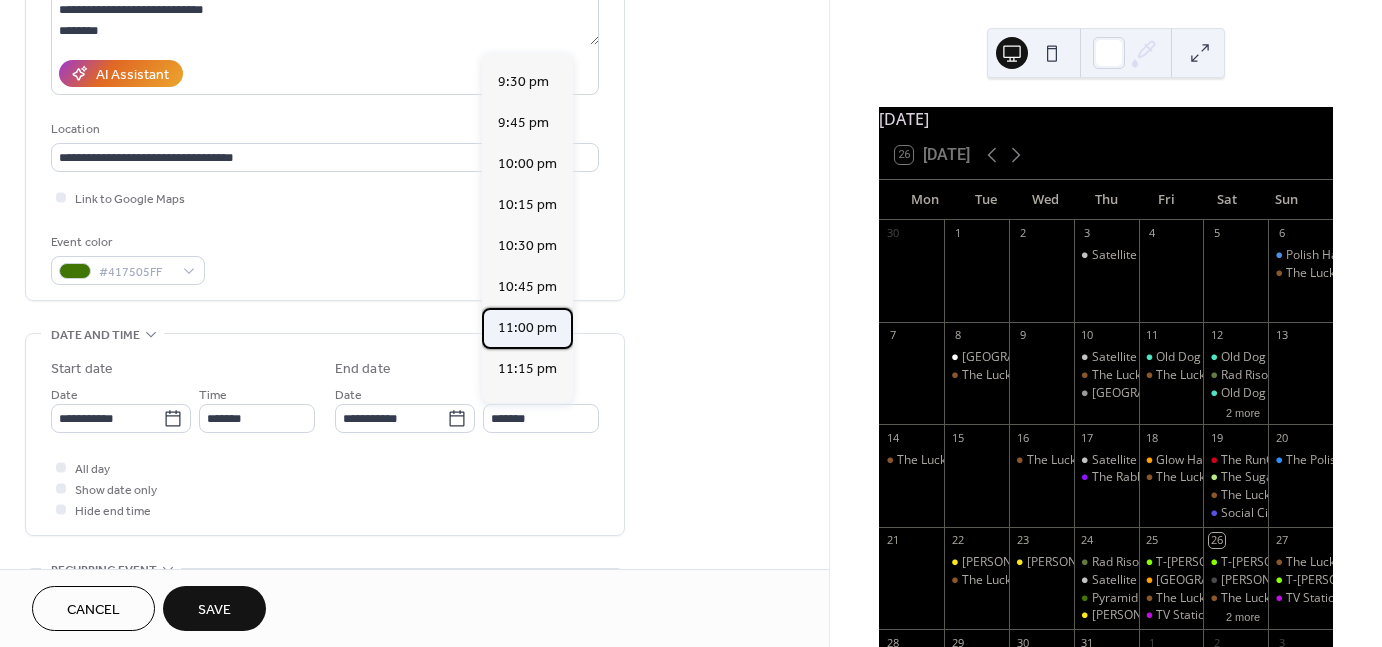 click on "11:00 pm" at bounding box center [527, 327] 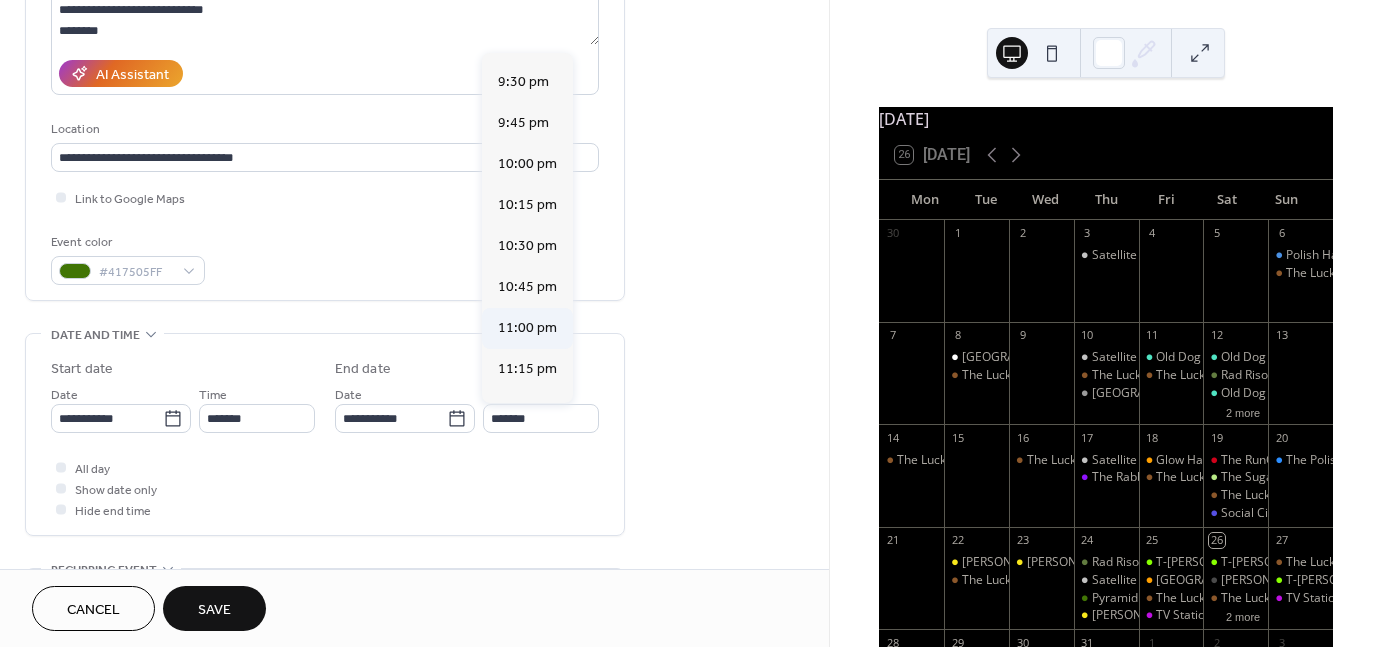type on "********" 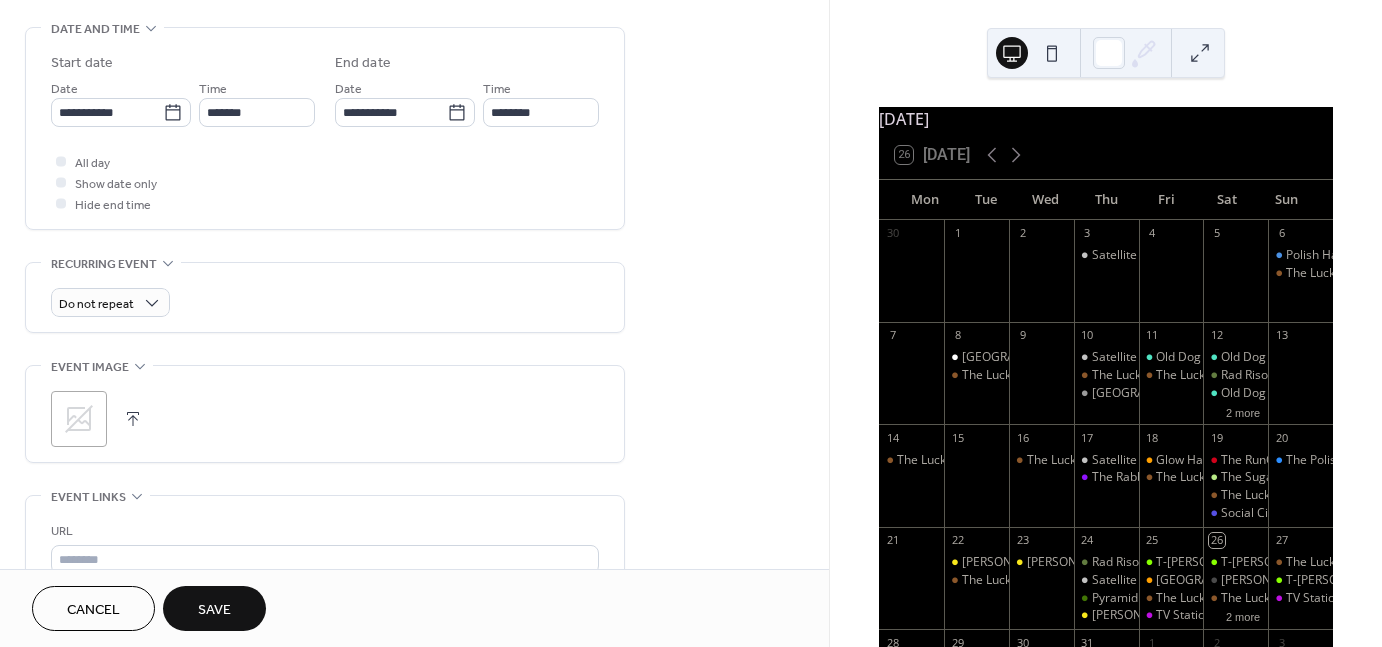 scroll, scrollTop: 626, scrollLeft: 0, axis: vertical 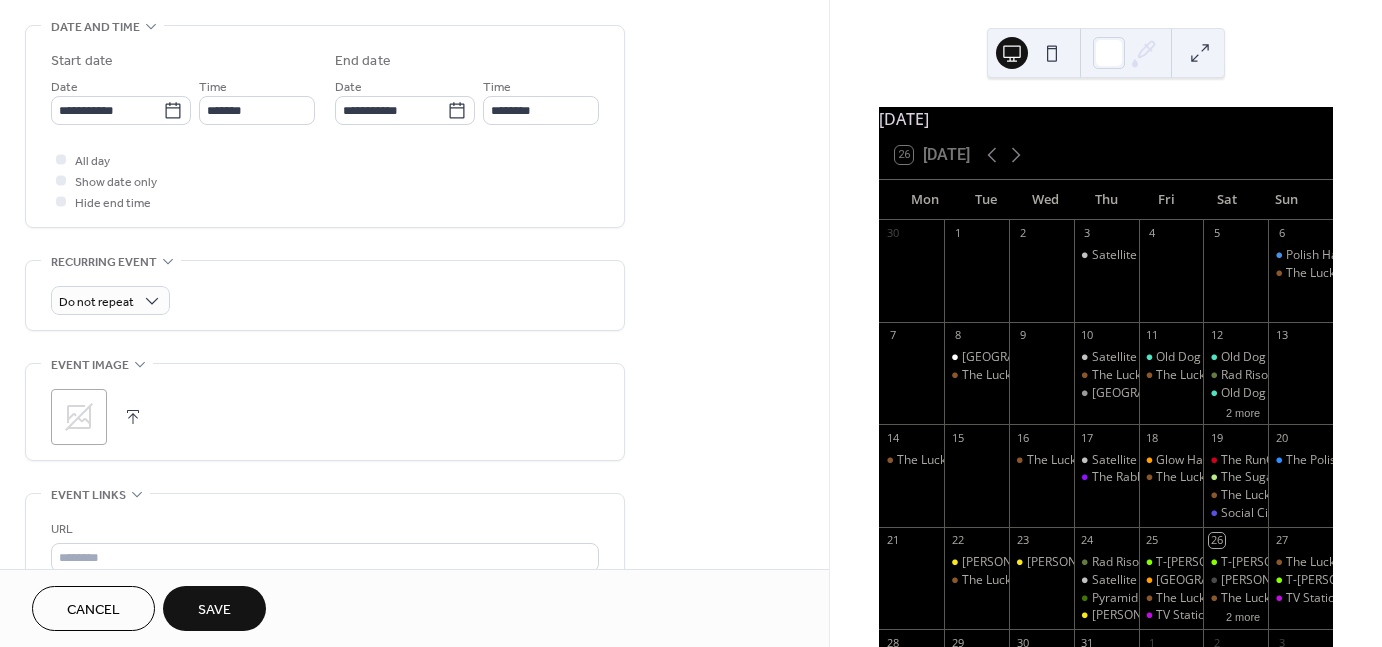 click 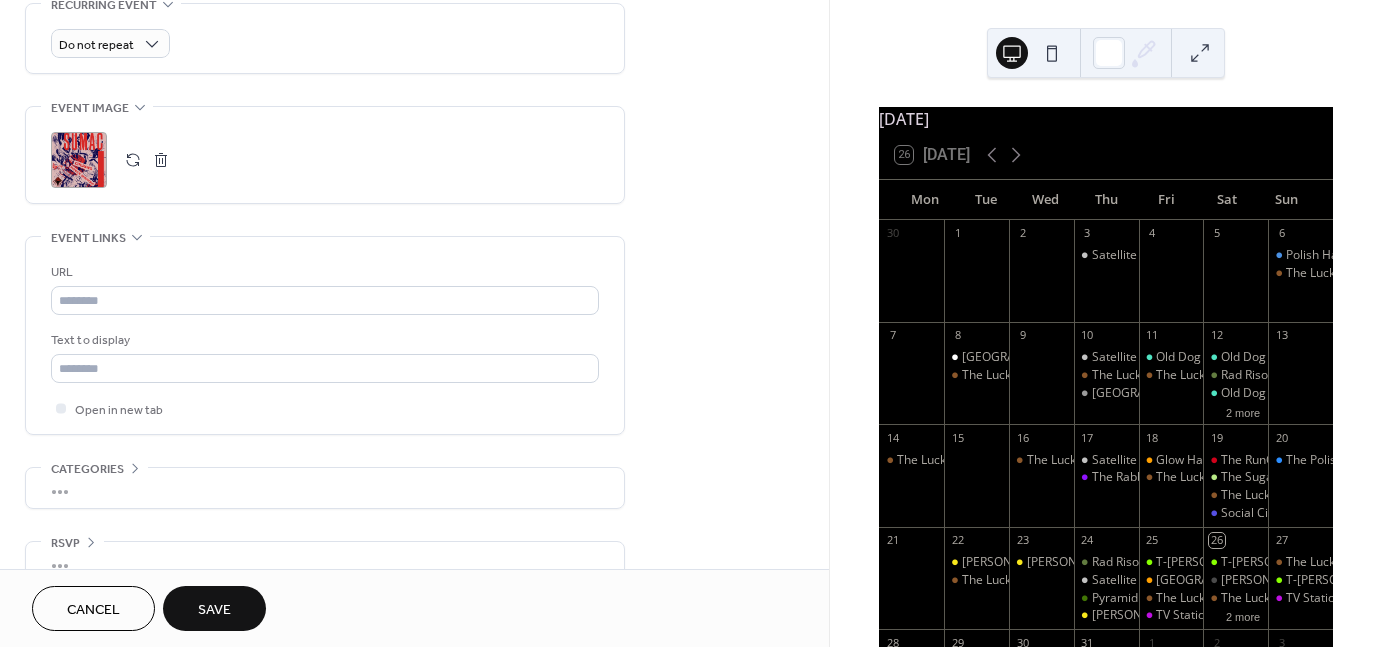 scroll, scrollTop: 914, scrollLeft: 0, axis: vertical 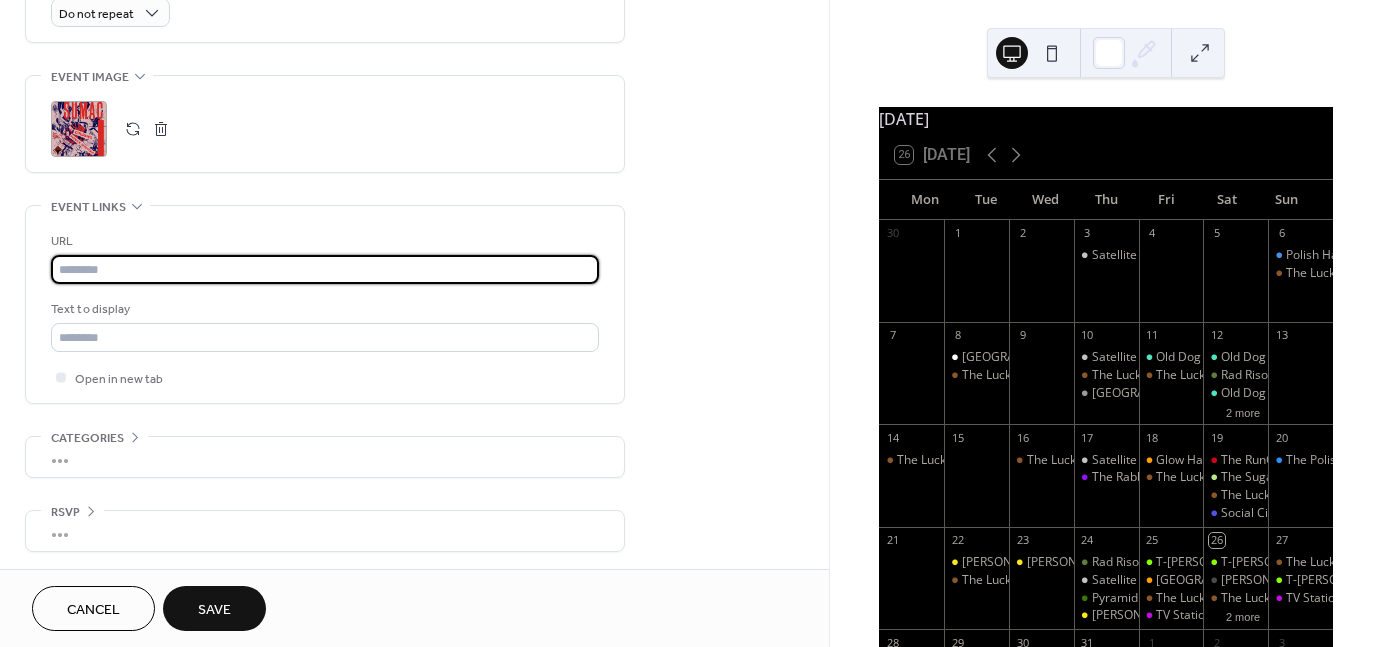 paste on "**********" 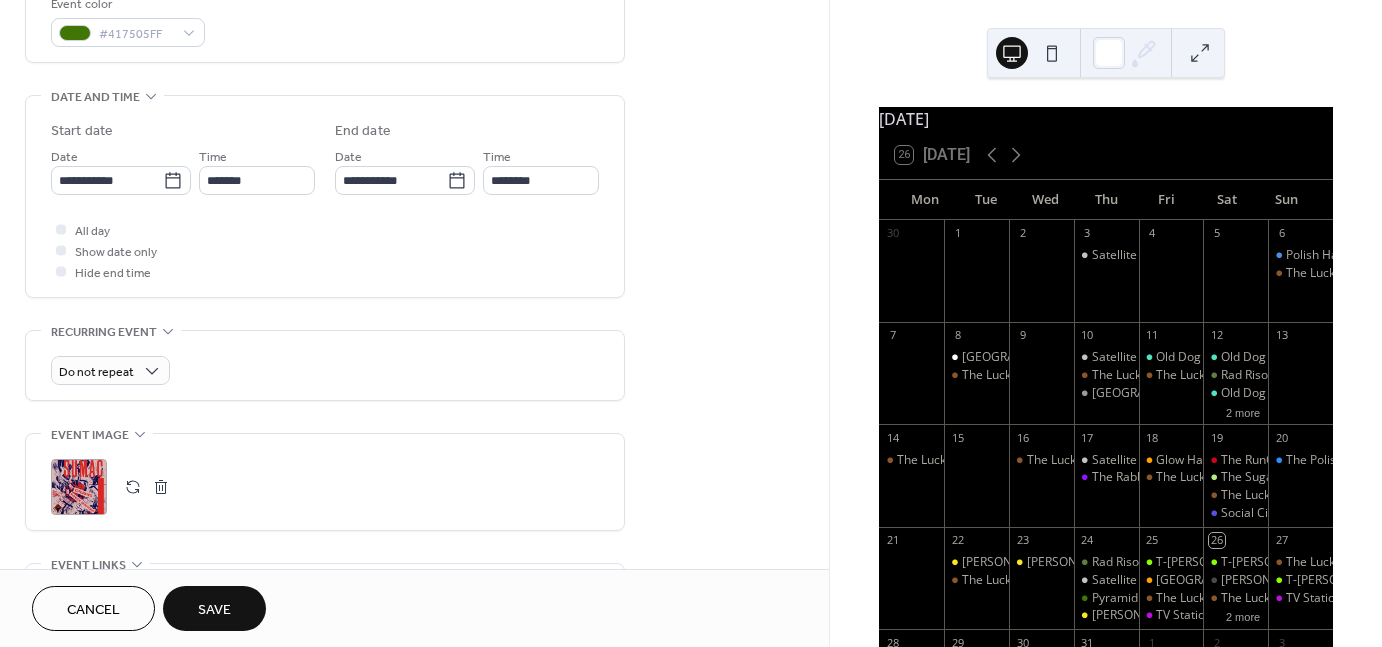 scroll, scrollTop: 555, scrollLeft: 0, axis: vertical 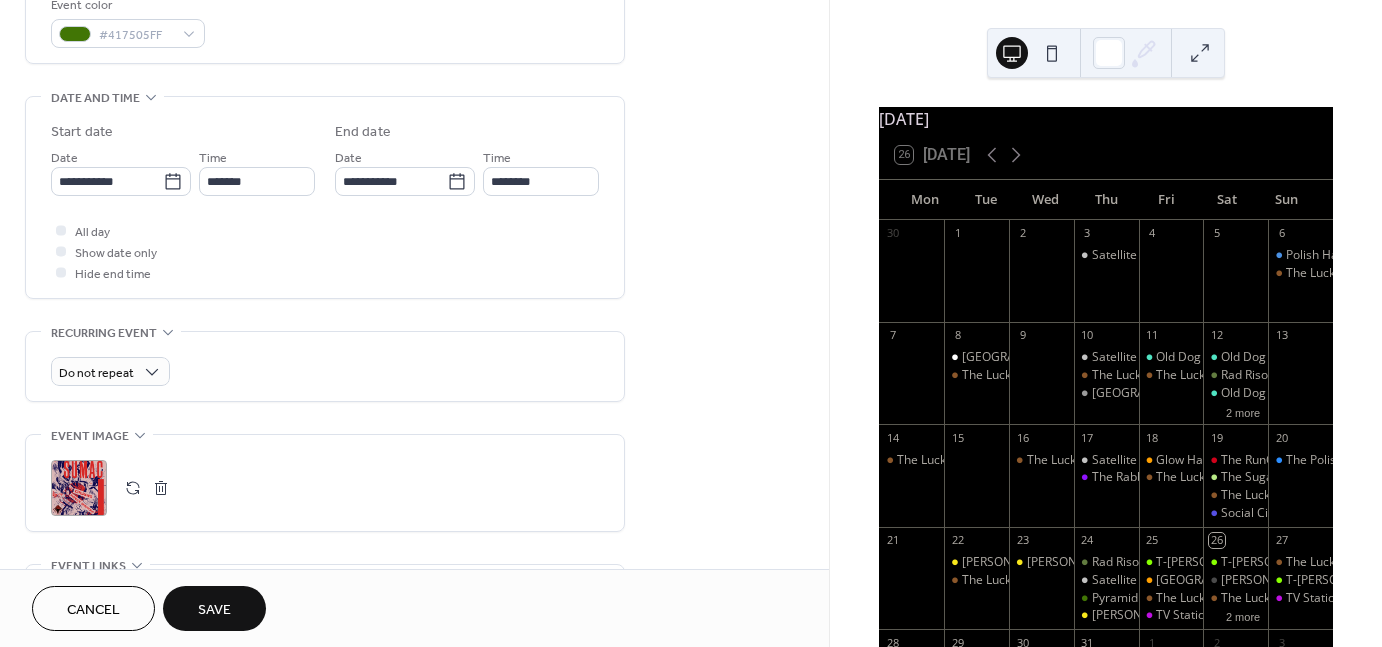 type on "**********" 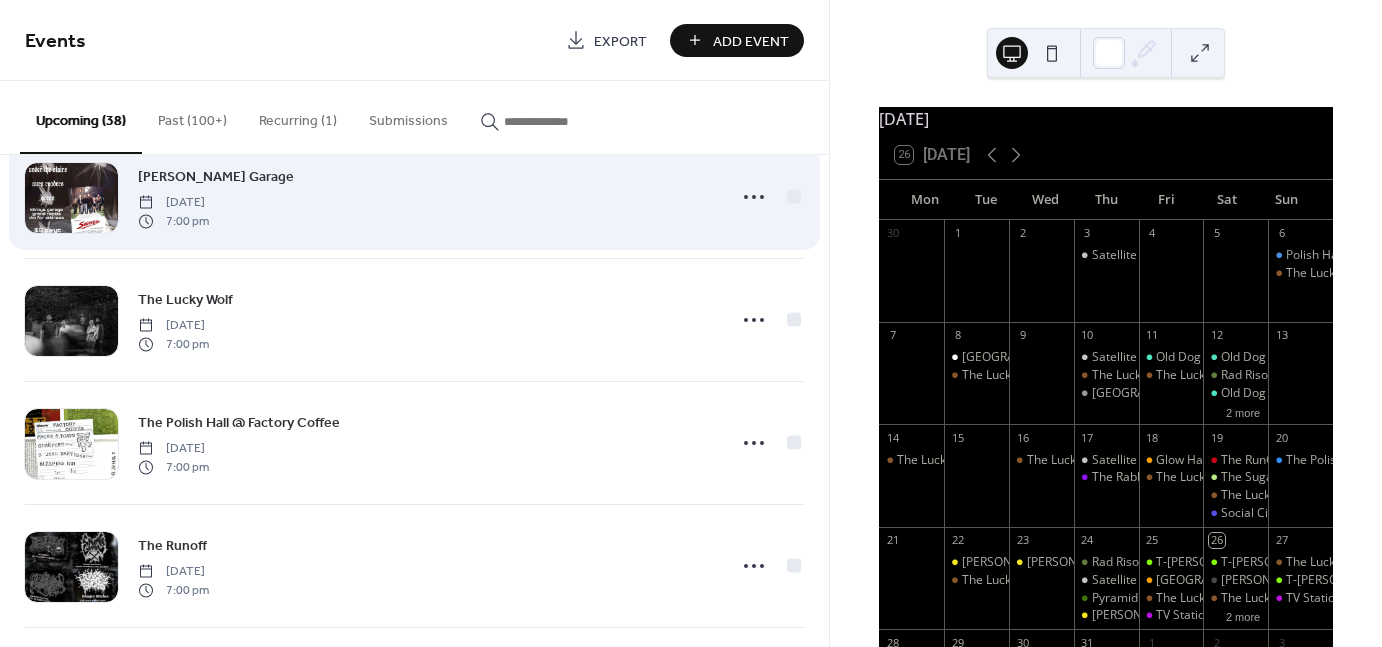 scroll, scrollTop: 0, scrollLeft: 0, axis: both 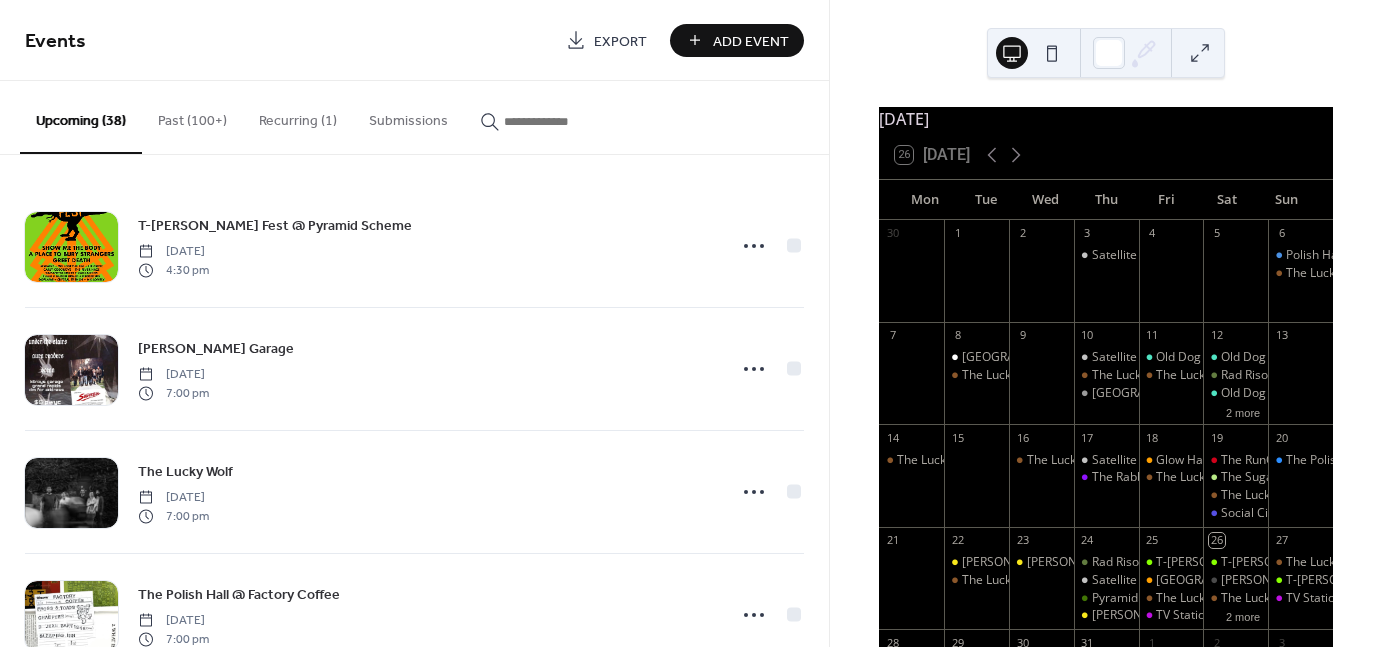 click on "Add Event" at bounding box center (751, 41) 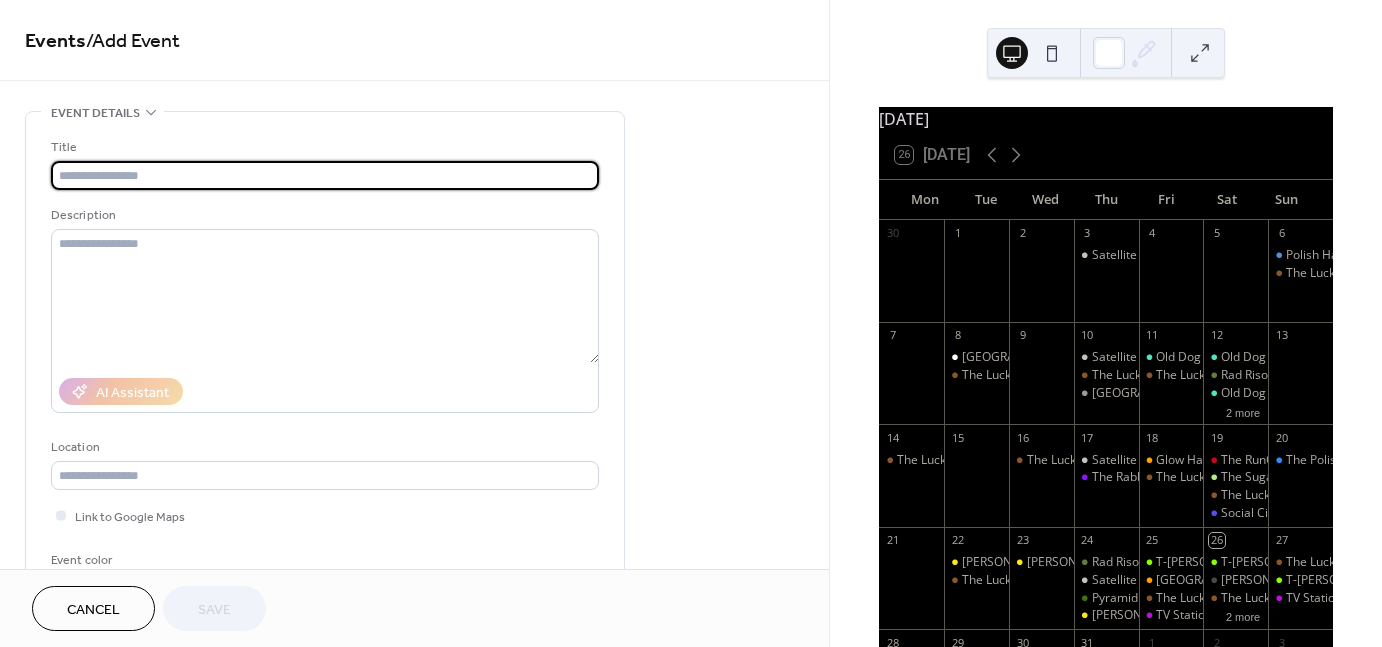 scroll, scrollTop: 76, scrollLeft: 0, axis: vertical 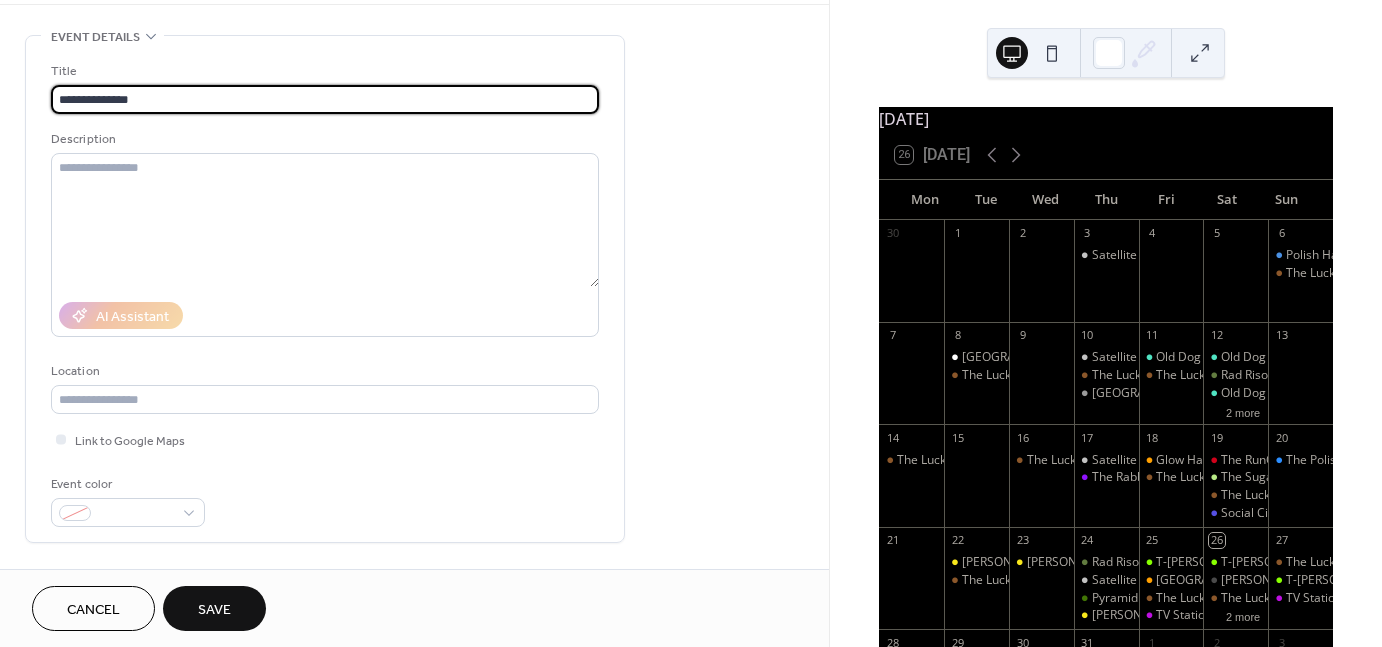 type on "**********" 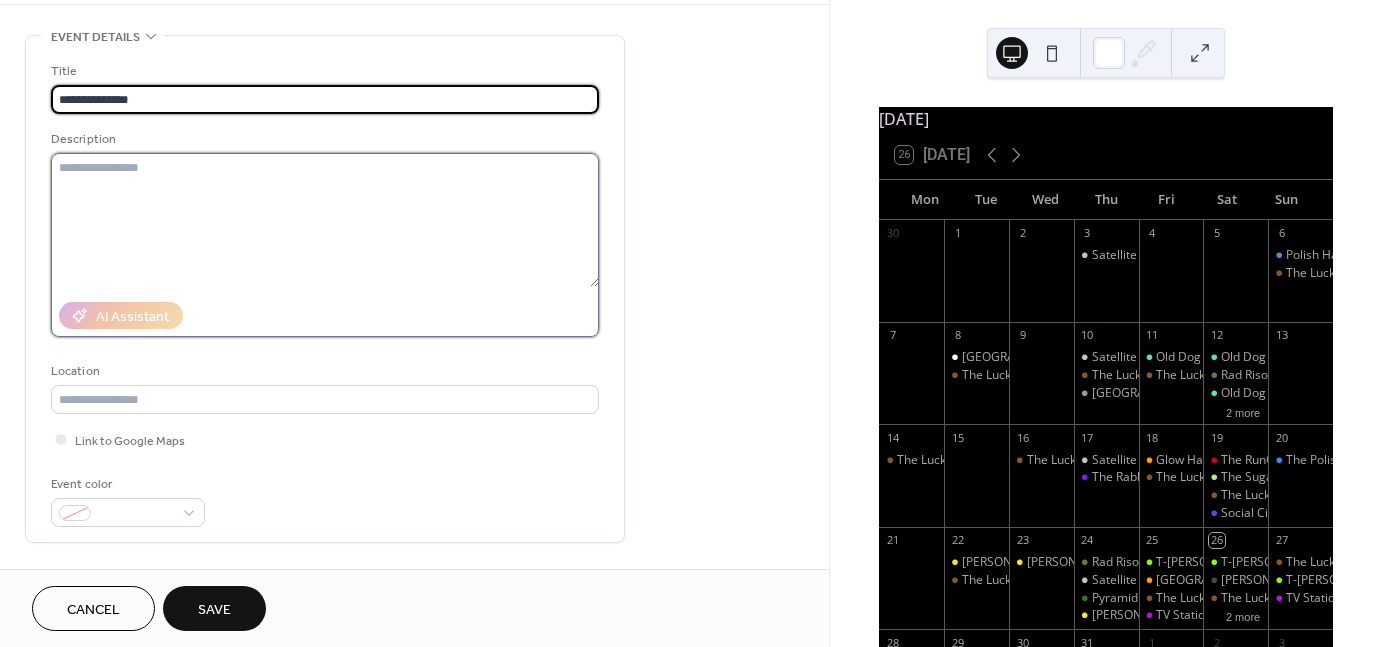 click at bounding box center [325, 220] 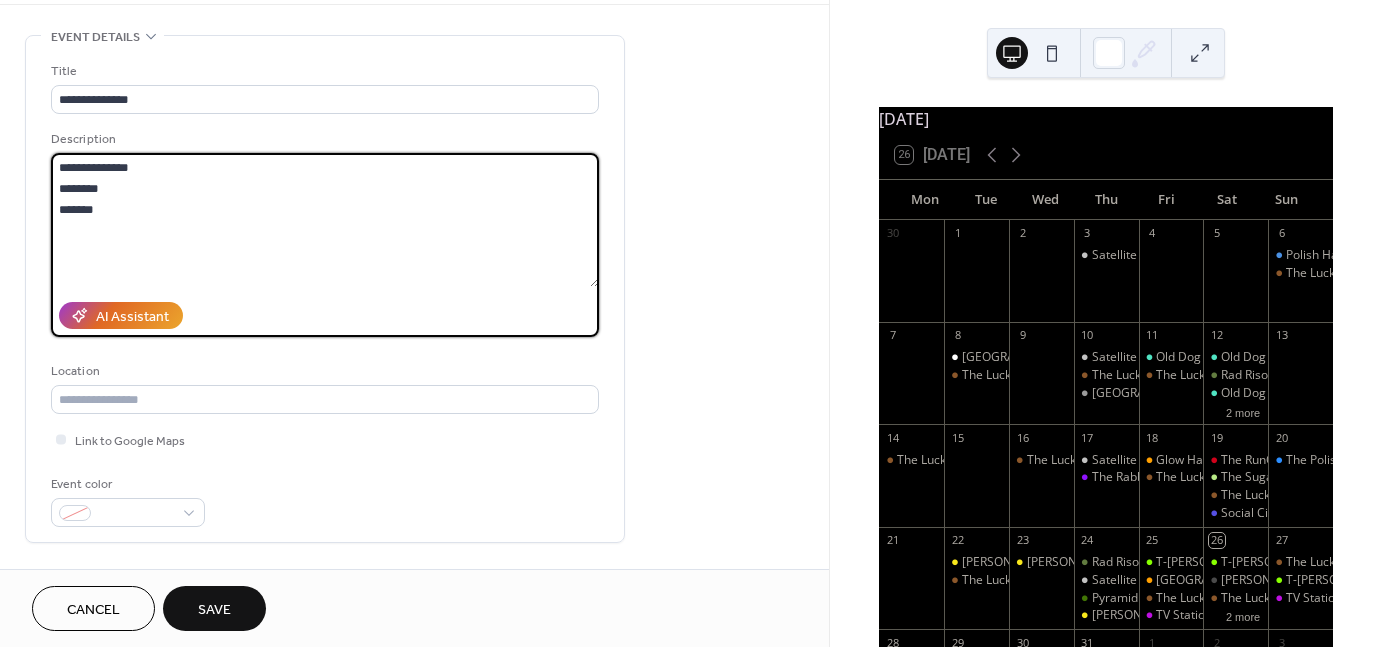 click on "**********" at bounding box center [325, 220] 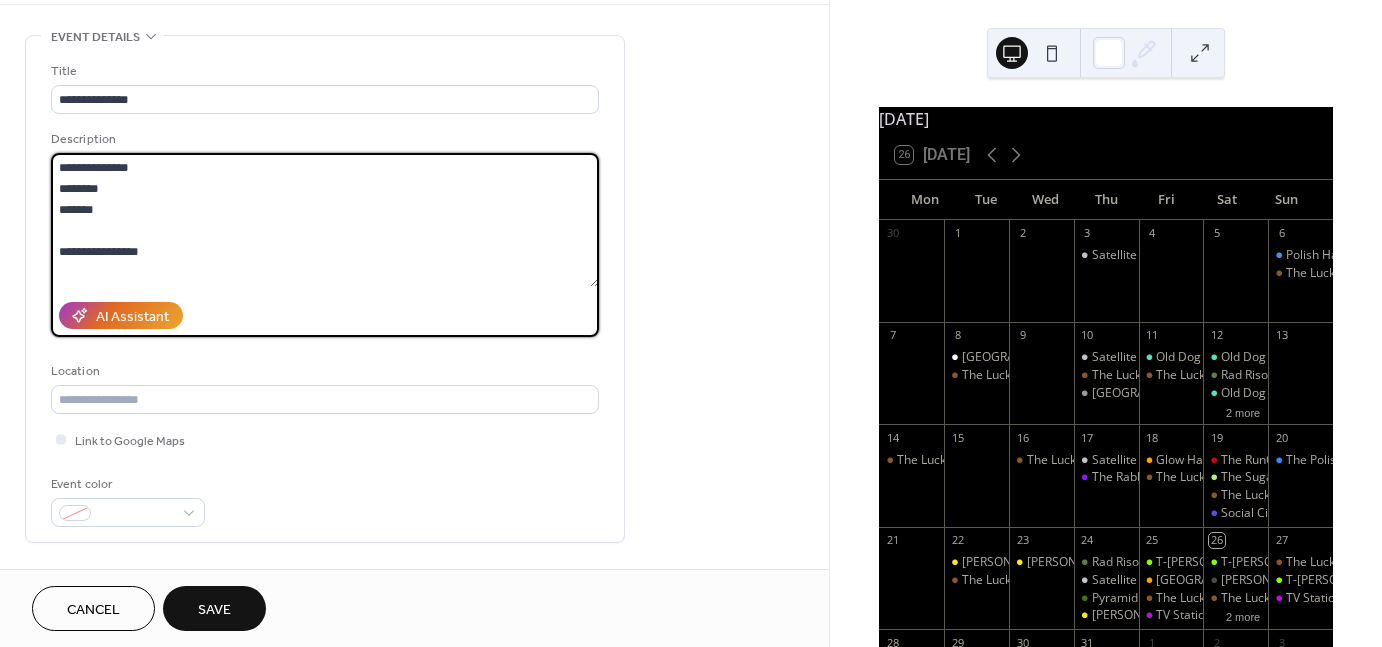 click on "**********" at bounding box center (325, 220) 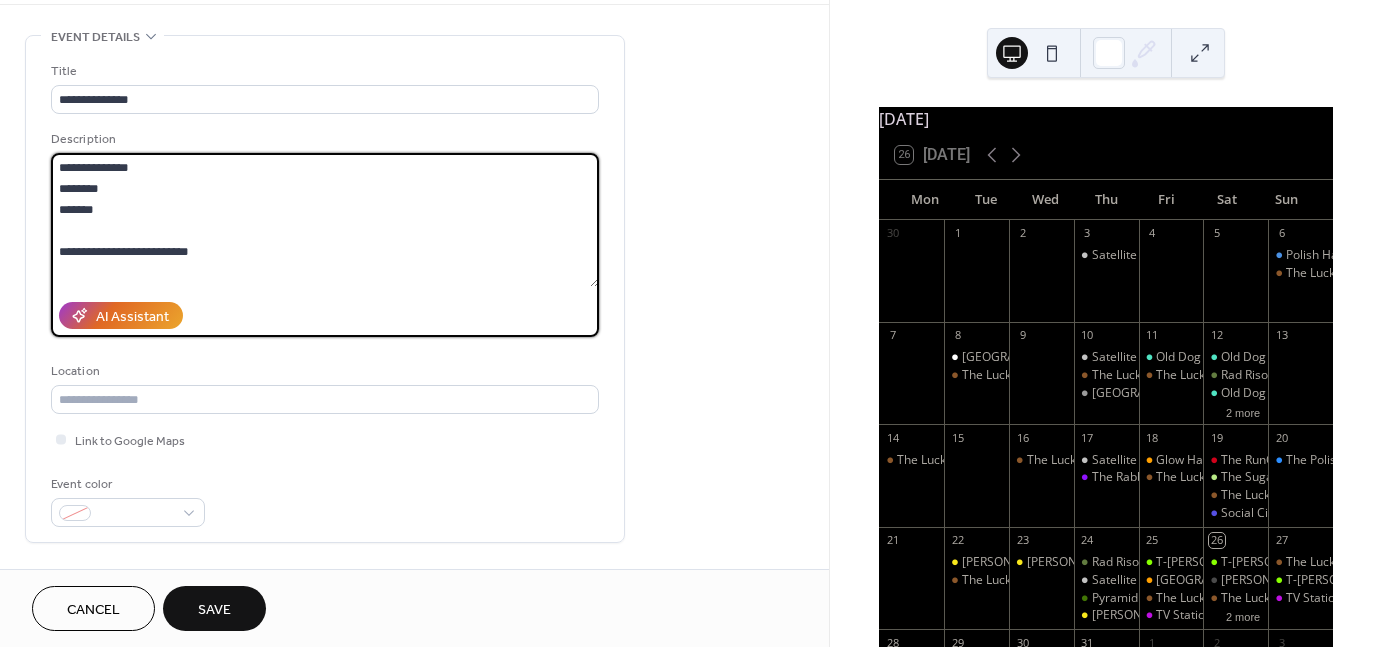 scroll, scrollTop: 19, scrollLeft: 0, axis: vertical 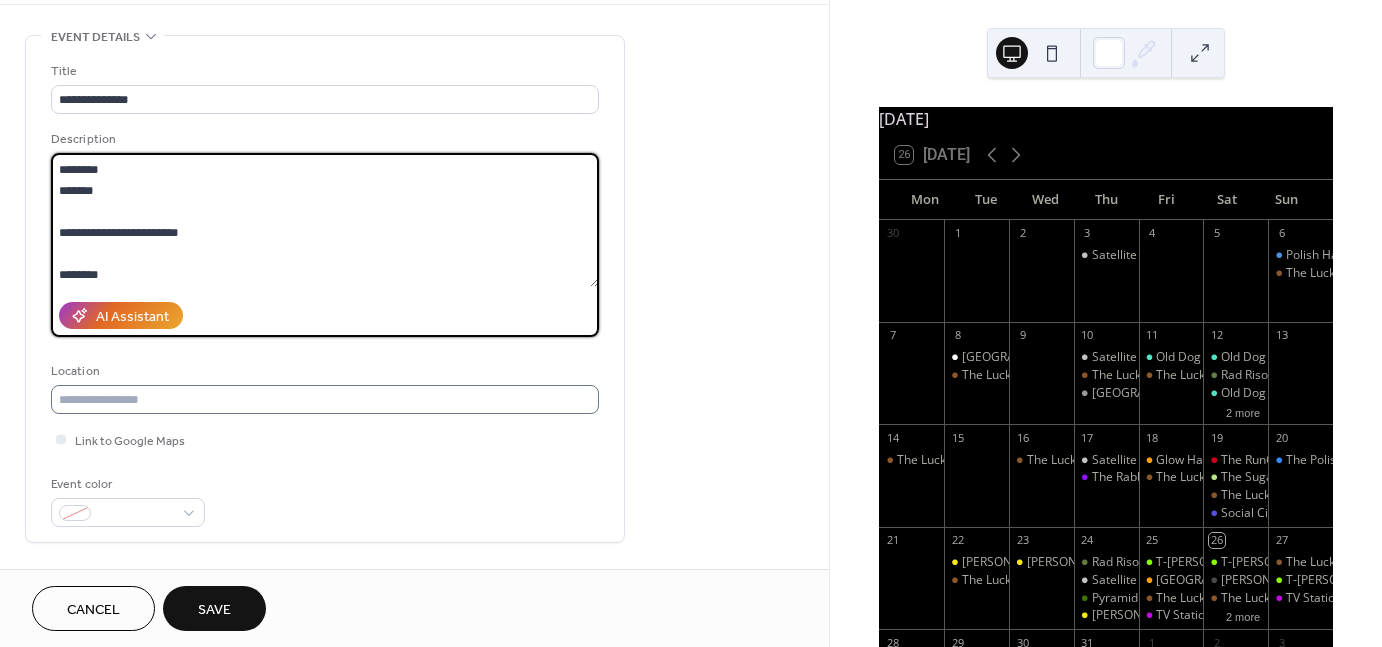 type on "**********" 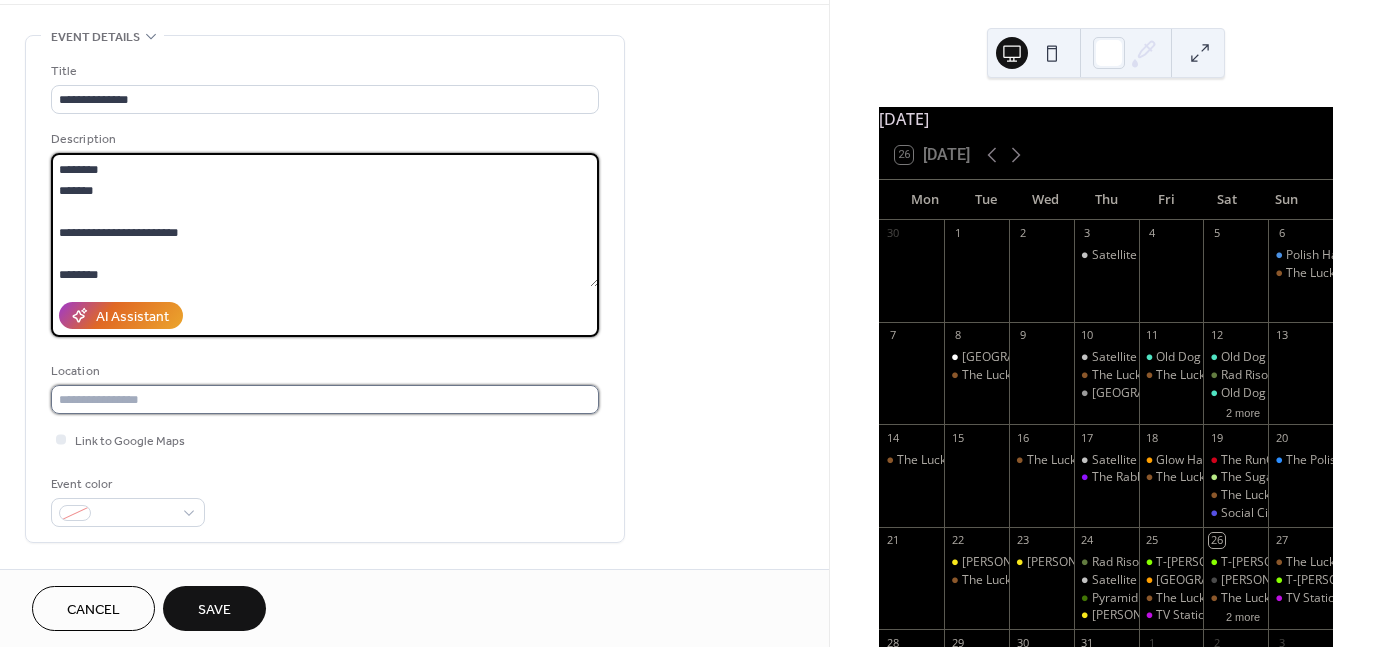 click at bounding box center [325, 399] 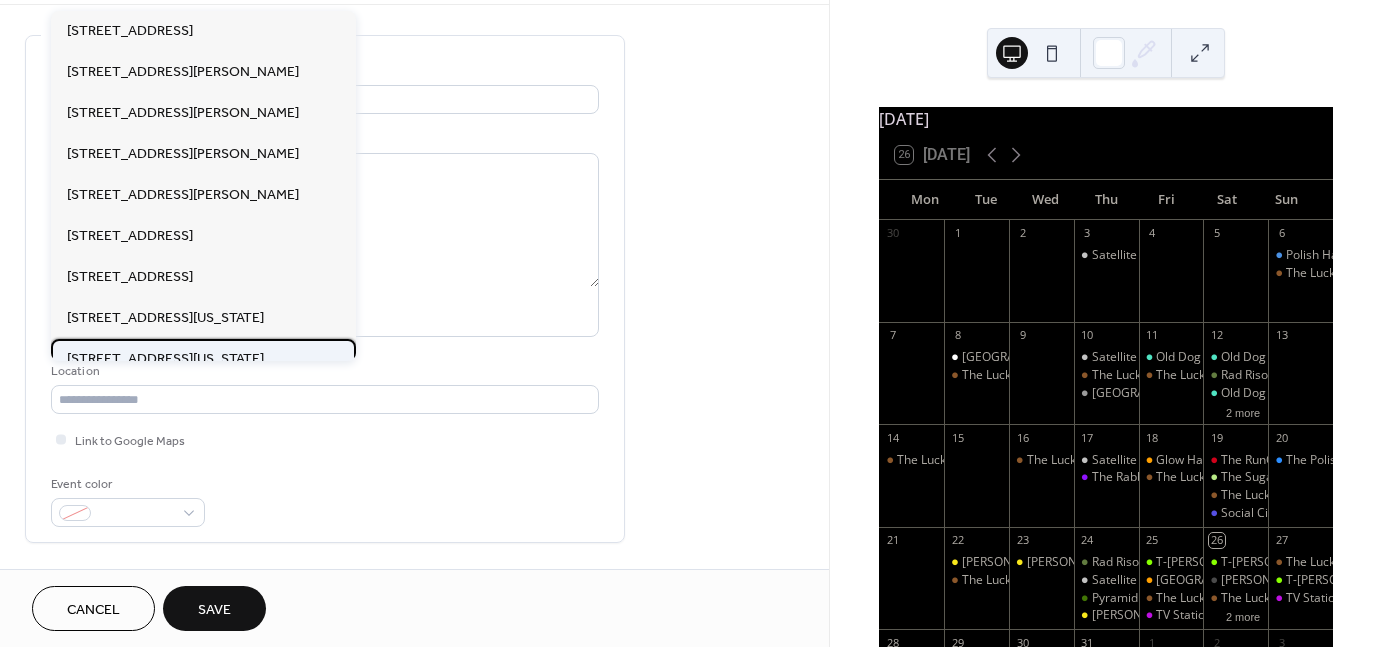 click on "[STREET_ADDRESS][US_STATE]" at bounding box center (165, 358) 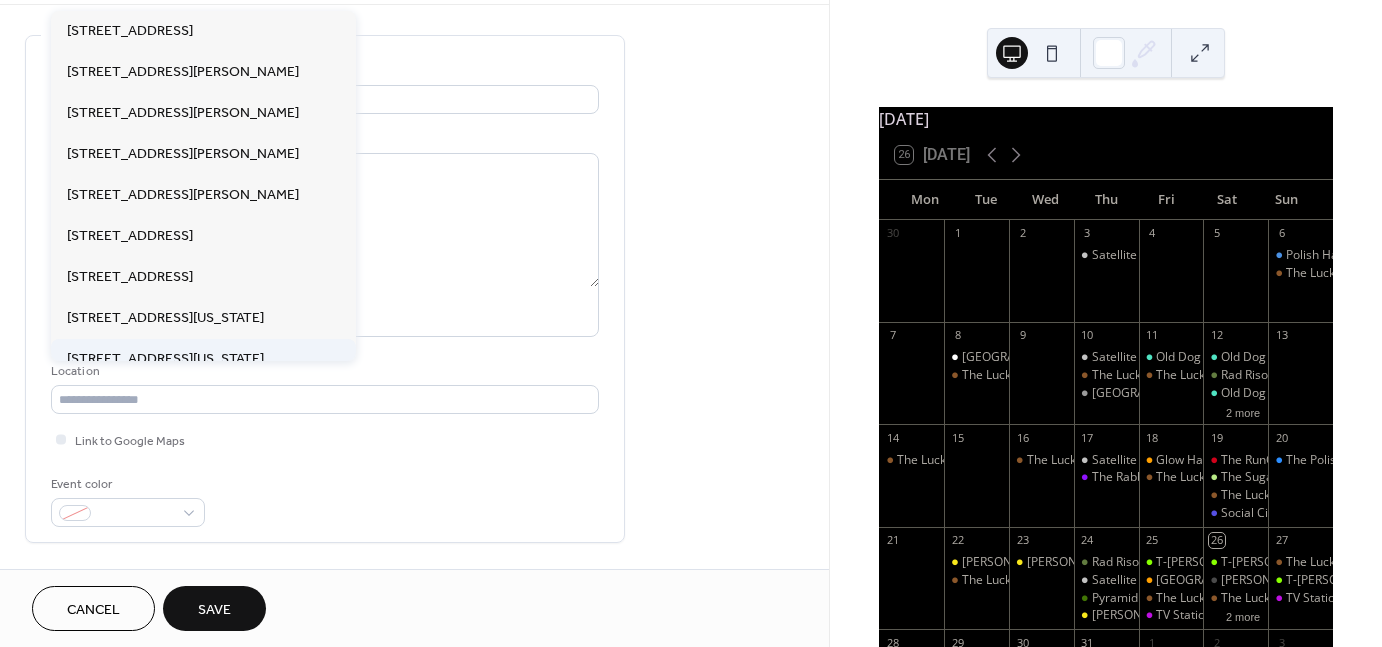 type on "**********" 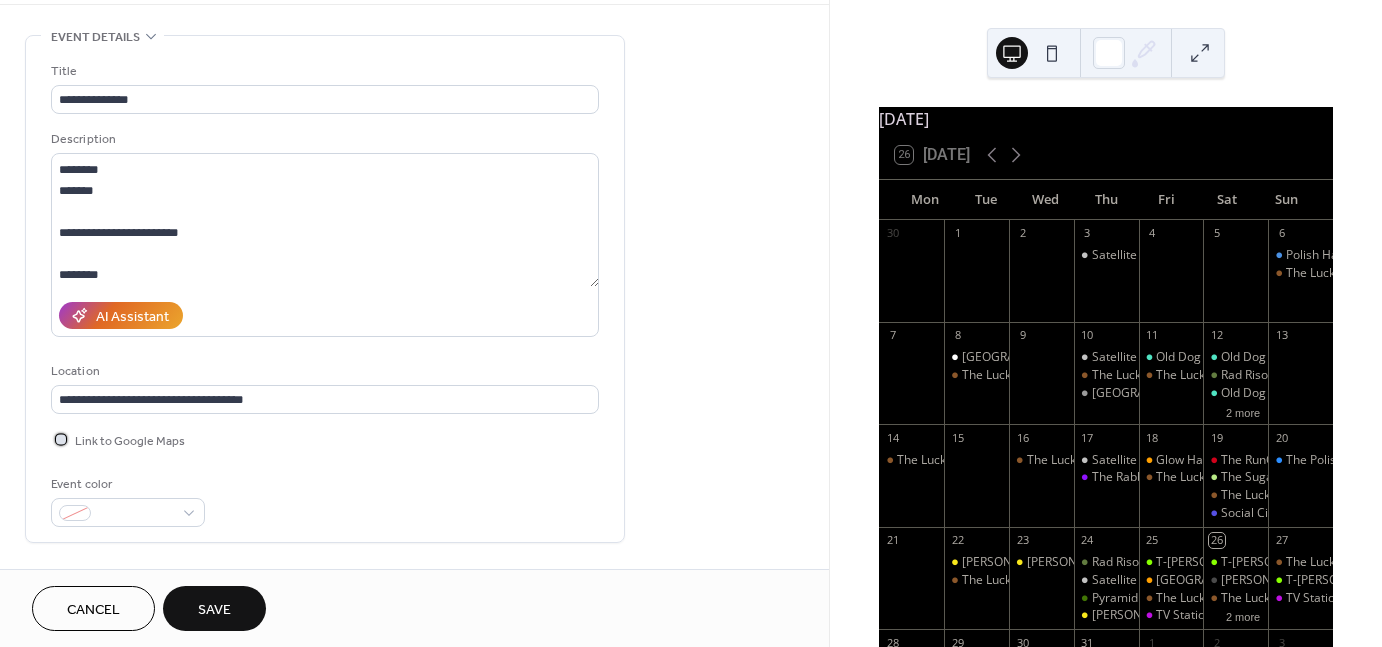 click on "Link to Google Maps" at bounding box center [130, 441] 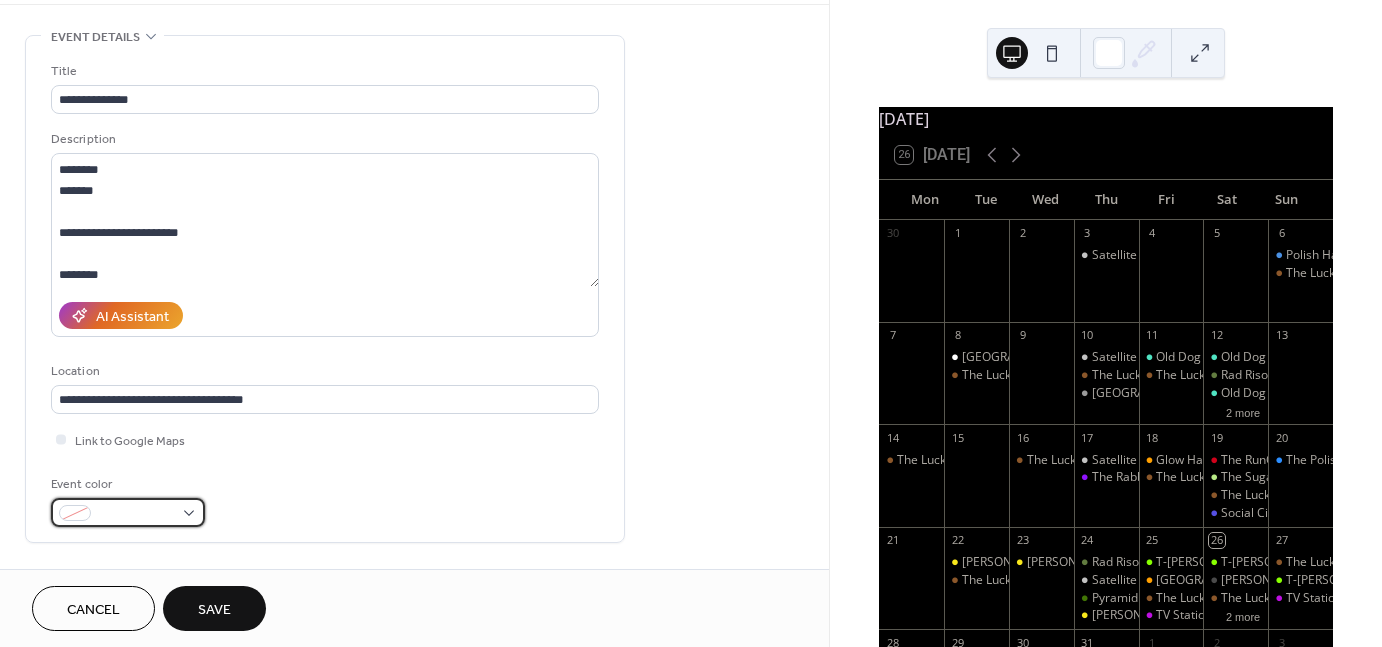 click at bounding box center (136, 514) 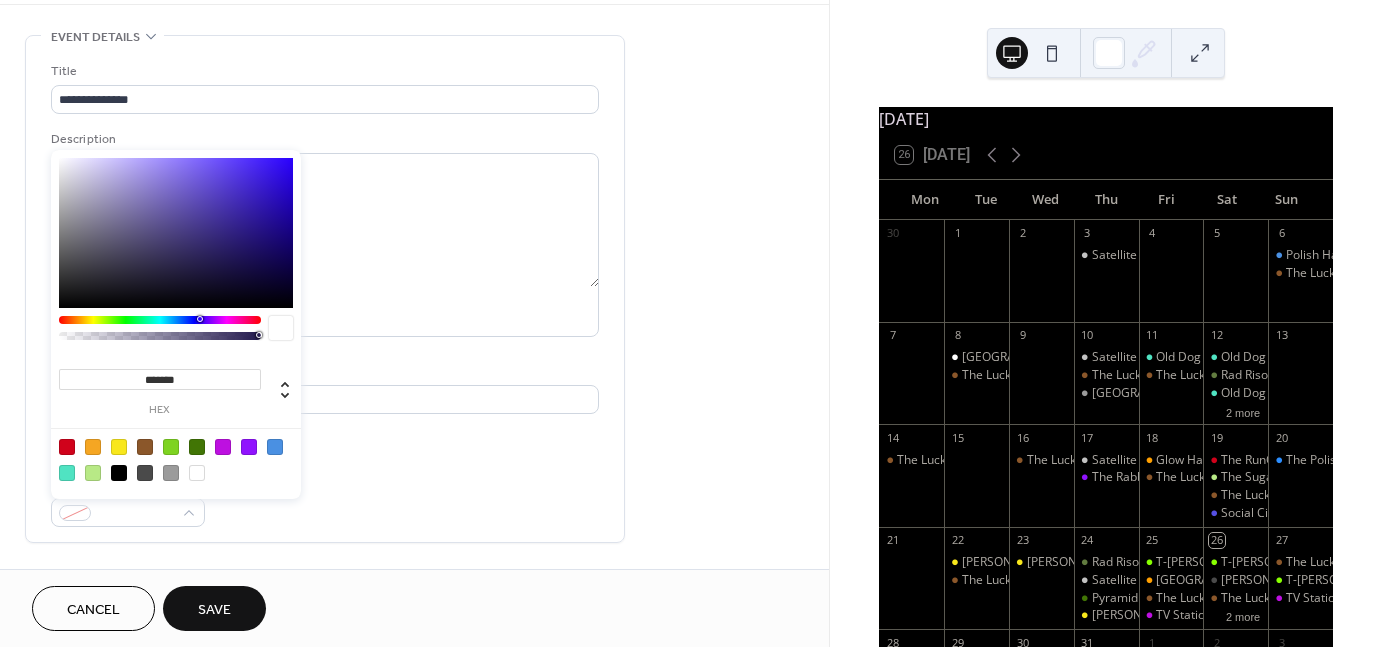click at bounding box center (145, 447) 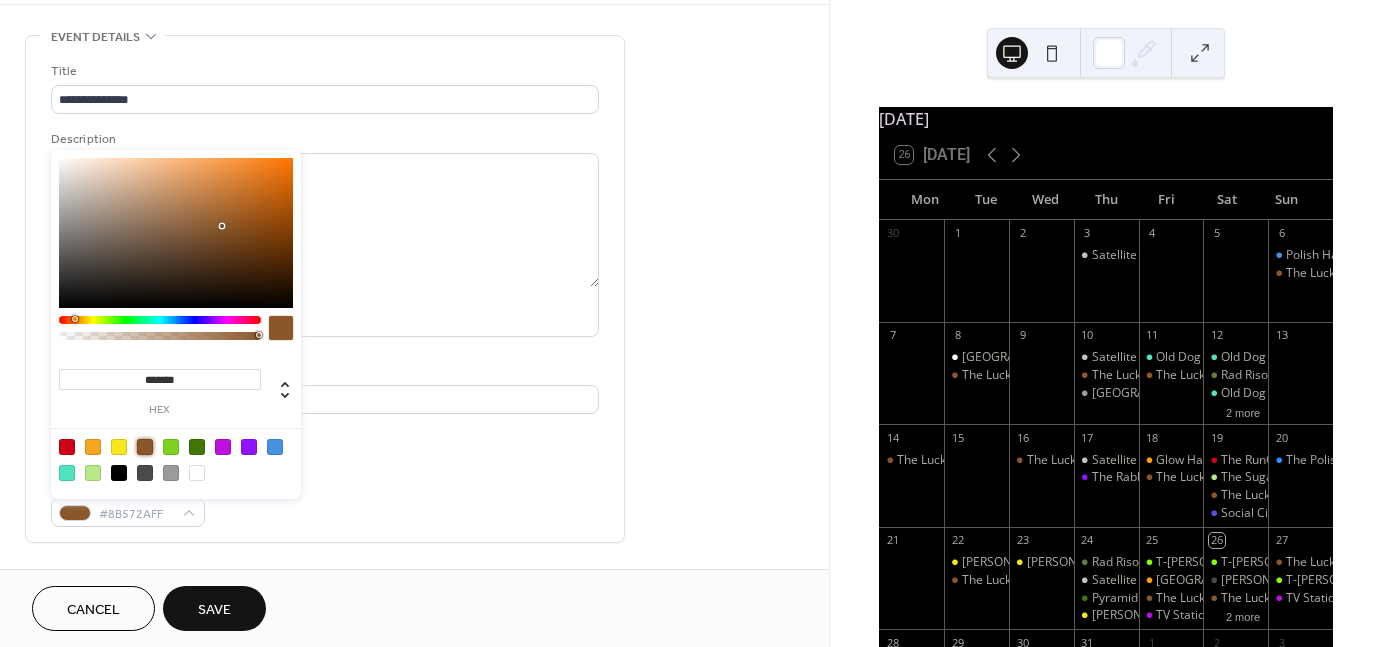 click on "Event color #8B572AFF" at bounding box center (325, 500) 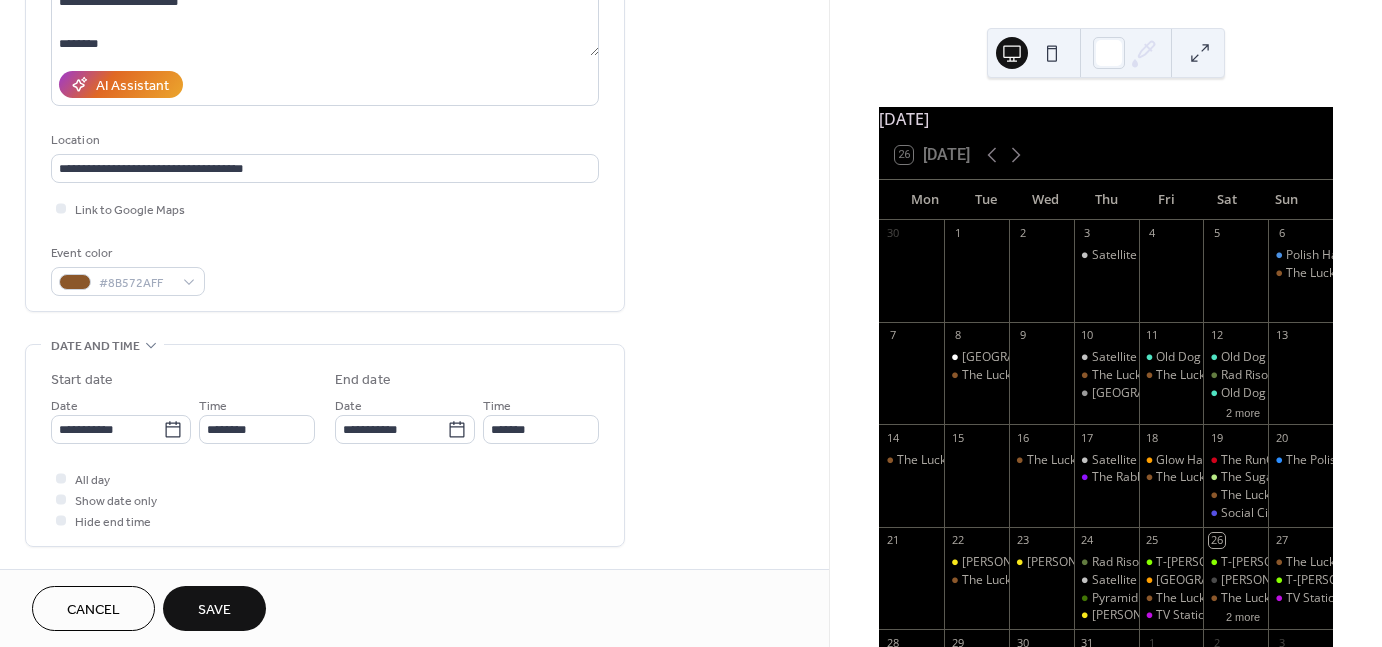 scroll, scrollTop: 439, scrollLeft: 0, axis: vertical 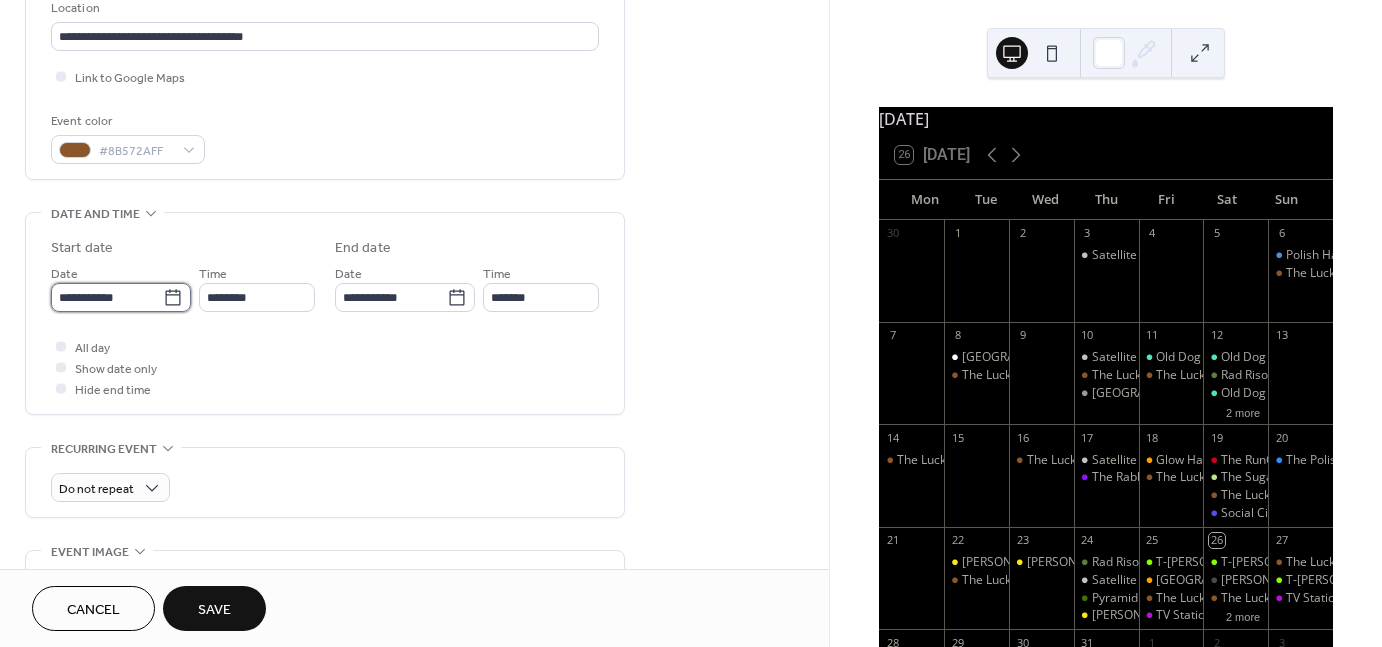 click on "**********" at bounding box center [107, 297] 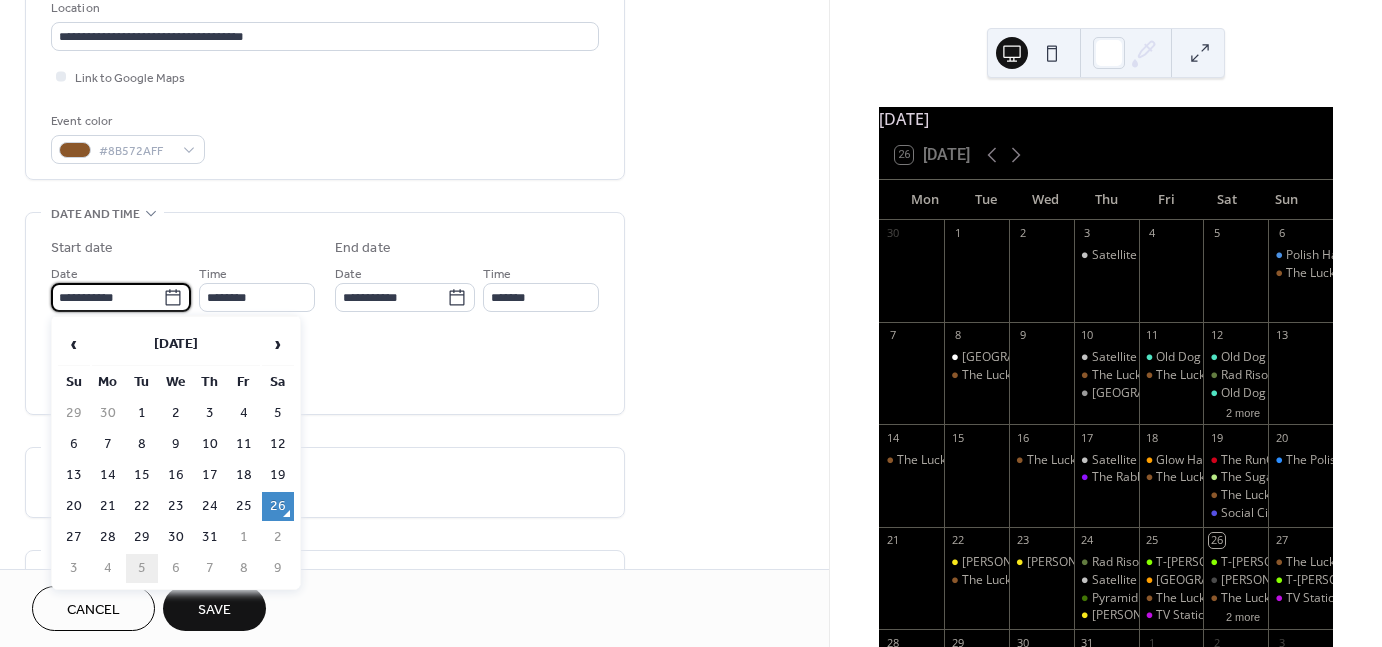 click on "5" at bounding box center [142, 568] 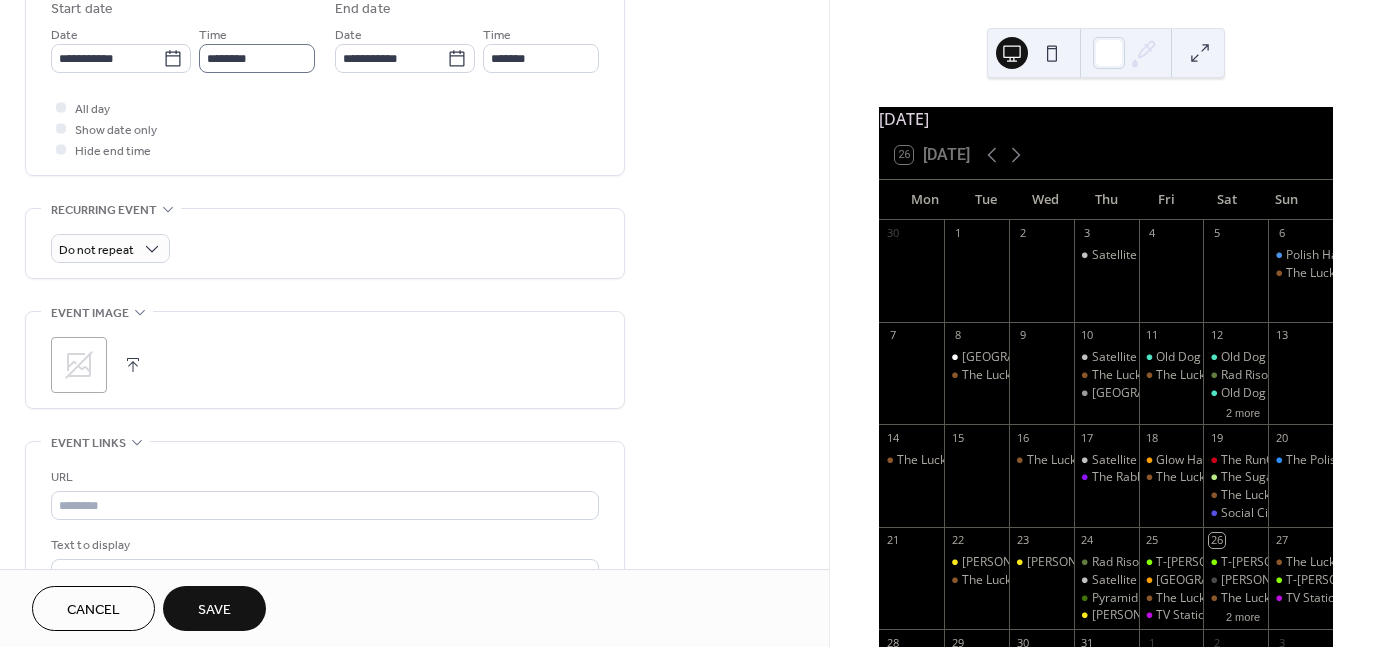 scroll, scrollTop: 679, scrollLeft: 0, axis: vertical 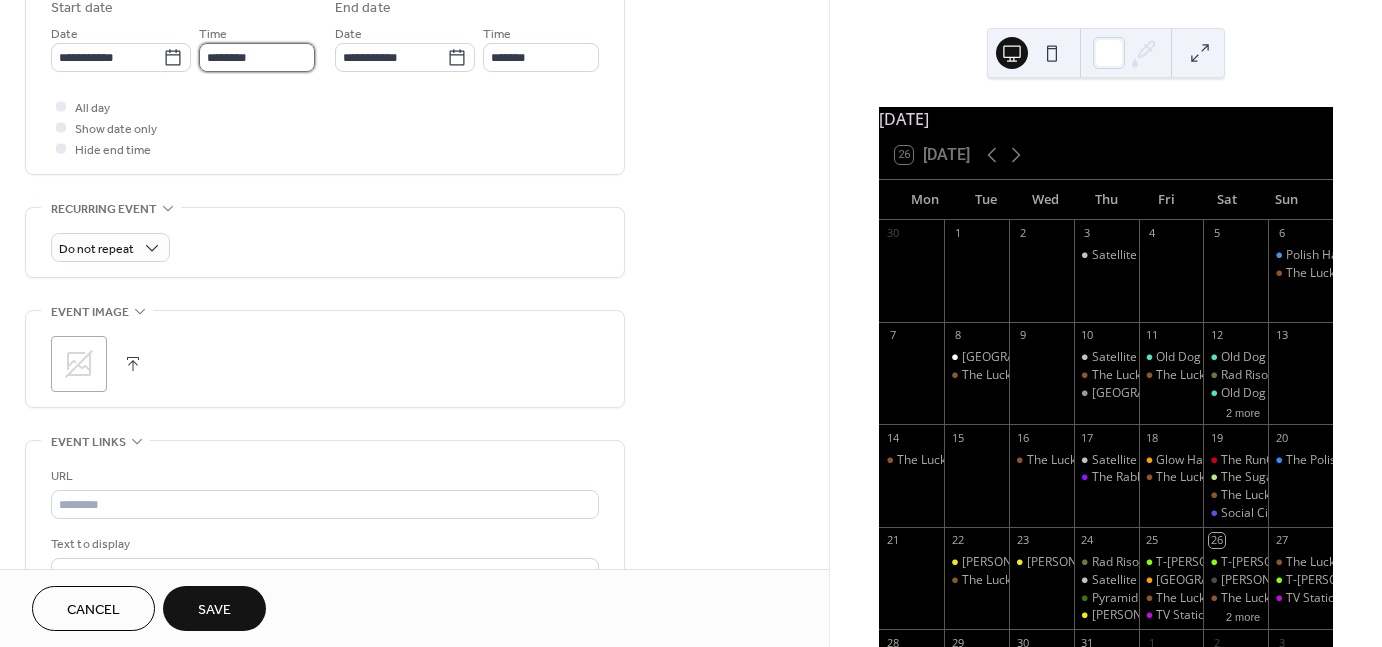 click on "********" at bounding box center [257, 57] 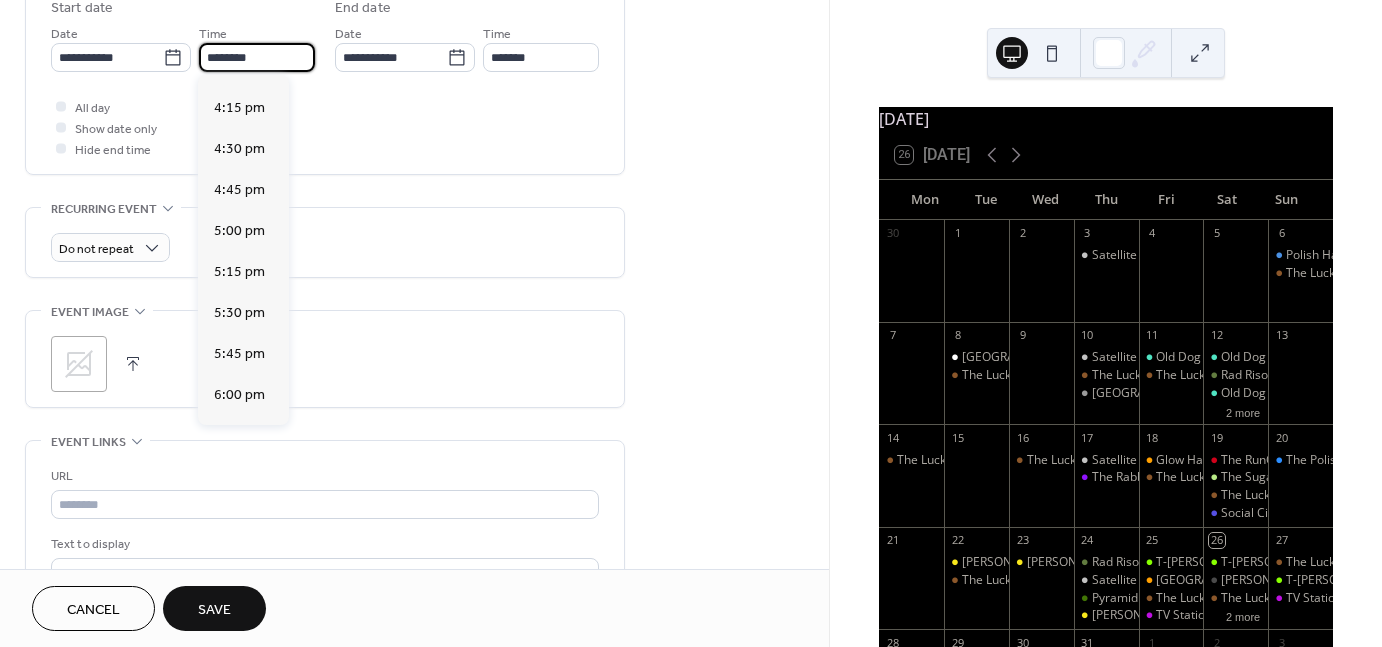 scroll, scrollTop: 2956, scrollLeft: 0, axis: vertical 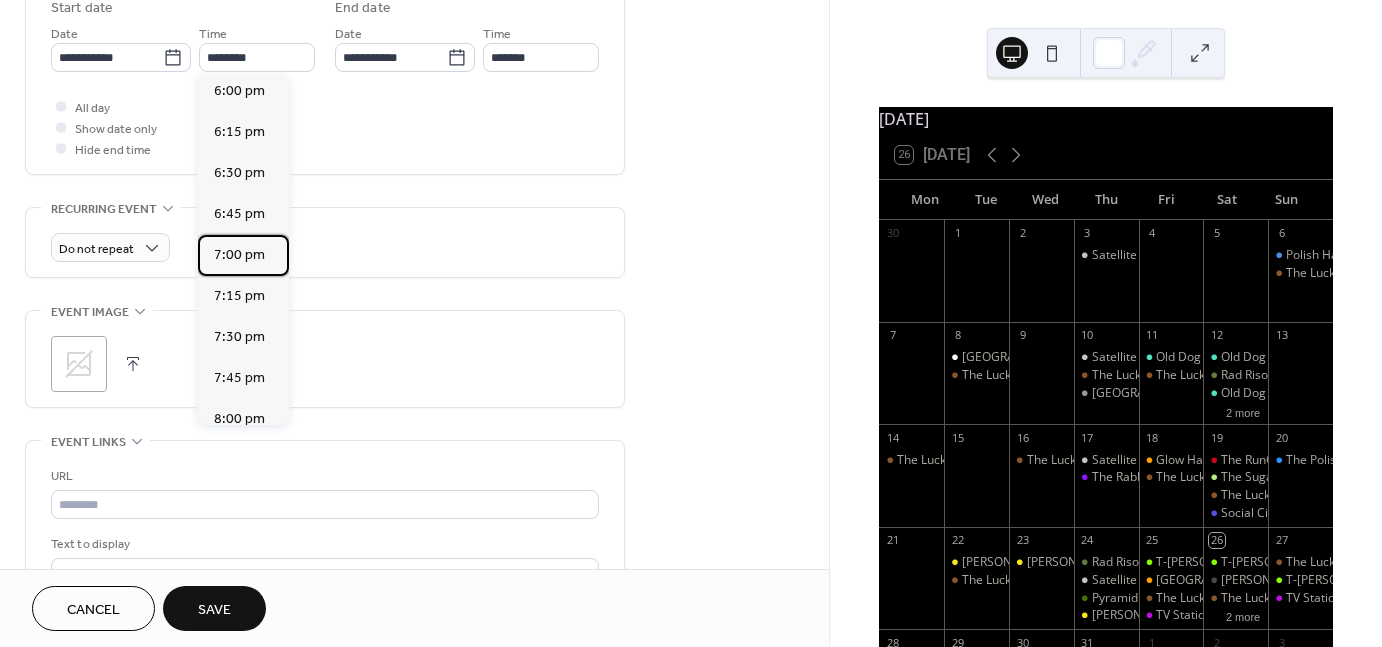 click on "7:00 pm" at bounding box center [239, 255] 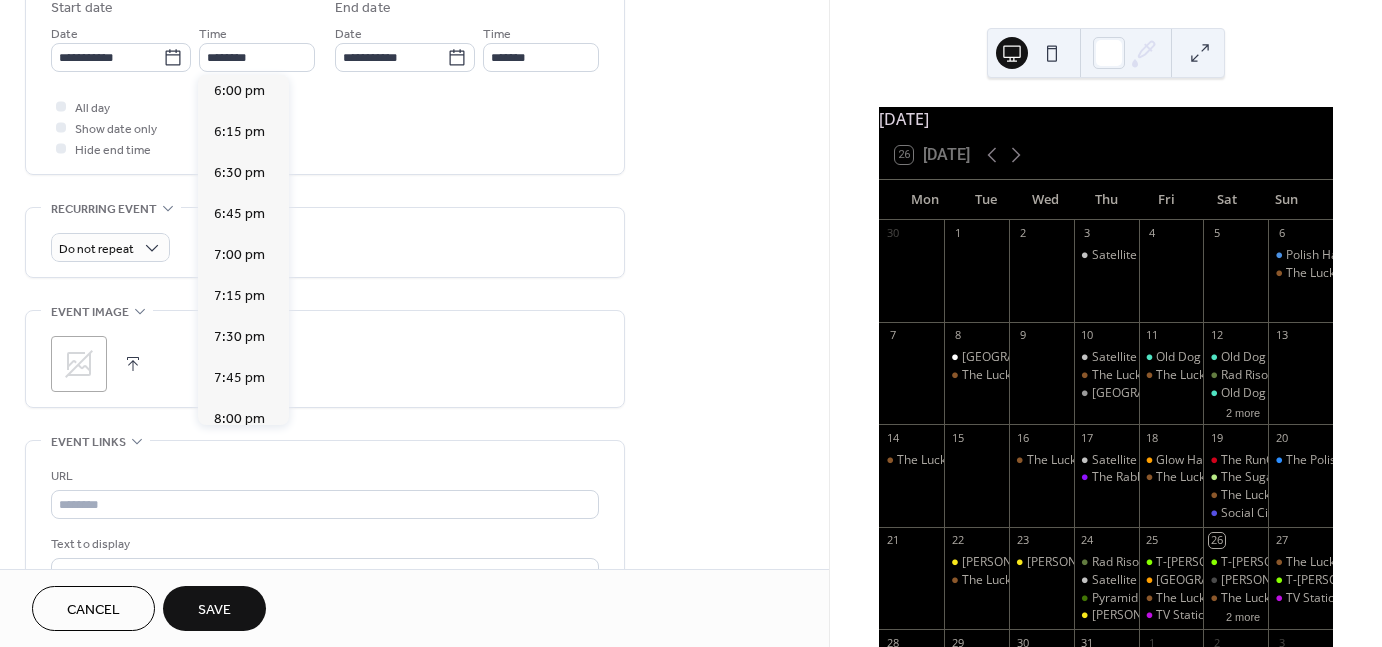 type on "*******" 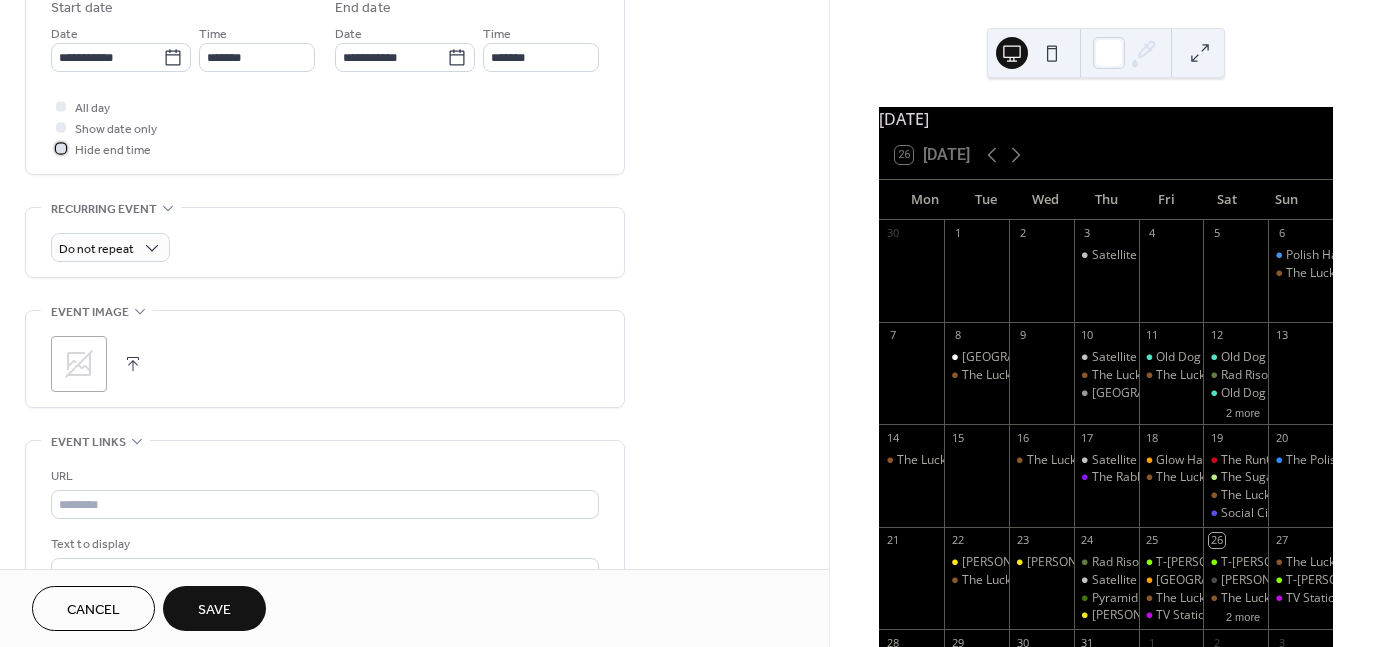 click on "Hide end time" at bounding box center (113, 150) 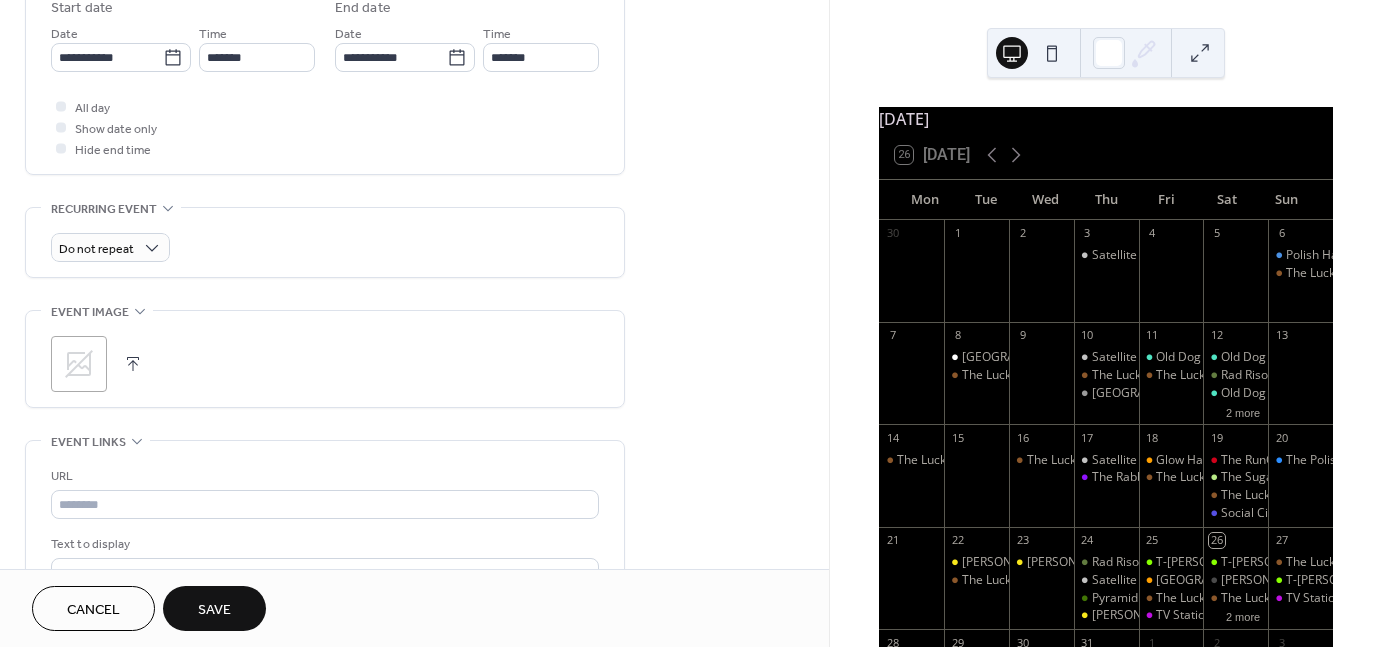 click 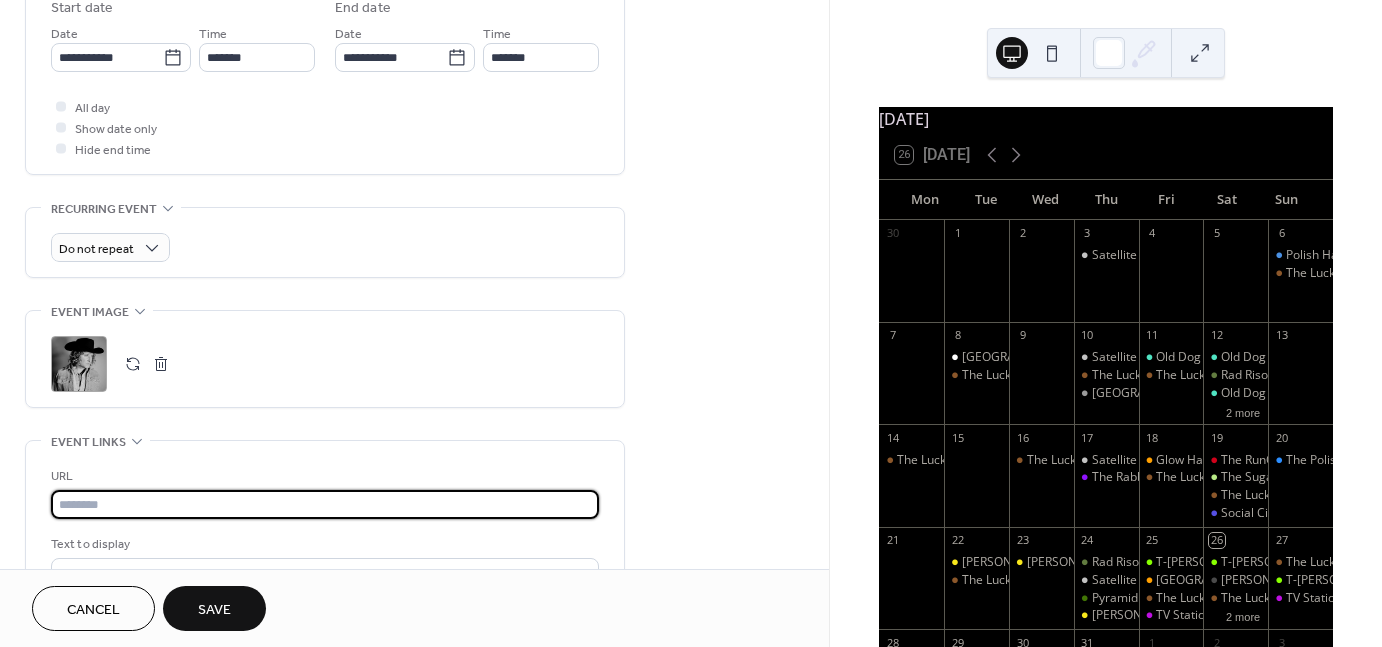 click at bounding box center (325, 504) 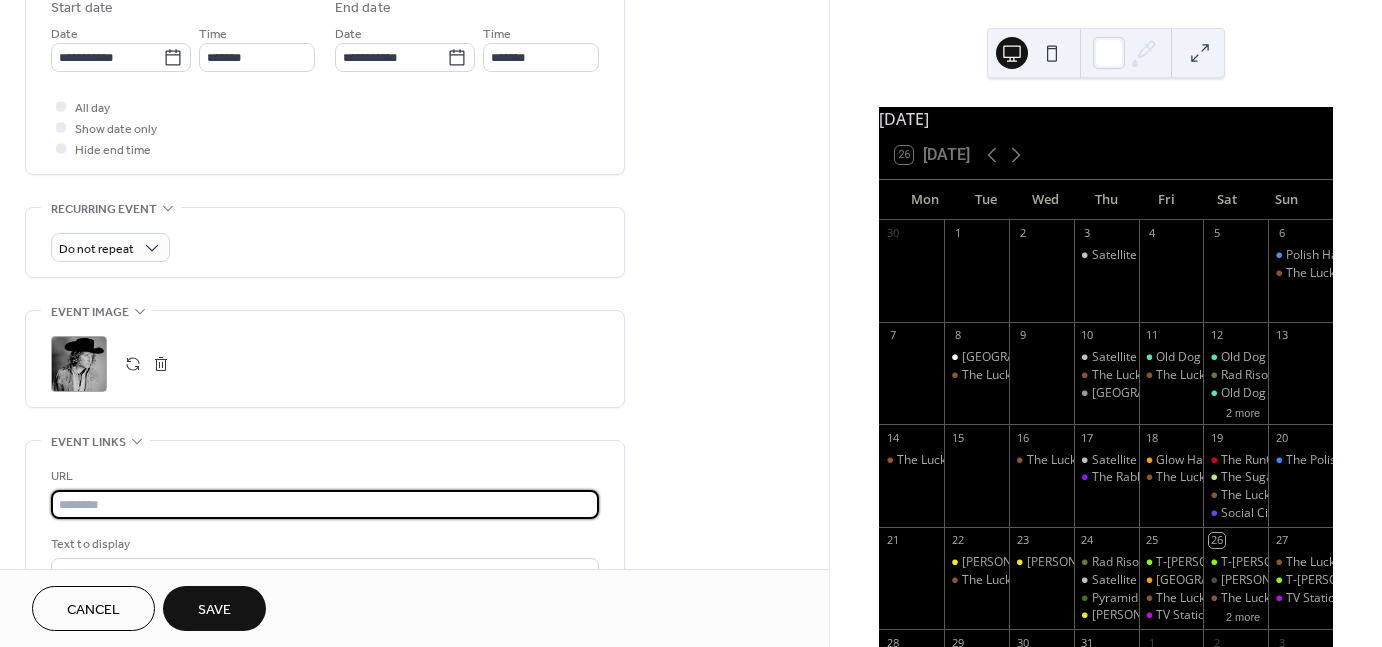 paste on "**********" 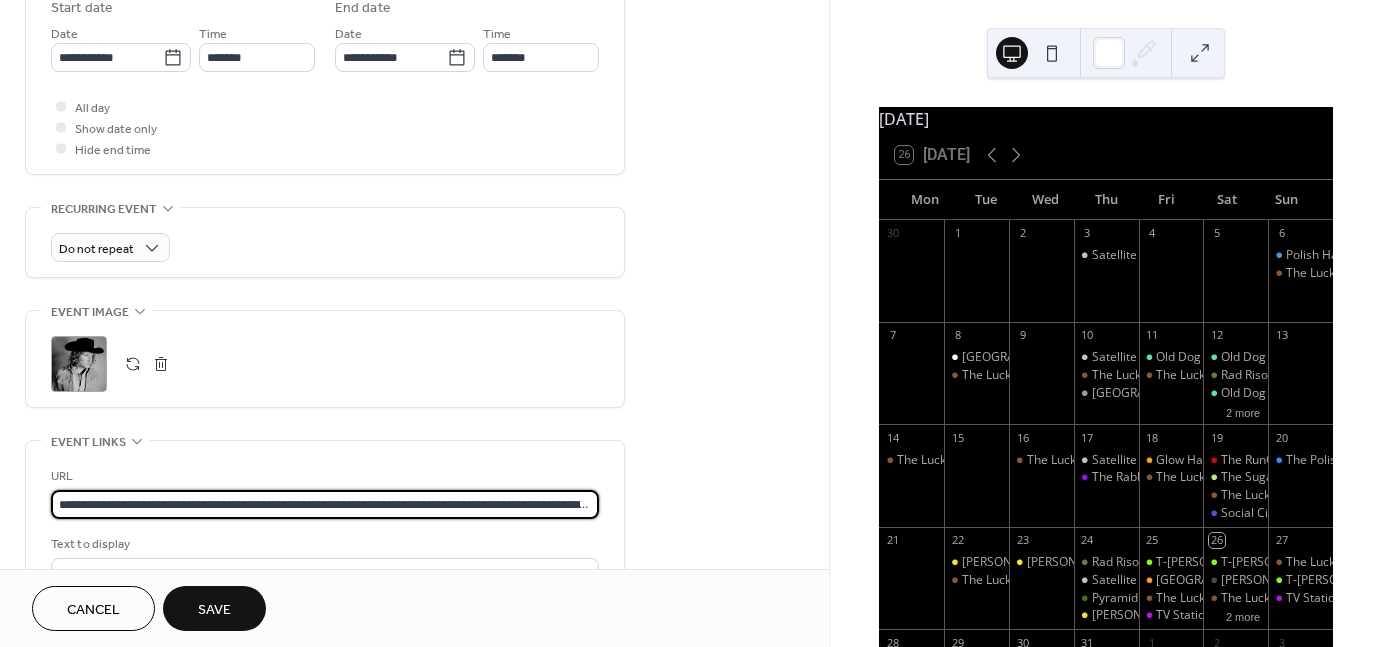 scroll, scrollTop: 0, scrollLeft: 84, axis: horizontal 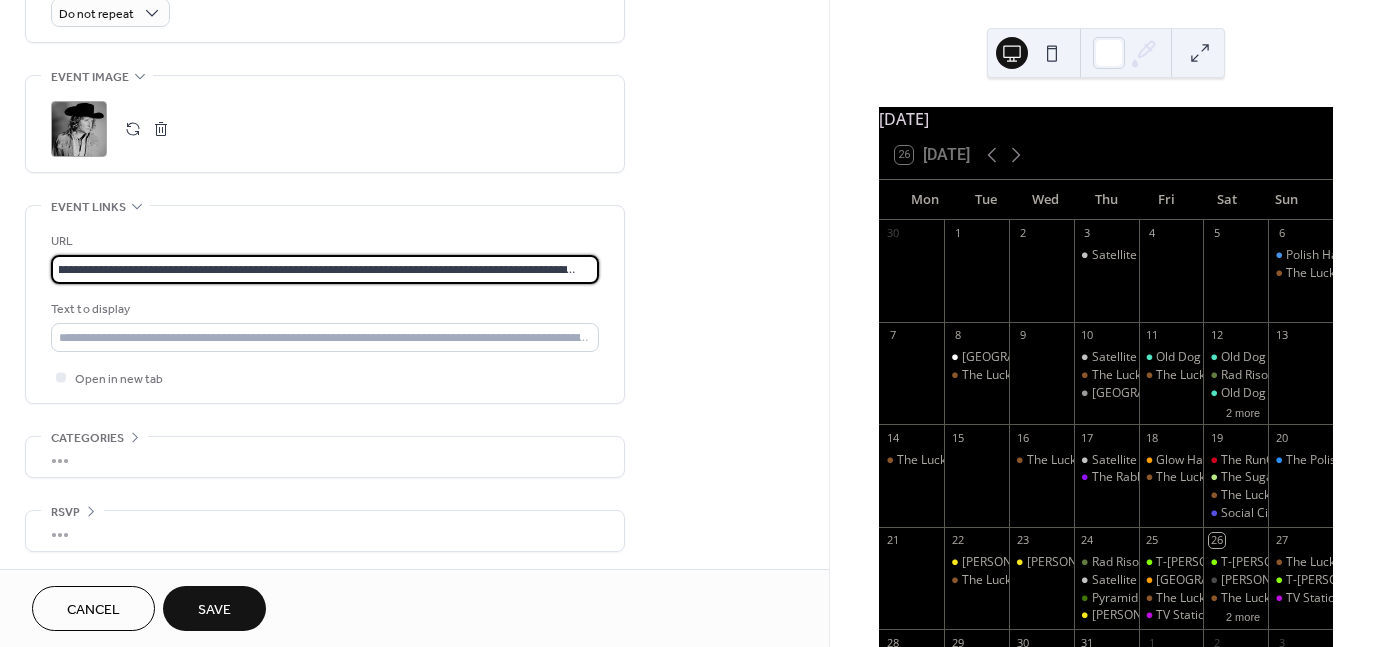 type on "**********" 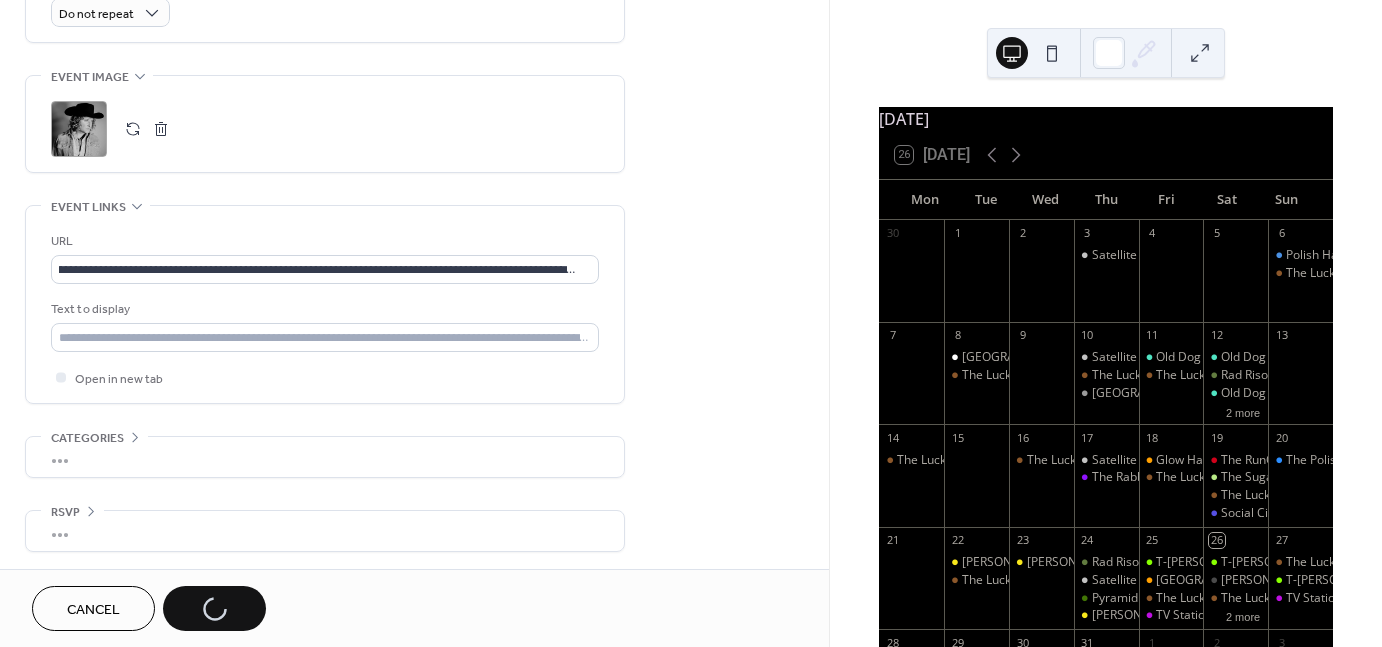 scroll, scrollTop: 0, scrollLeft: 0, axis: both 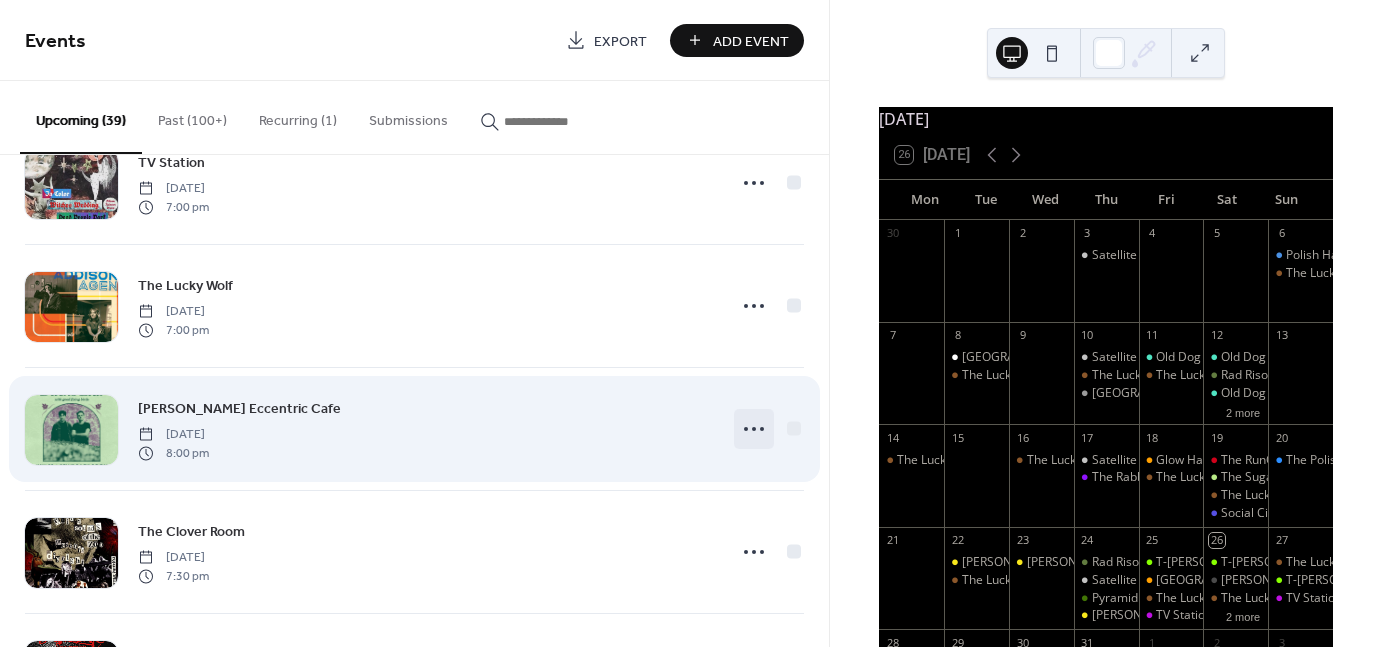 click 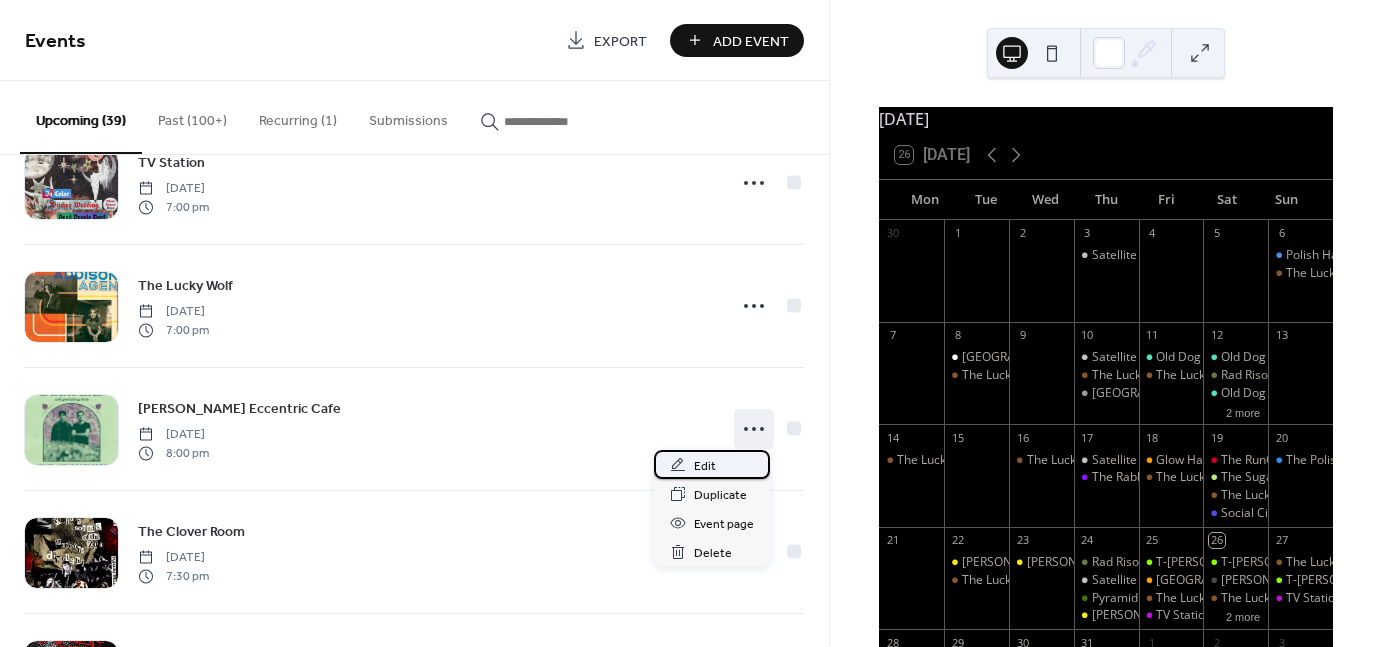 click on "Edit" at bounding box center (705, 466) 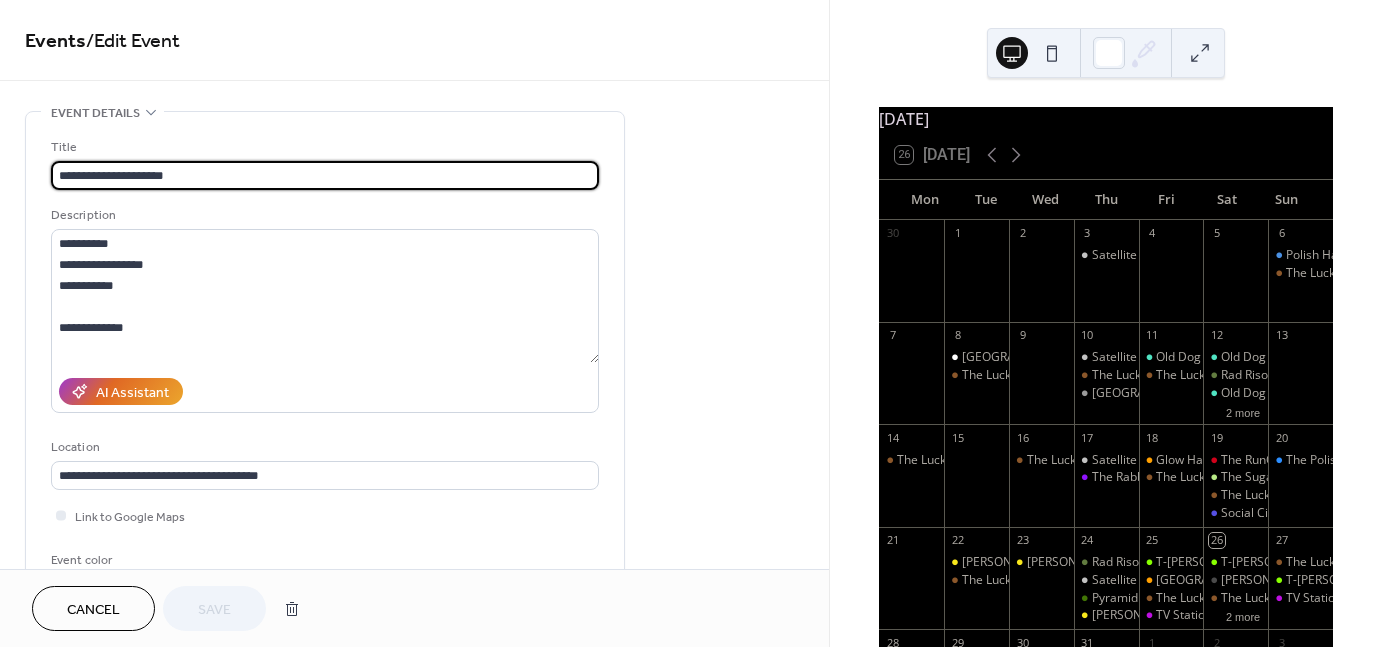 click on "Cancel" at bounding box center (93, 610) 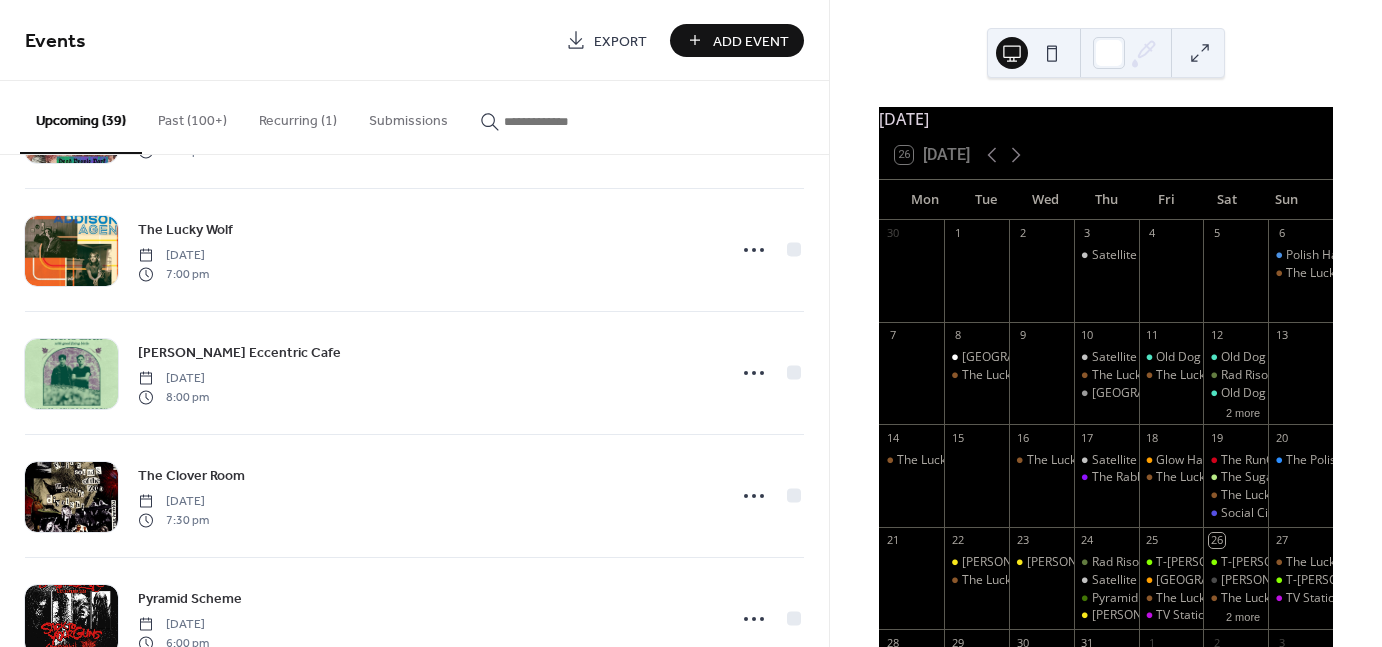 scroll, scrollTop: 980, scrollLeft: 0, axis: vertical 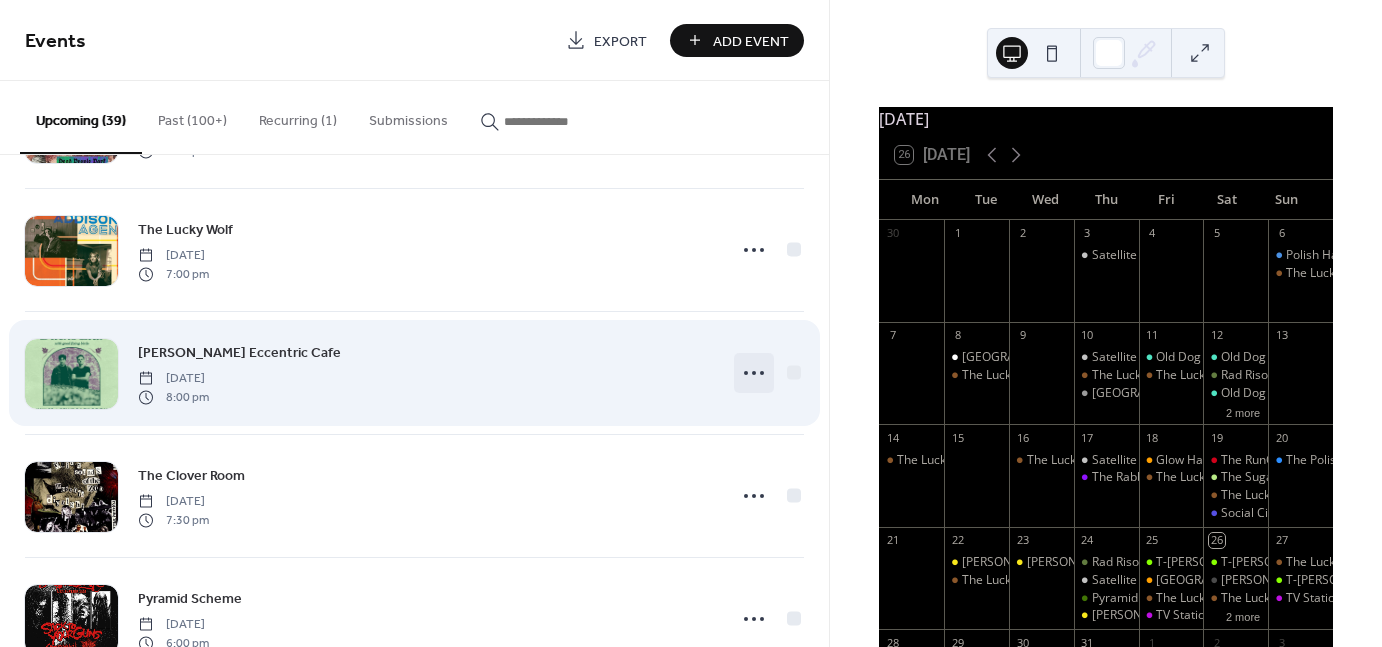 click 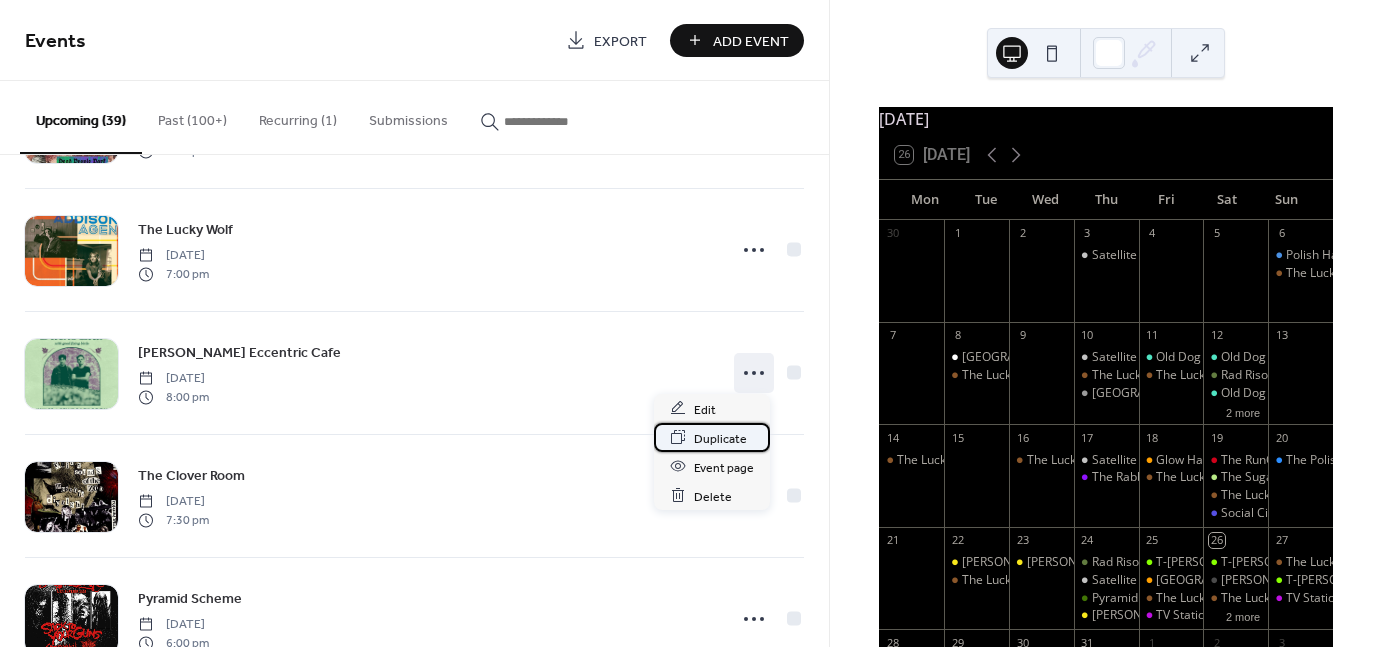 click on "Duplicate" at bounding box center [720, 438] 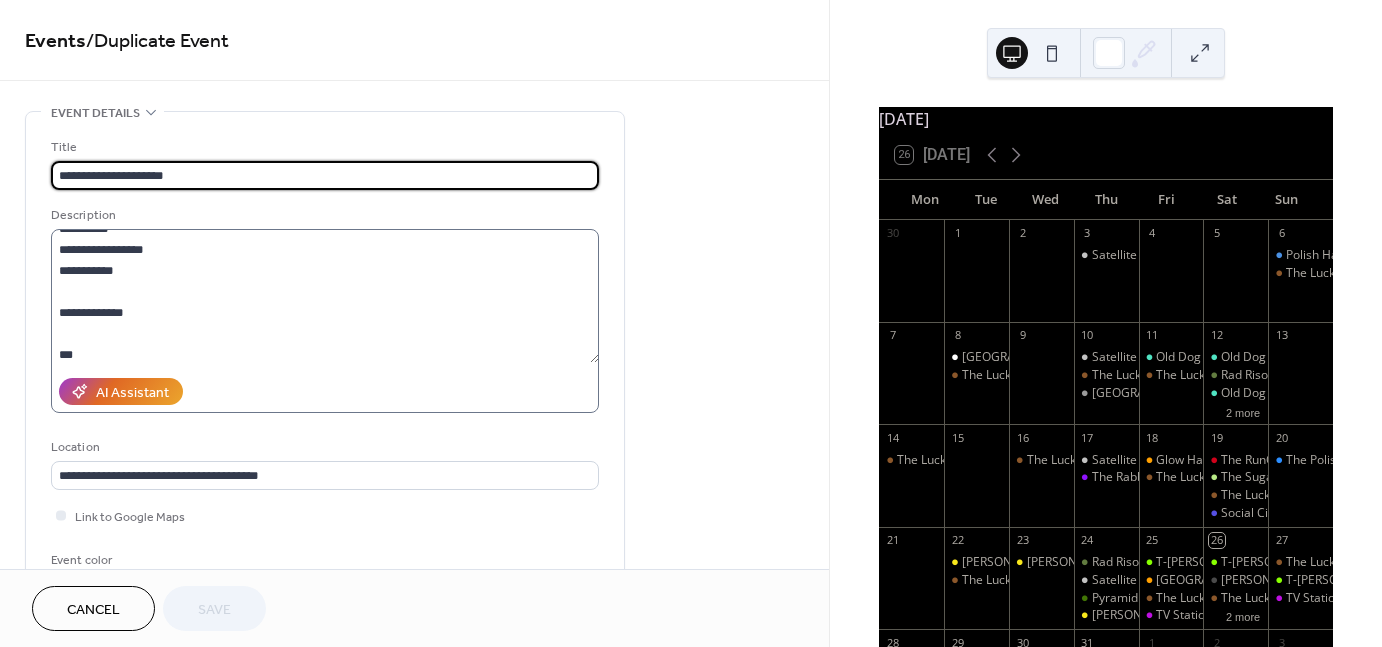 scroll, scrollTop: 0, scrollLeft: 0, axis: both 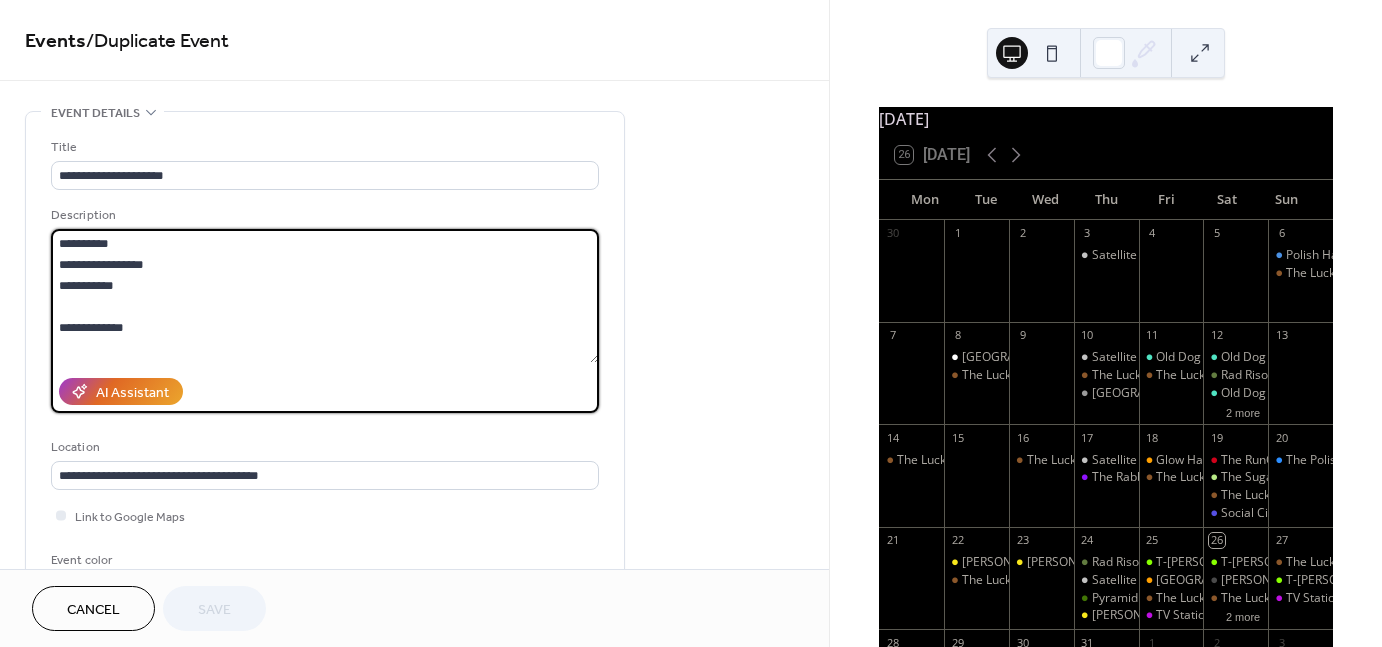 drag, startPoint x: 147, startPoint y: 286, endPoint x: 34, endPoint y: 225, distance: 128.41339 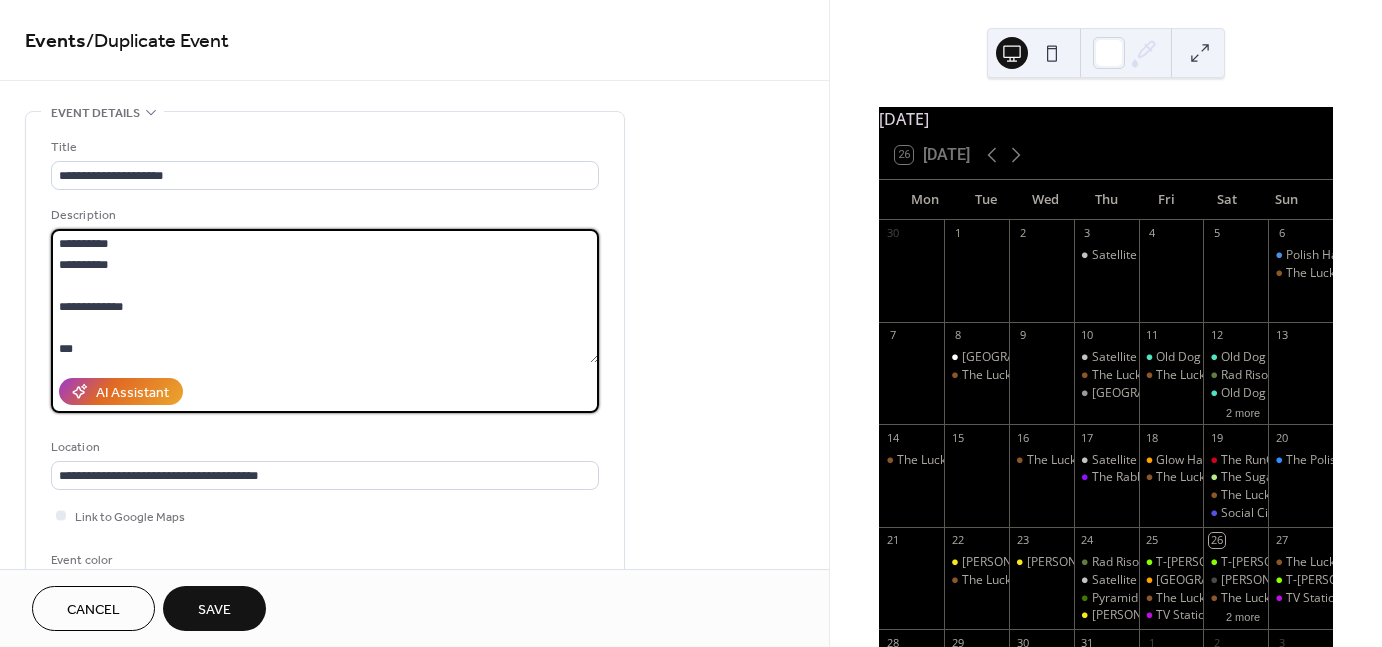 click on "**********" at bounding box center (325, 296) 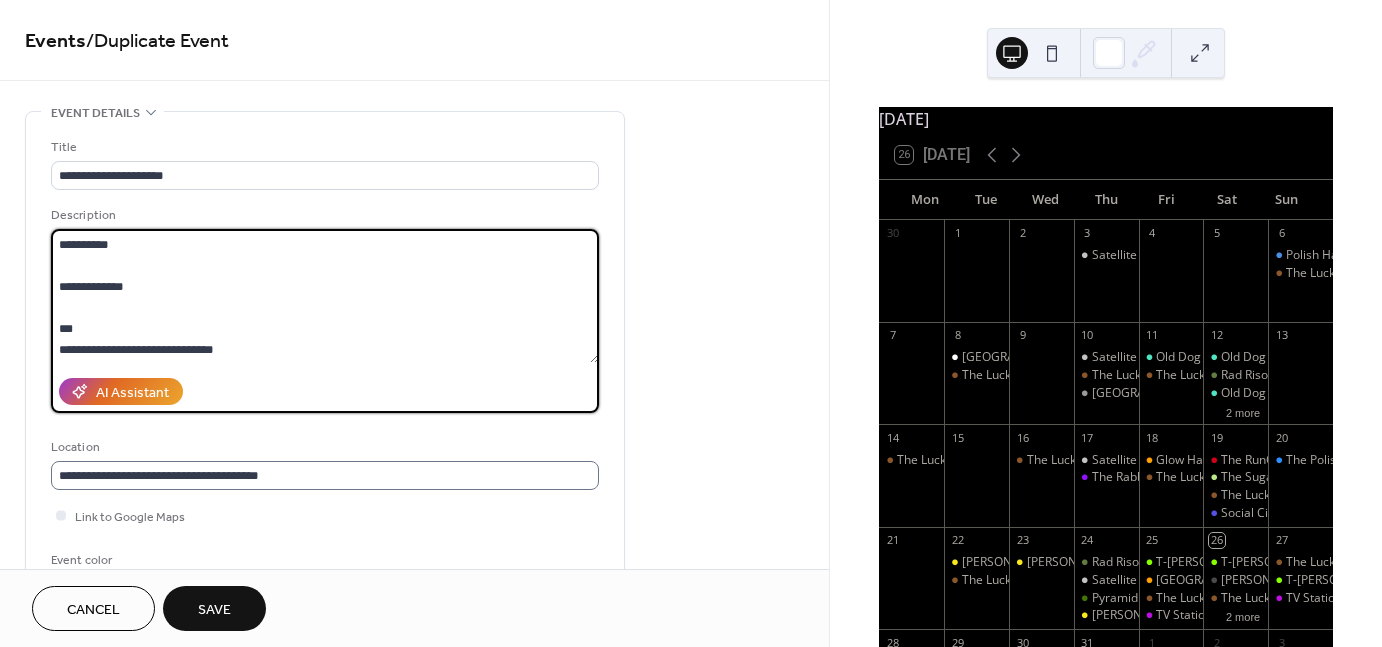 scroll, scrollTop: 1, scrollLeft: 0, axis: vertical 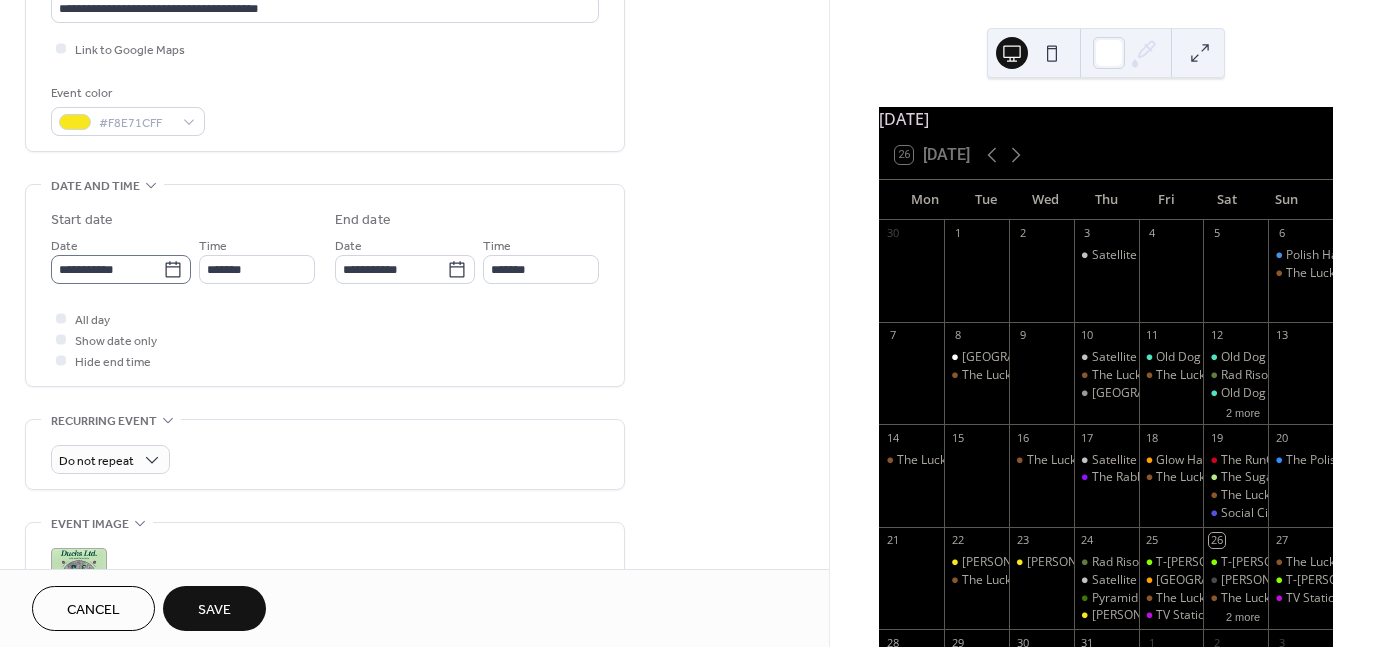 type on "**********" 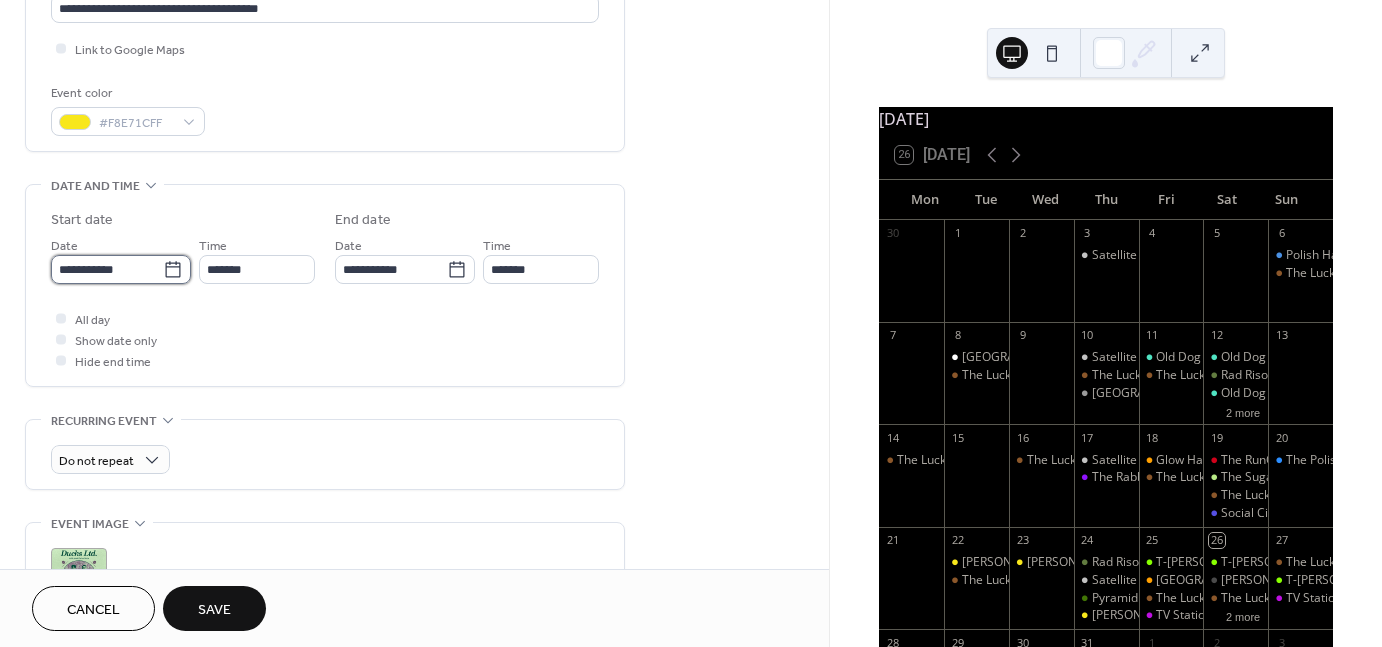 click on "**********" at bounding box center (107, 269) 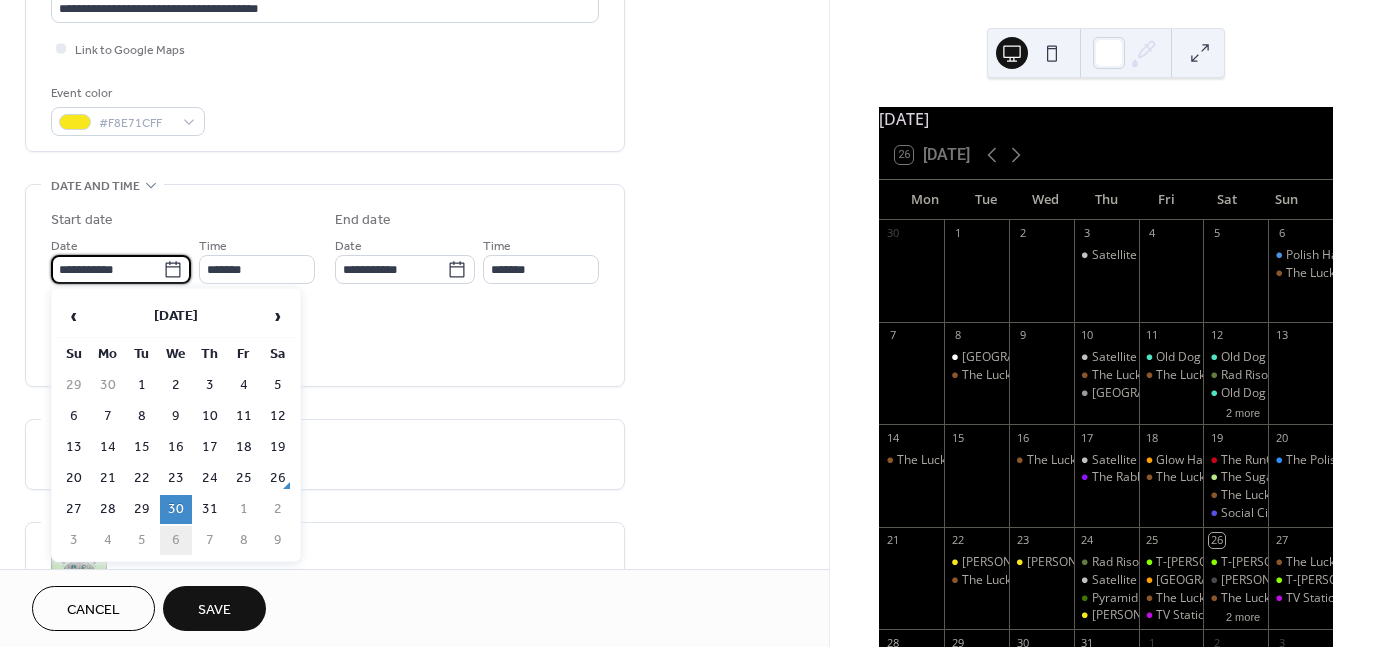 click on "6" at bounding box center (176, 540) 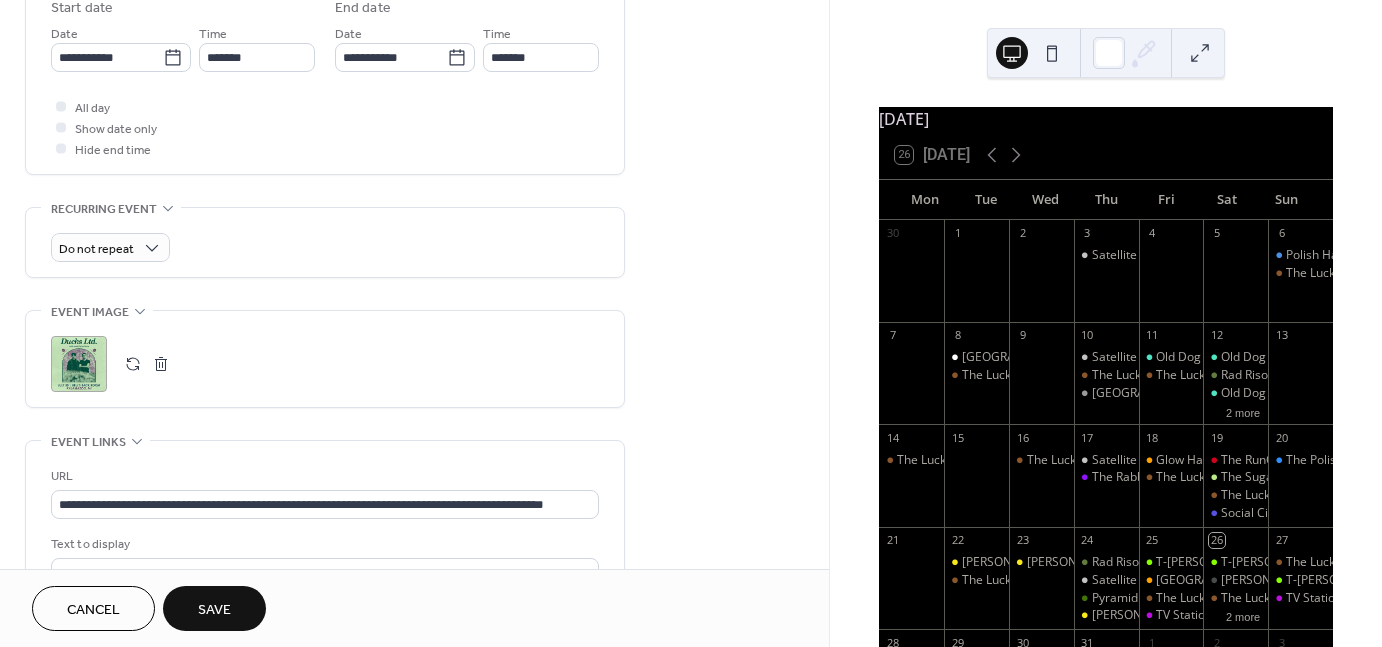 scroll, scrollTop: 680, scrollLeft: 0, axis: vertical 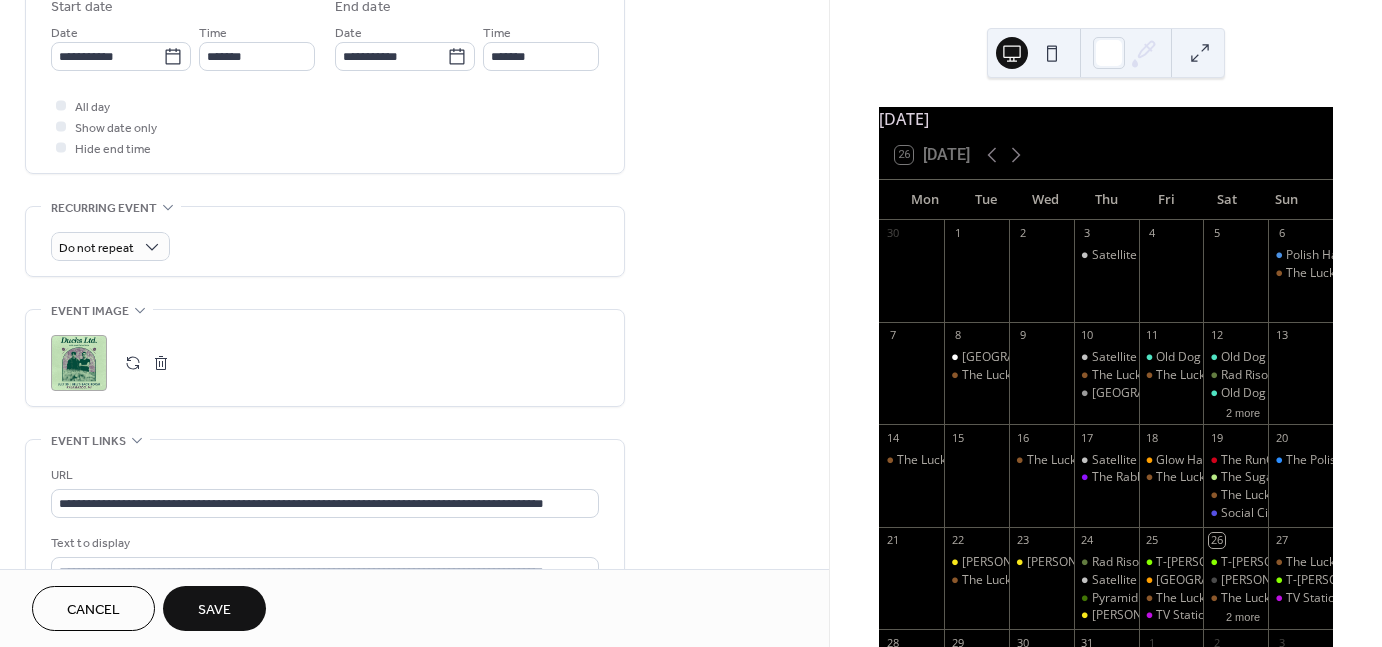 click at bounding box center (161, 363) 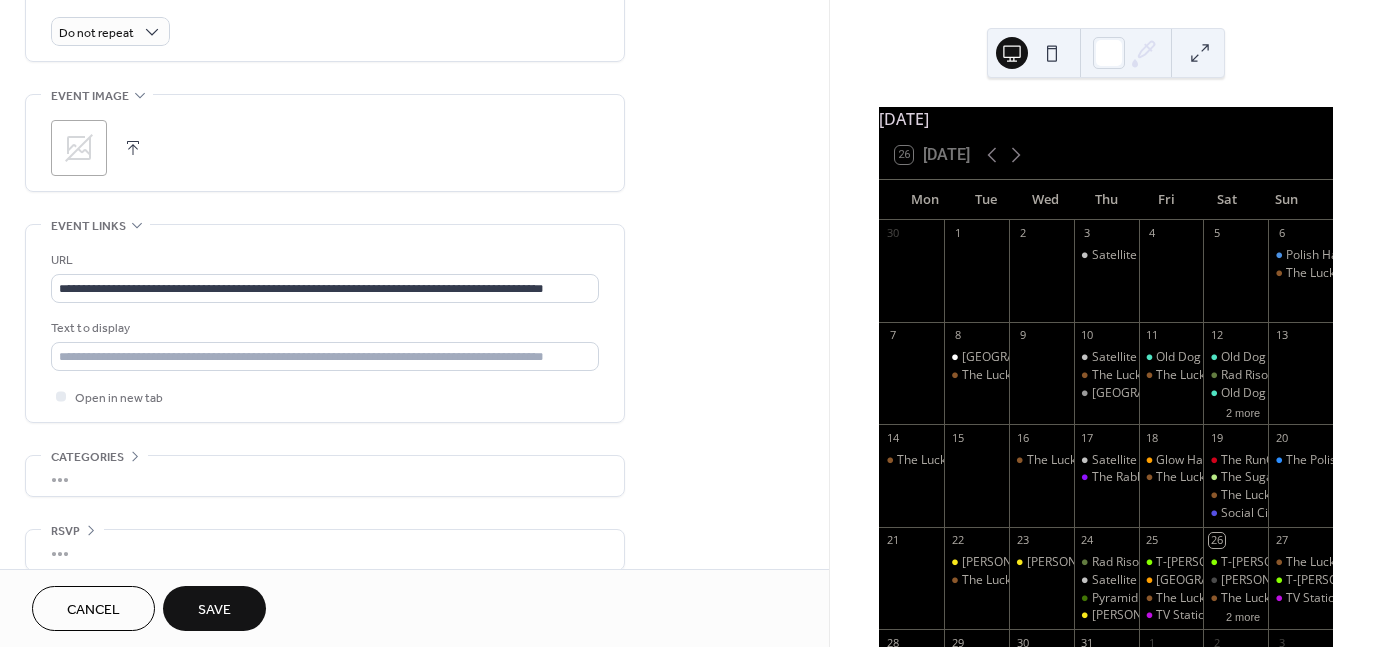 scroll, scrollTop: 914, scrollLeft: 0, axis: vertical 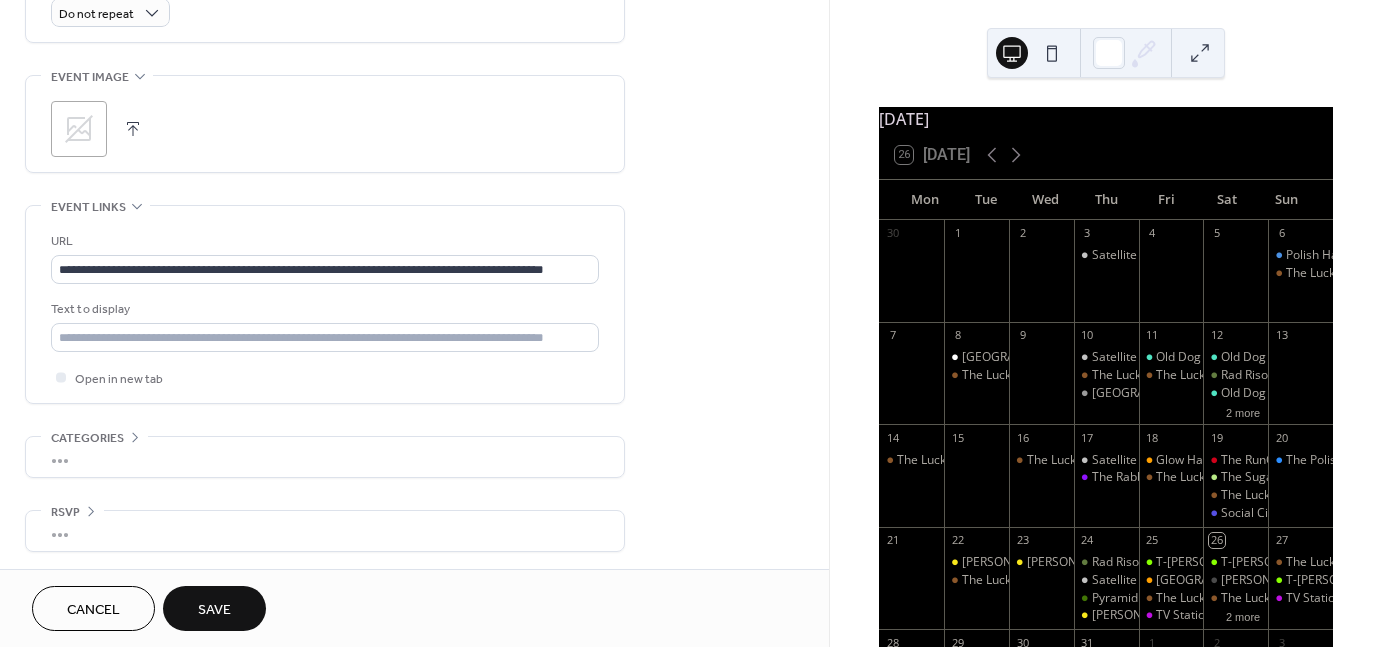 click on "Save" at bounding box center (214, 608) 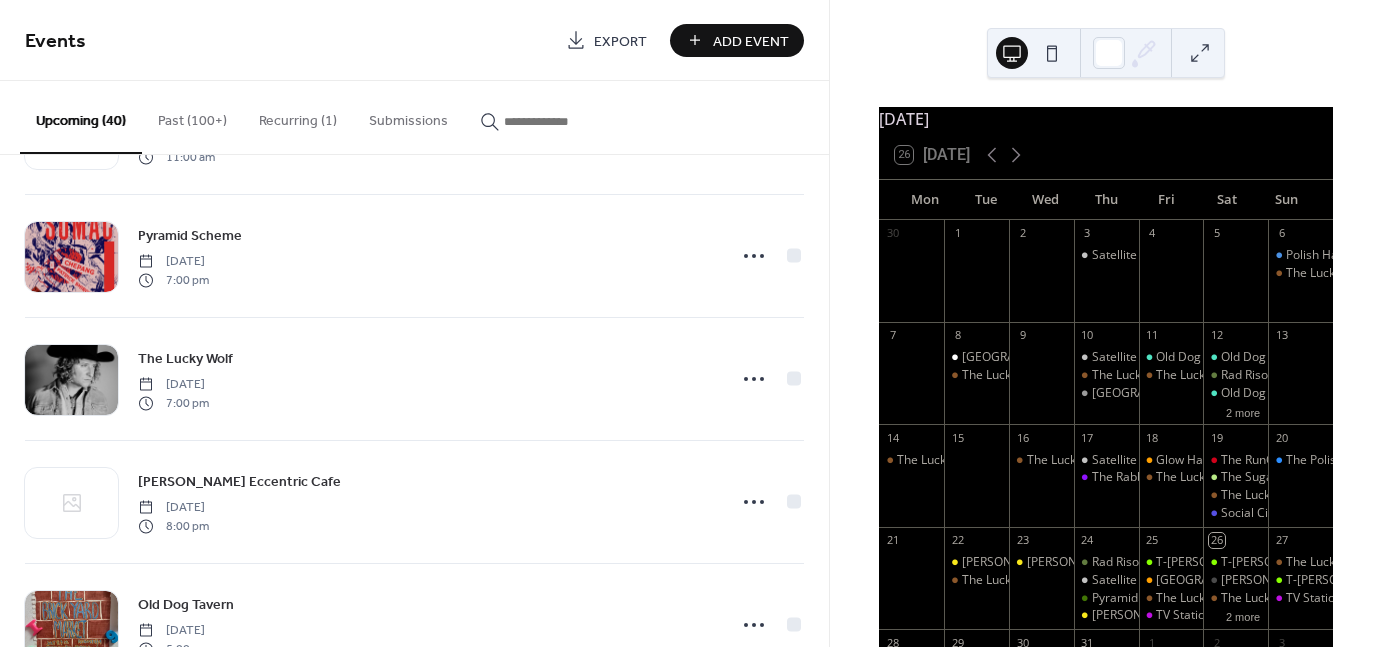 scroll, scrollTop: 2328, scrollLeft: 0, axis: vertical 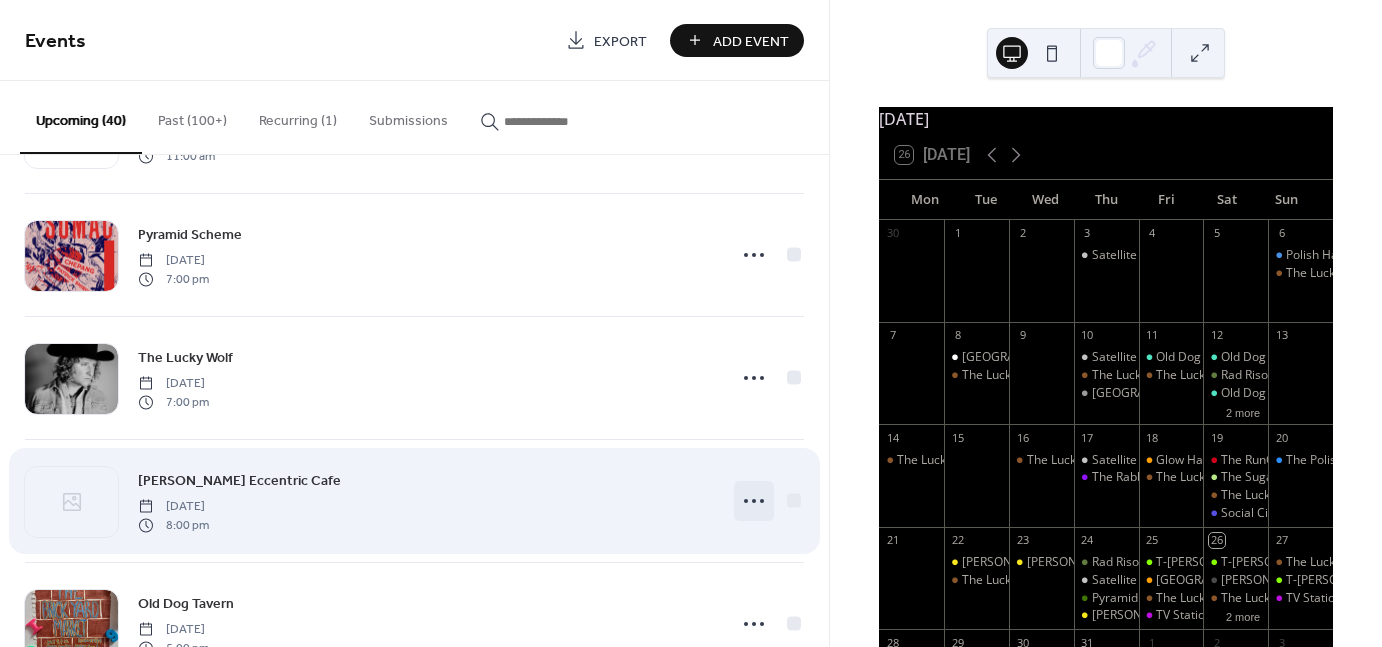 click 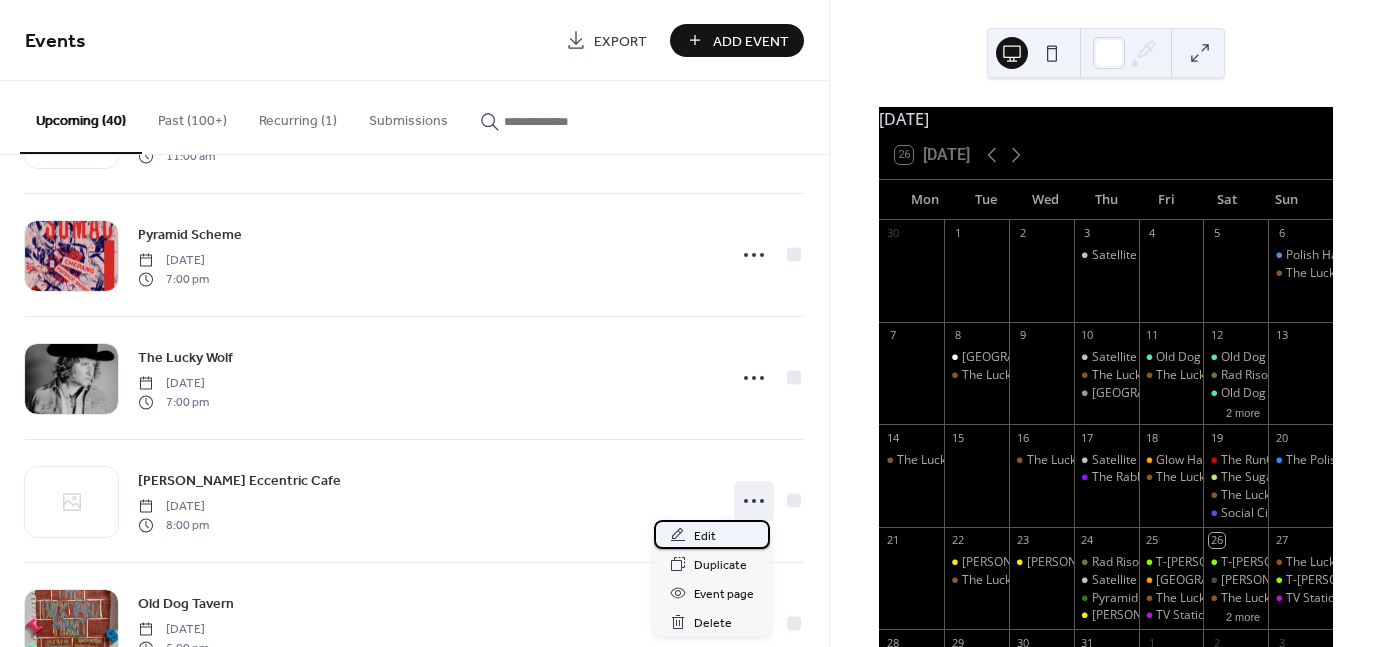 click on "Edit" at bounding box center [705, 536] 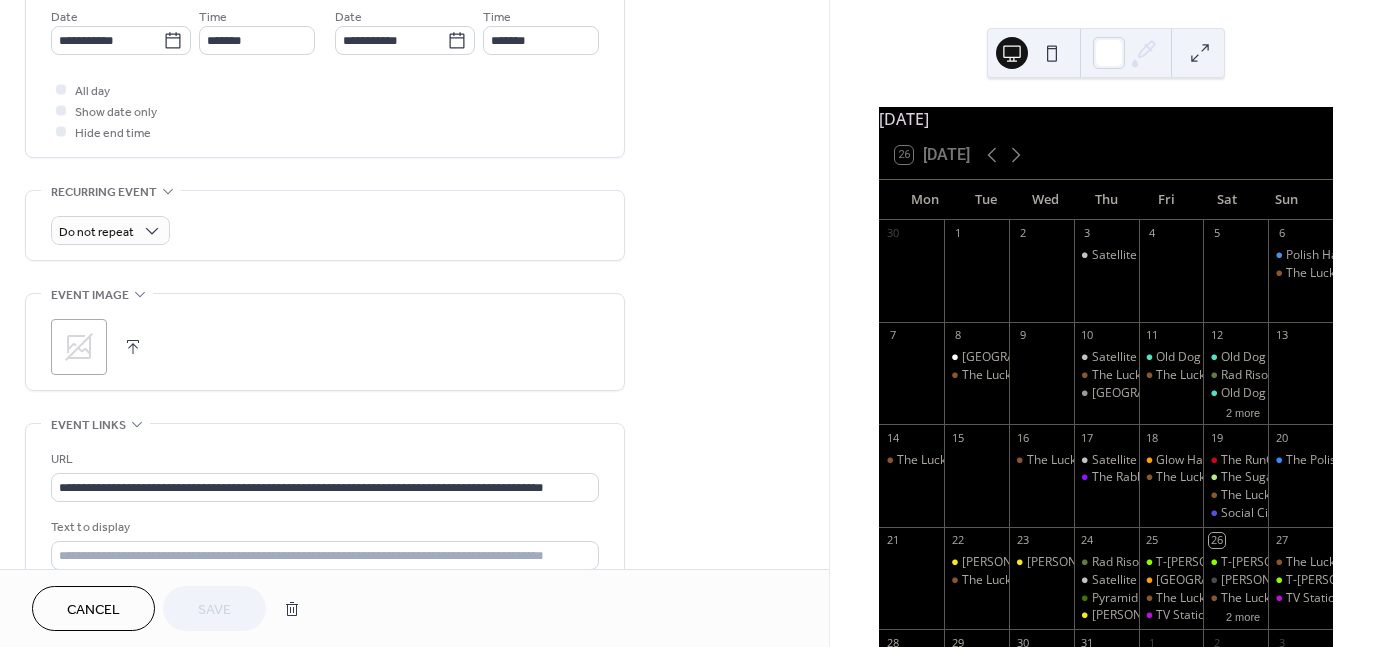 scroll, scrollTop: 699, scrollLeft: 0, axis: vertical 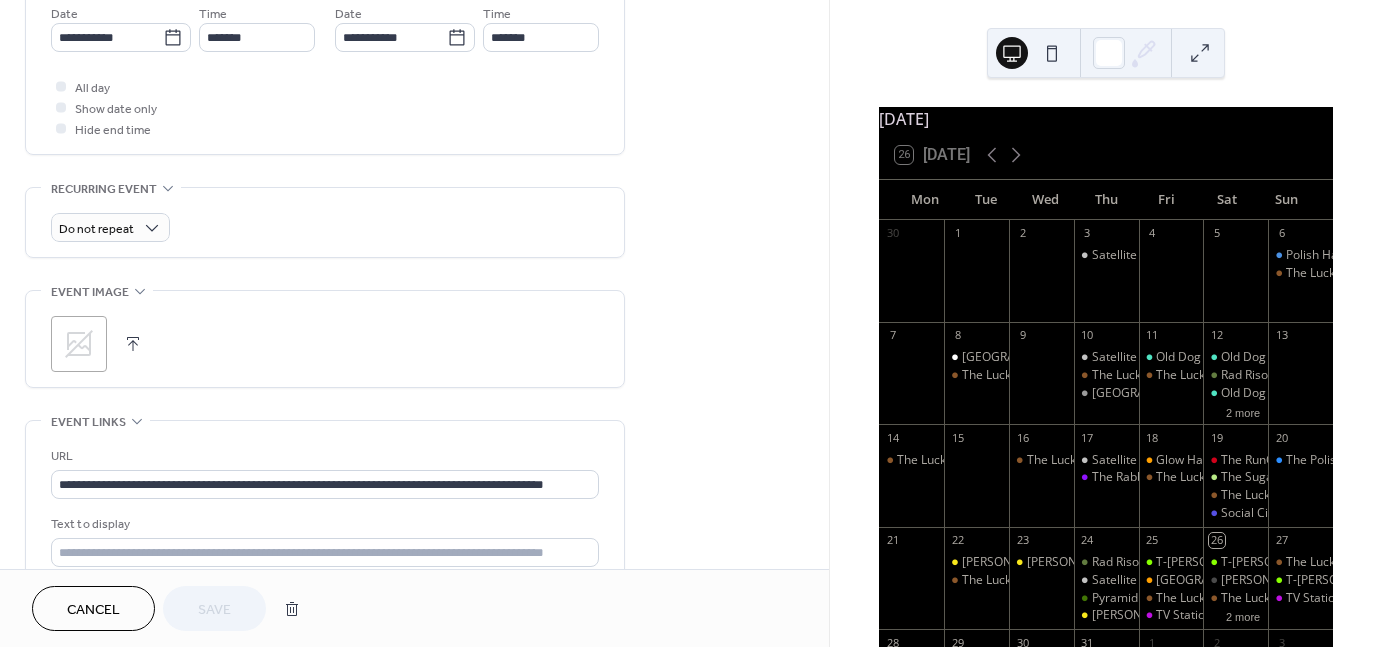 click 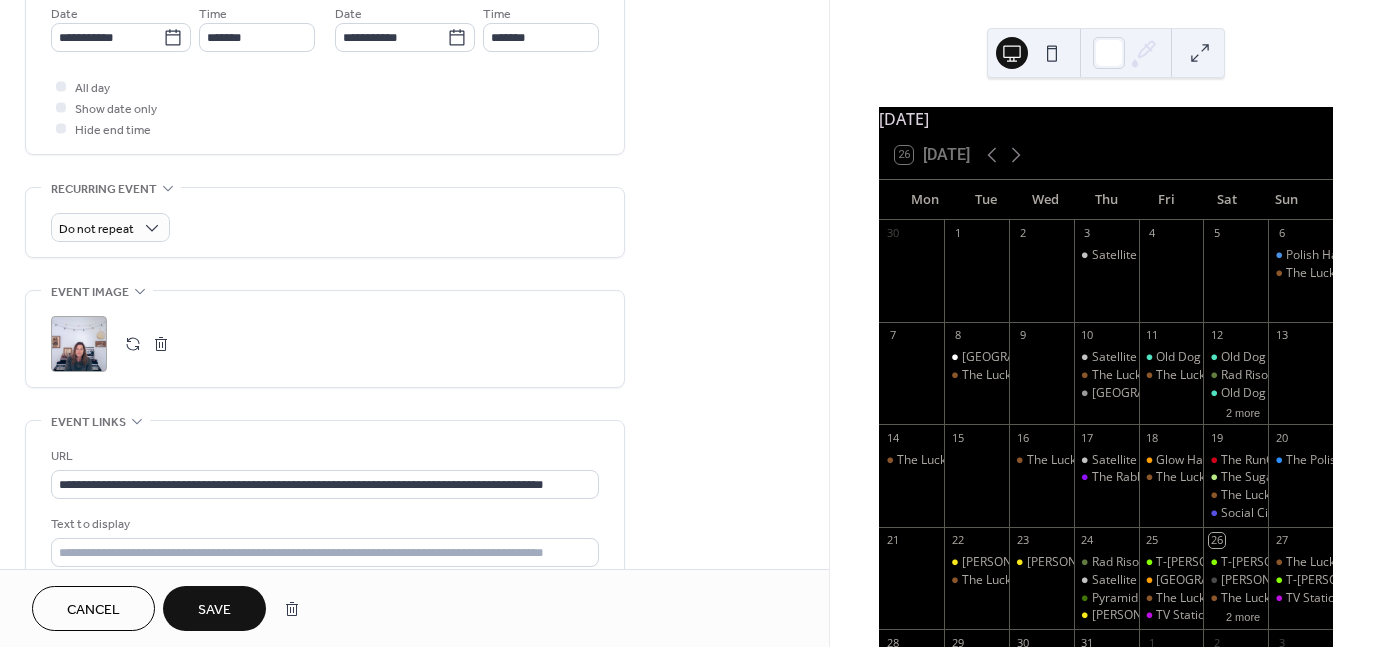 click on "Save" at bounding box center [214, 608] 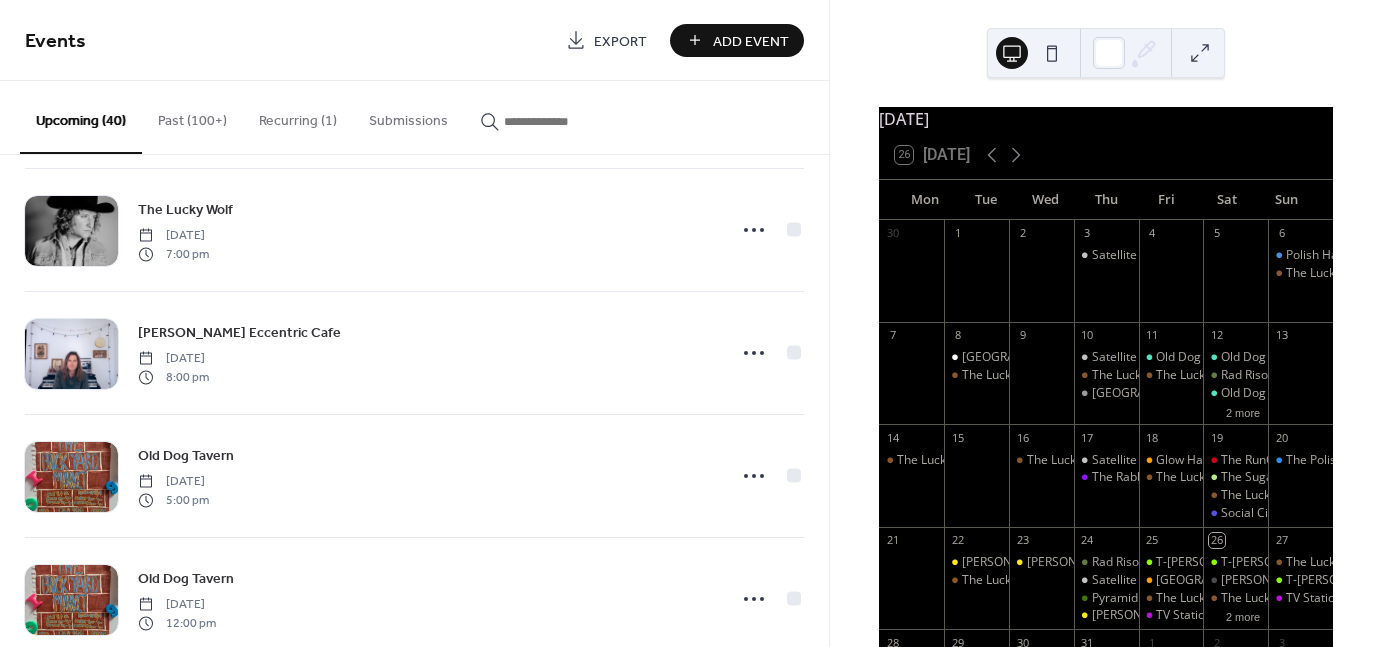 scroll, scrollTop: 2520, scrollLeft: 0, axis: vertical 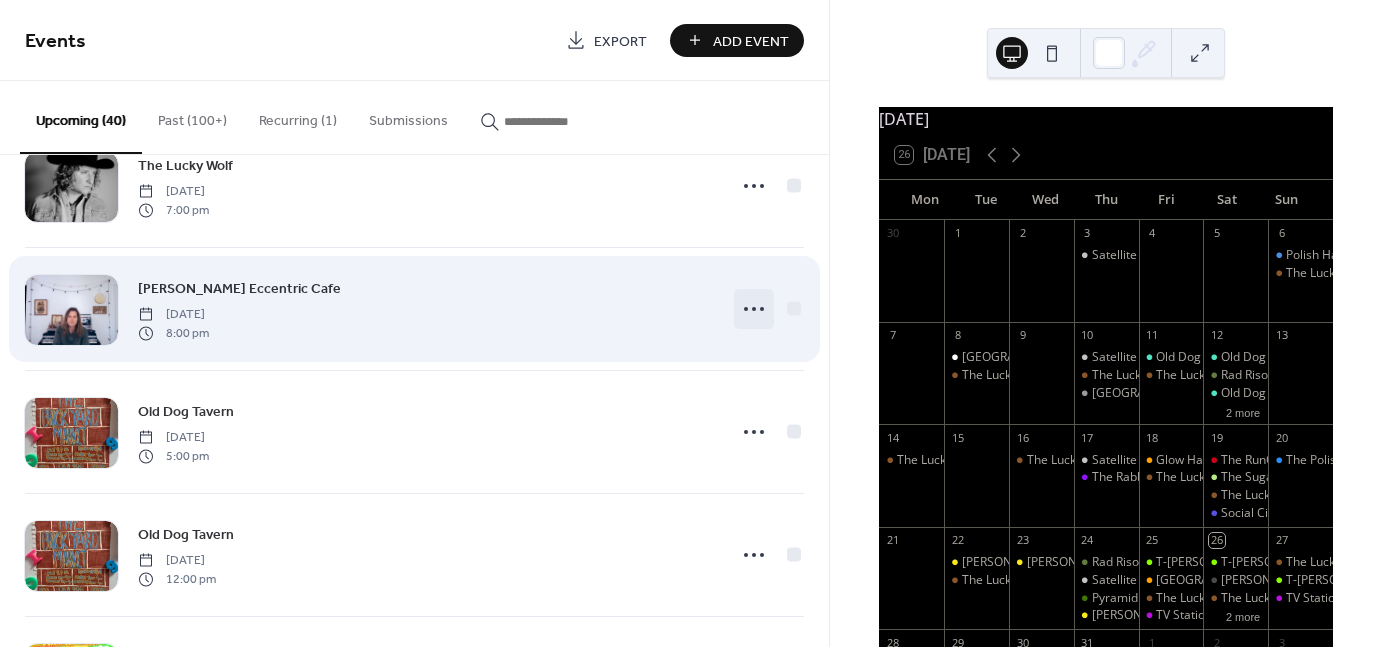 click 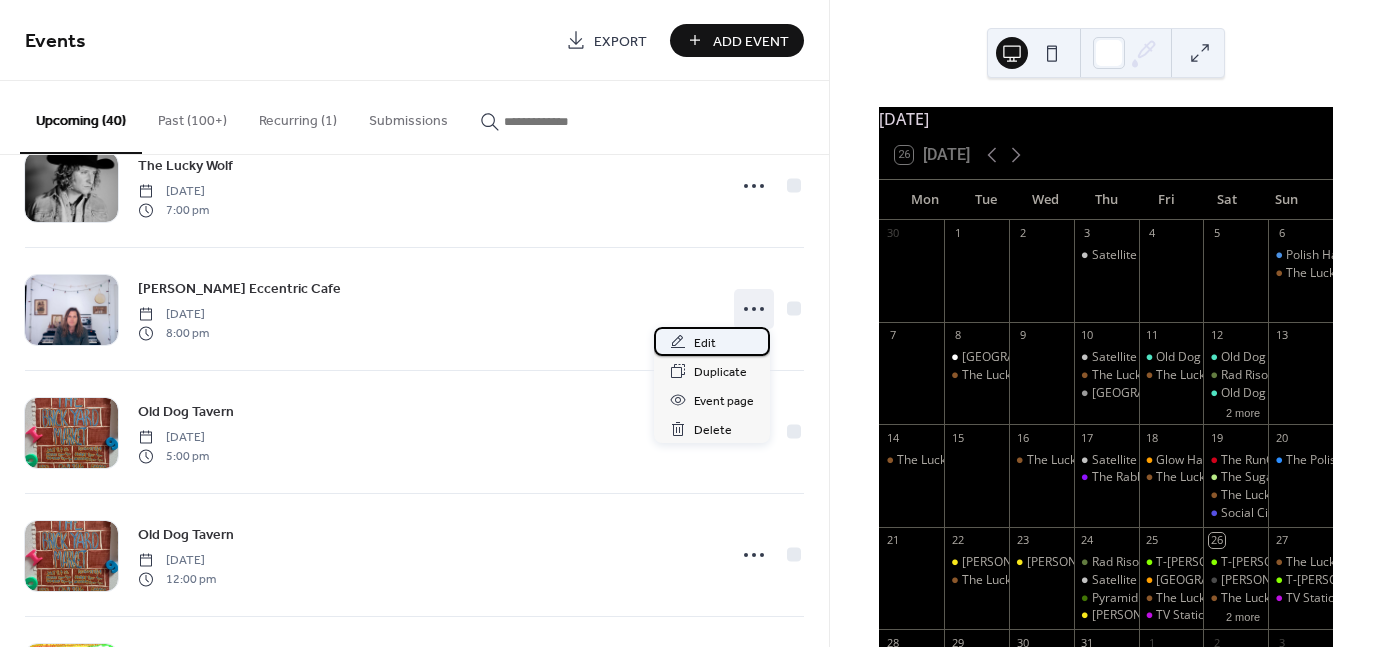 click on "Edit" at bounding box center (705, 343) 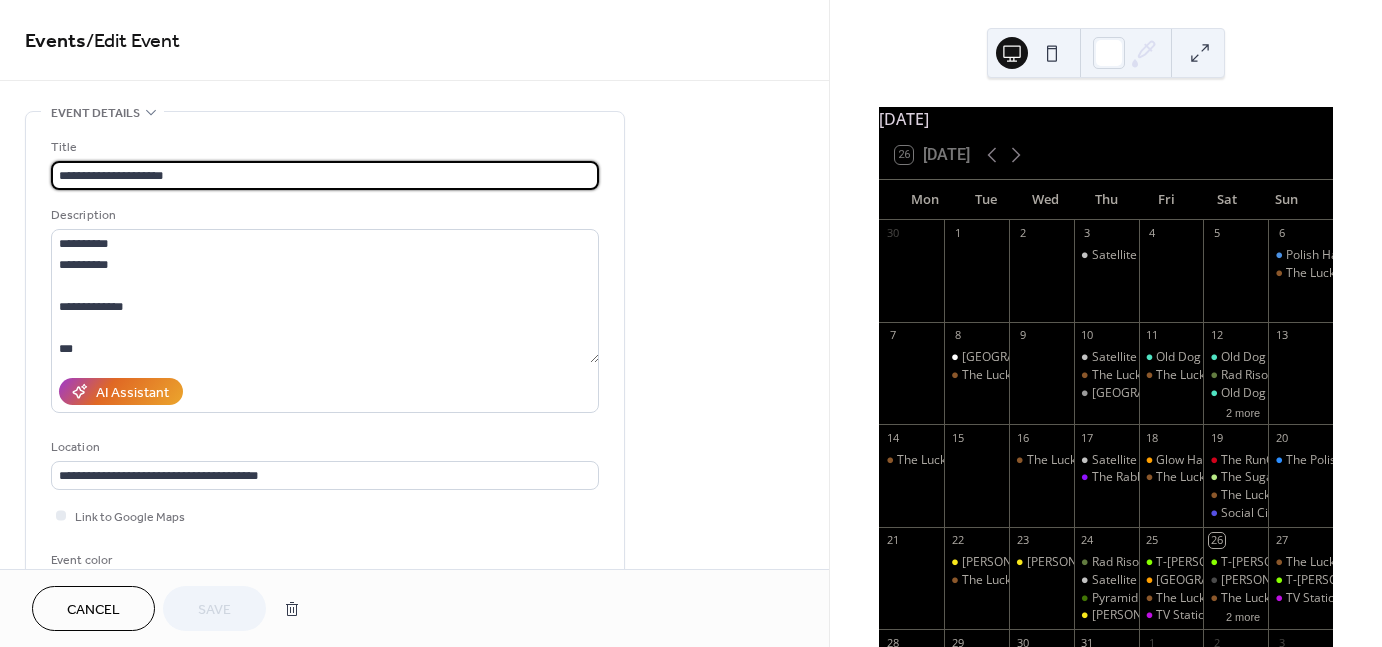 scroll, scrollTop: 1, scrollLeft: 0, axis: vertical 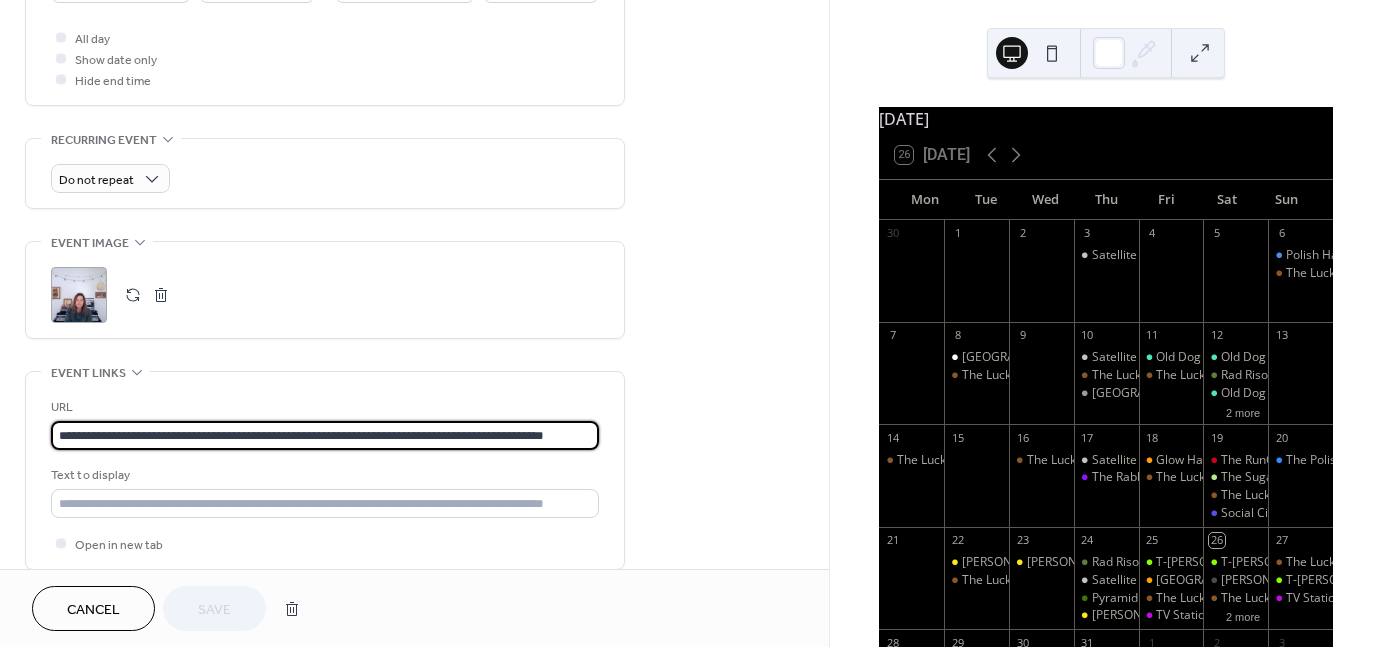 drag, startPoint x: 57, startPoint y: 430, endPoint x: 805, endPoint y: 467, distance: 748.91455 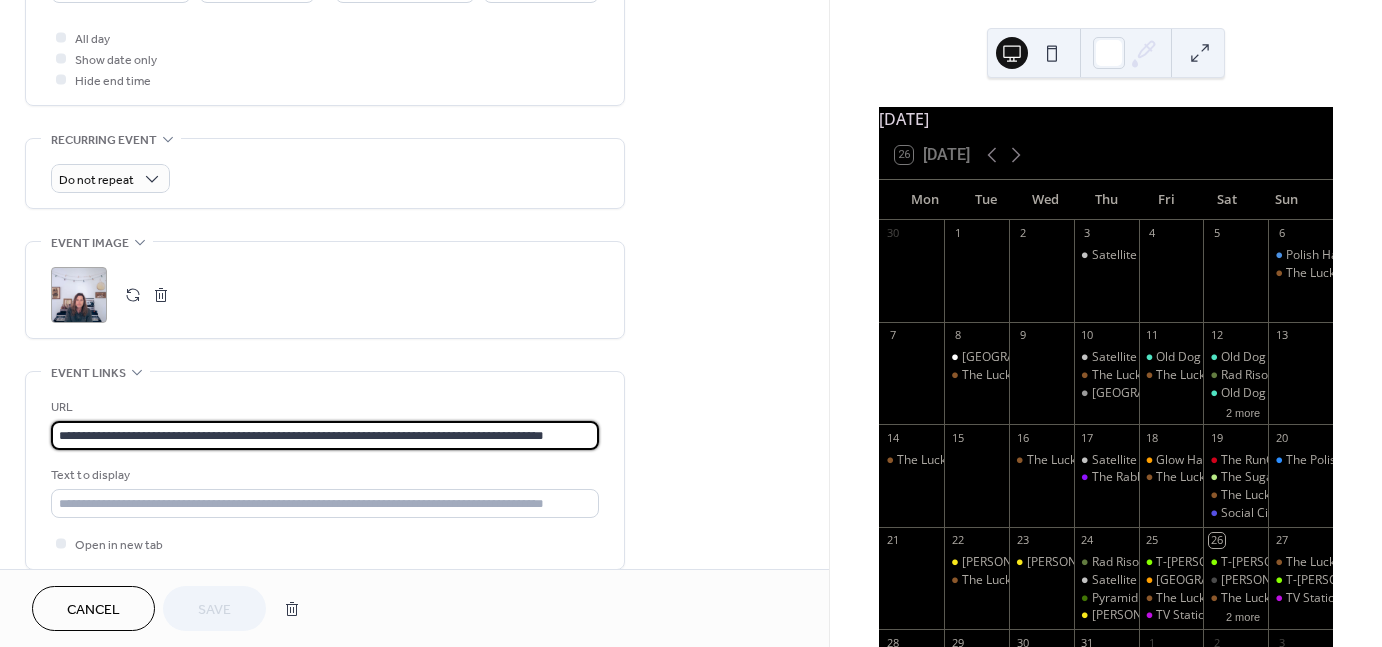 click on "**********" at bounding box center [414, 50] 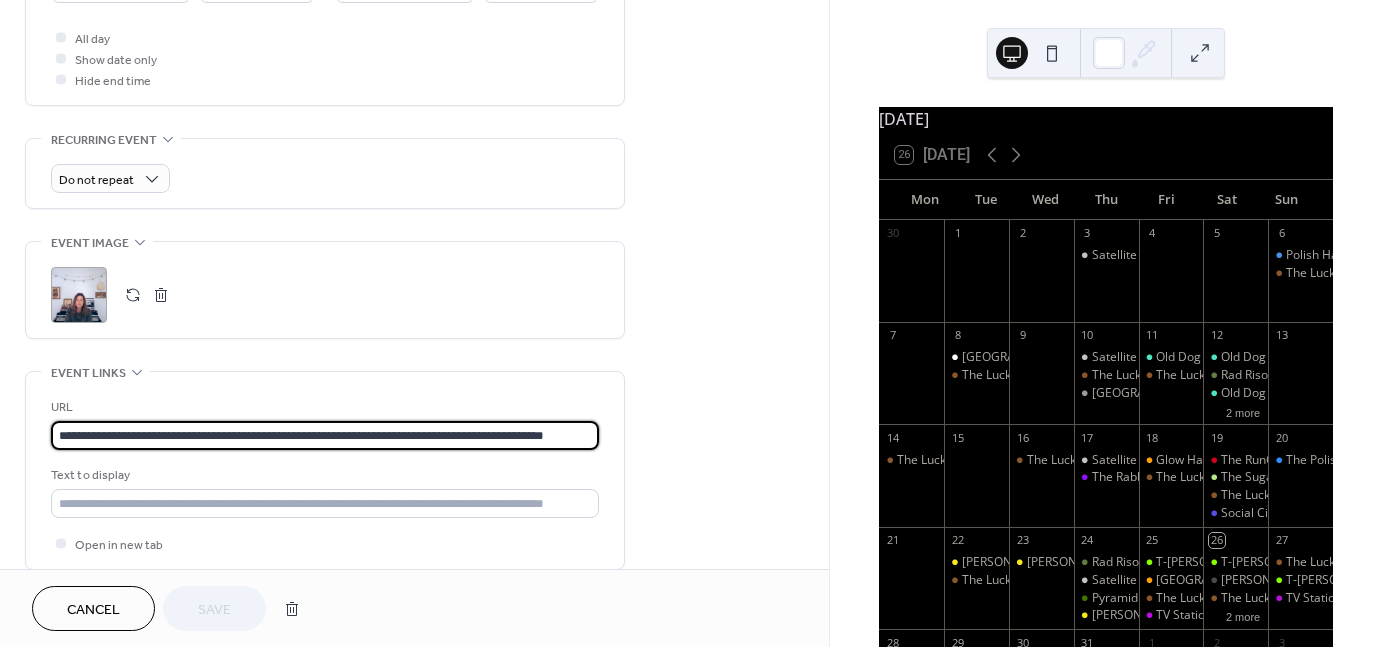paste 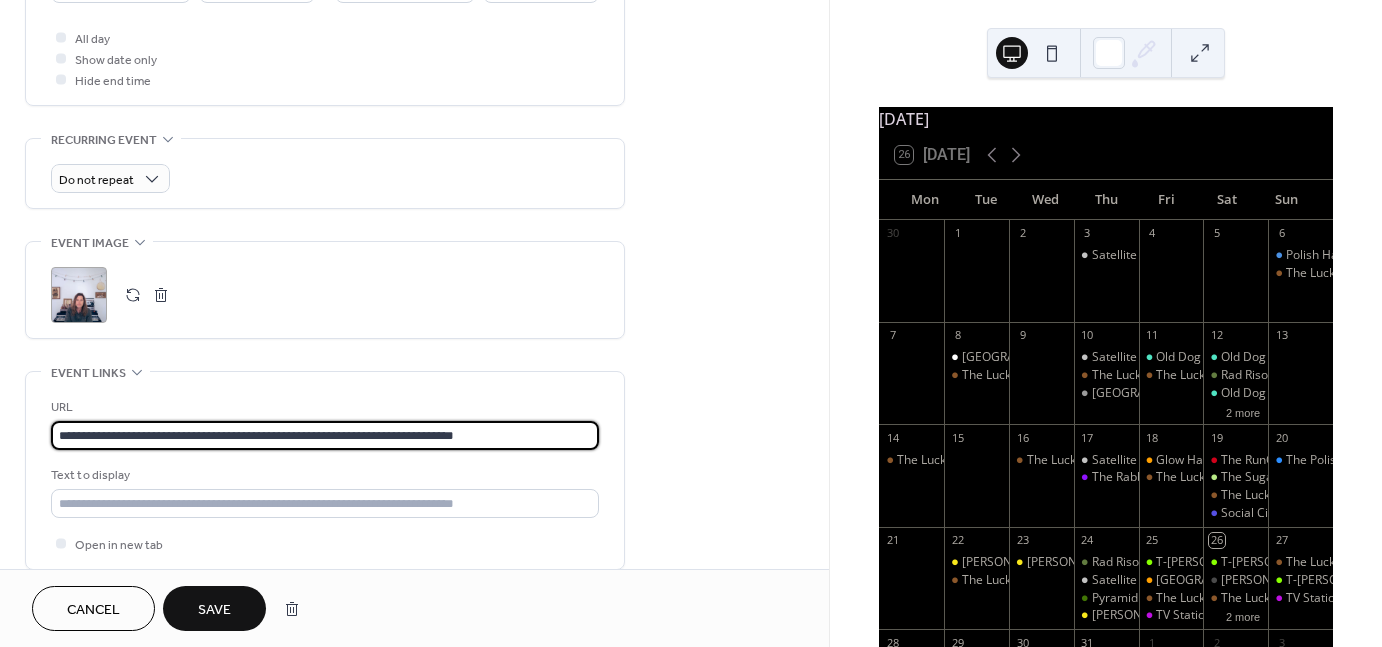 scroll, scrollTop: 1, scrollLeft: 0, axis: vertical 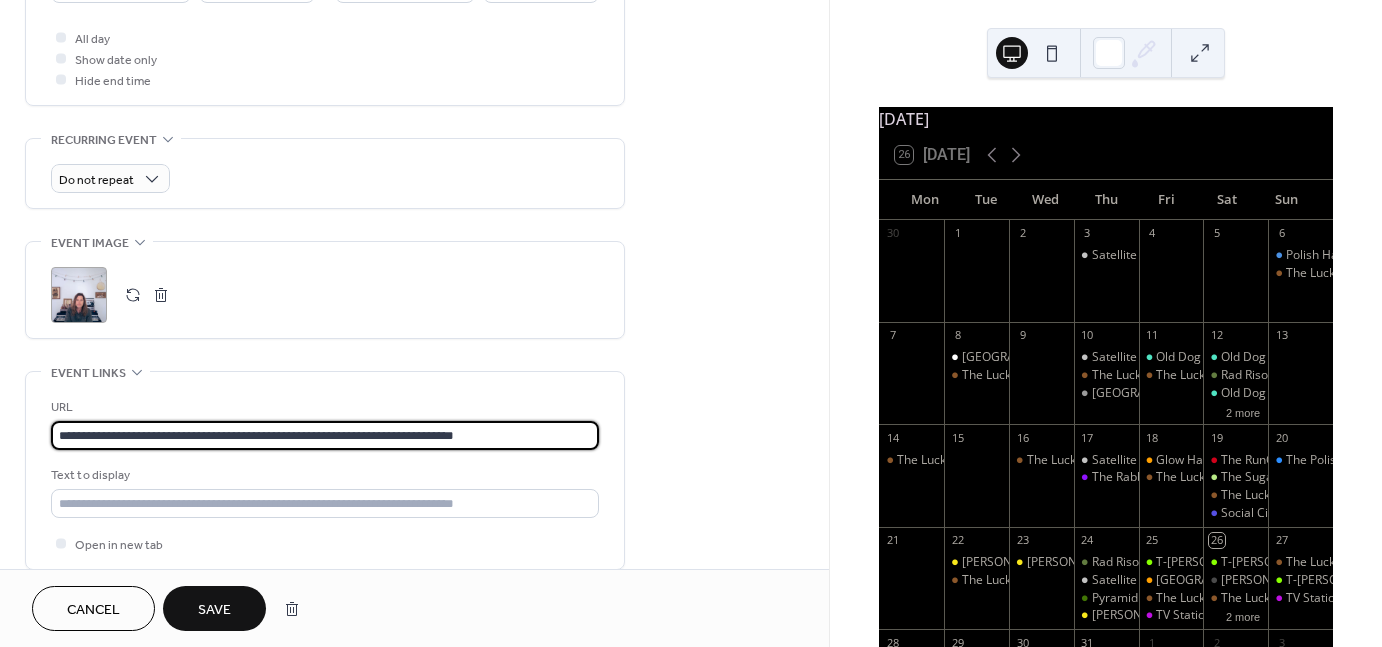 type on "**********" 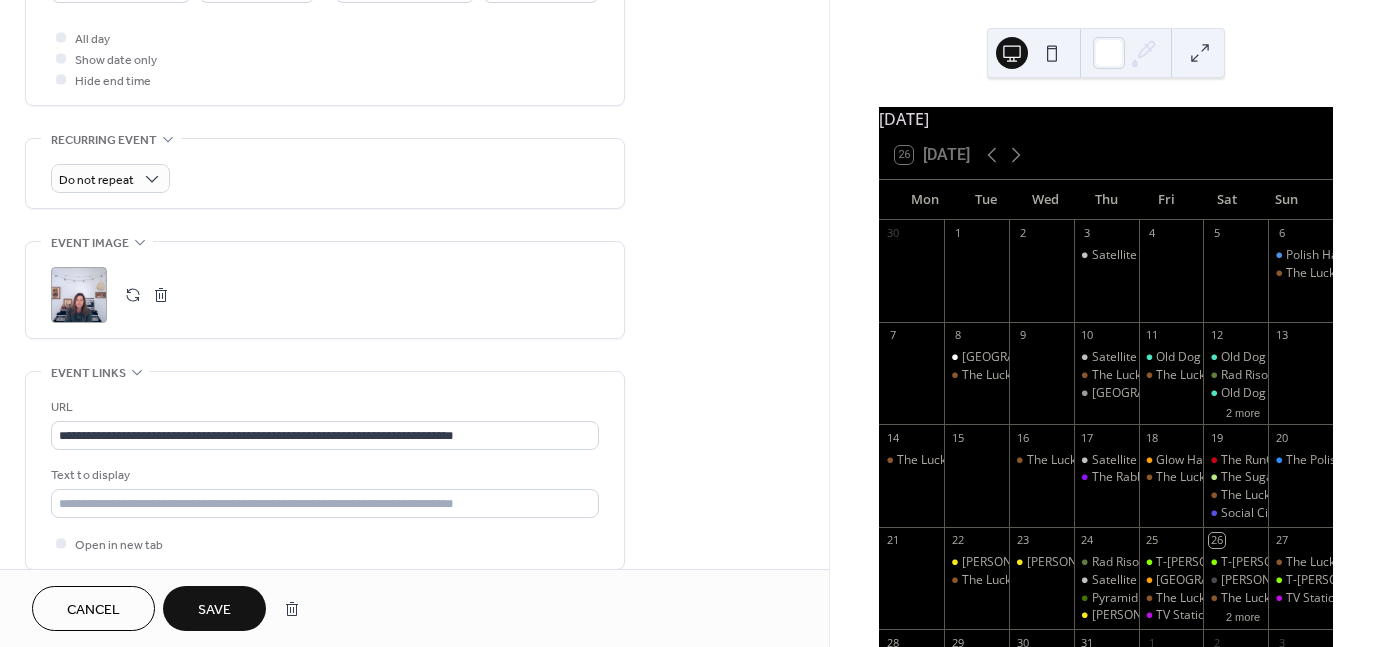 click on "Save" at bounding box center (214, 610) 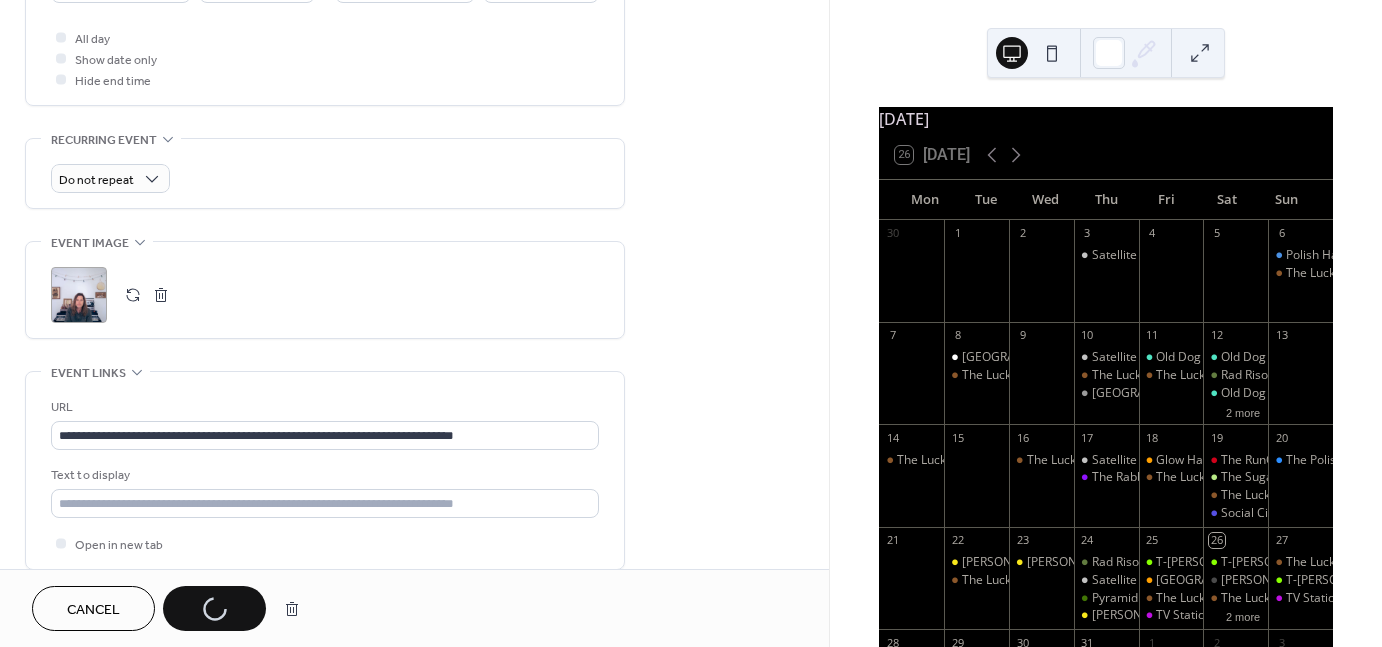 scroll, scrollTop: 0, scrollLeft: 0, axis: both 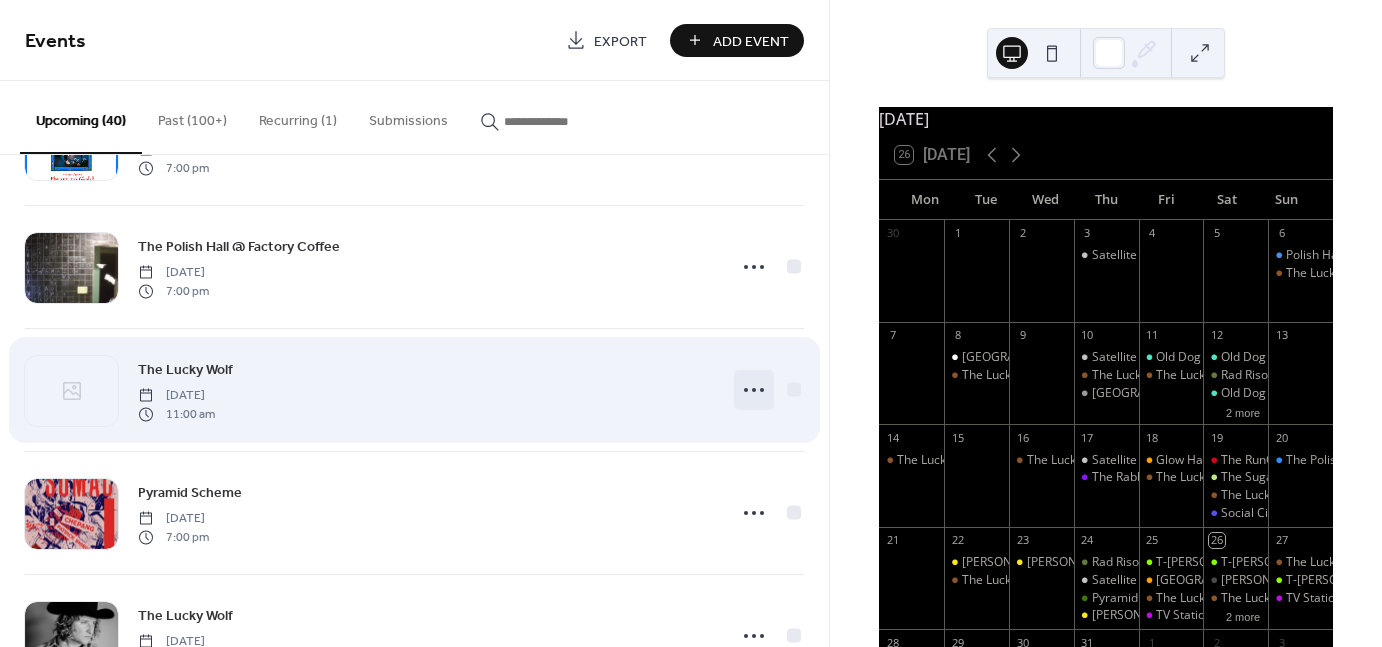 click 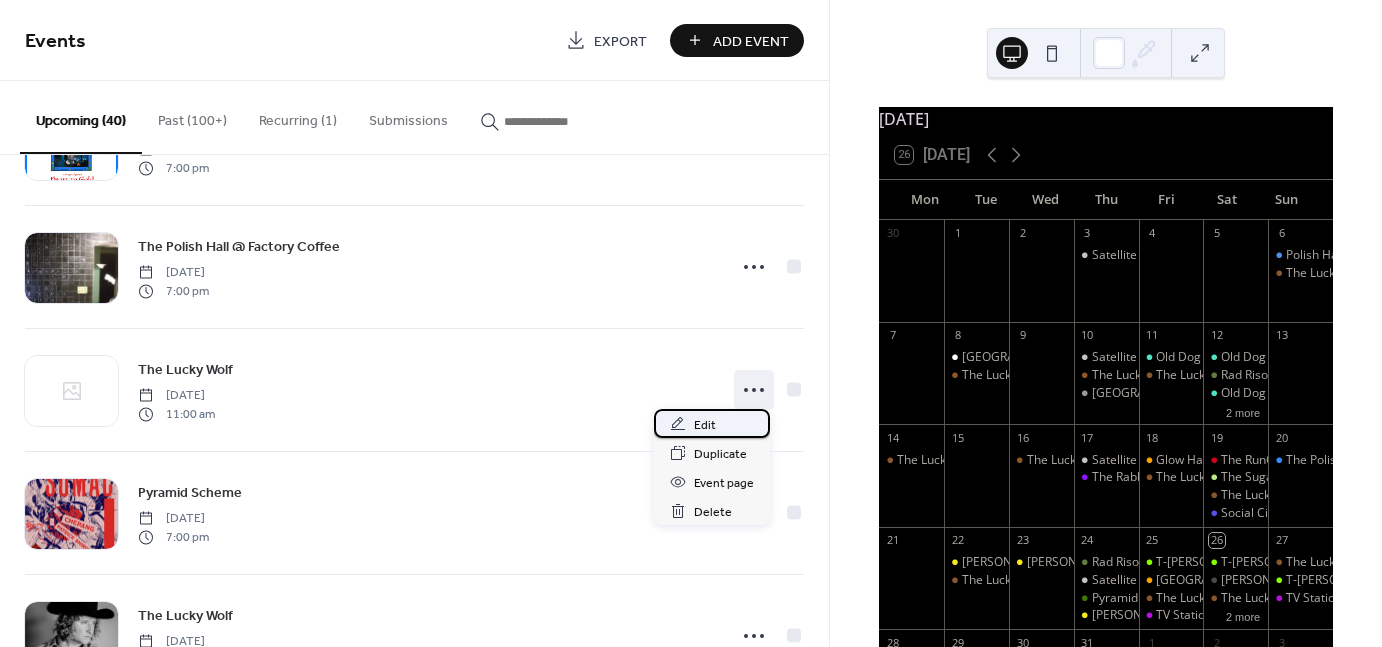 click on "Edit" at bounding box center (705, 425) 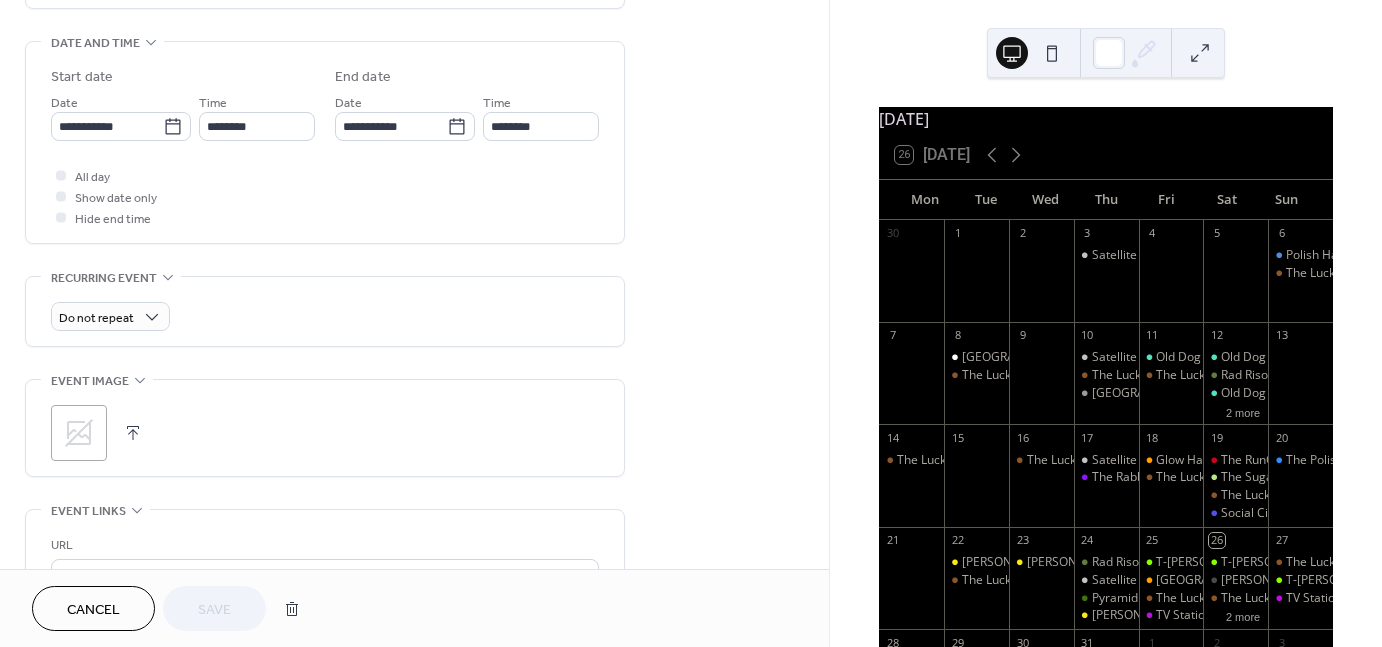 scroll, scrollTop: 611, scrollLeft: 0, axis: vertical 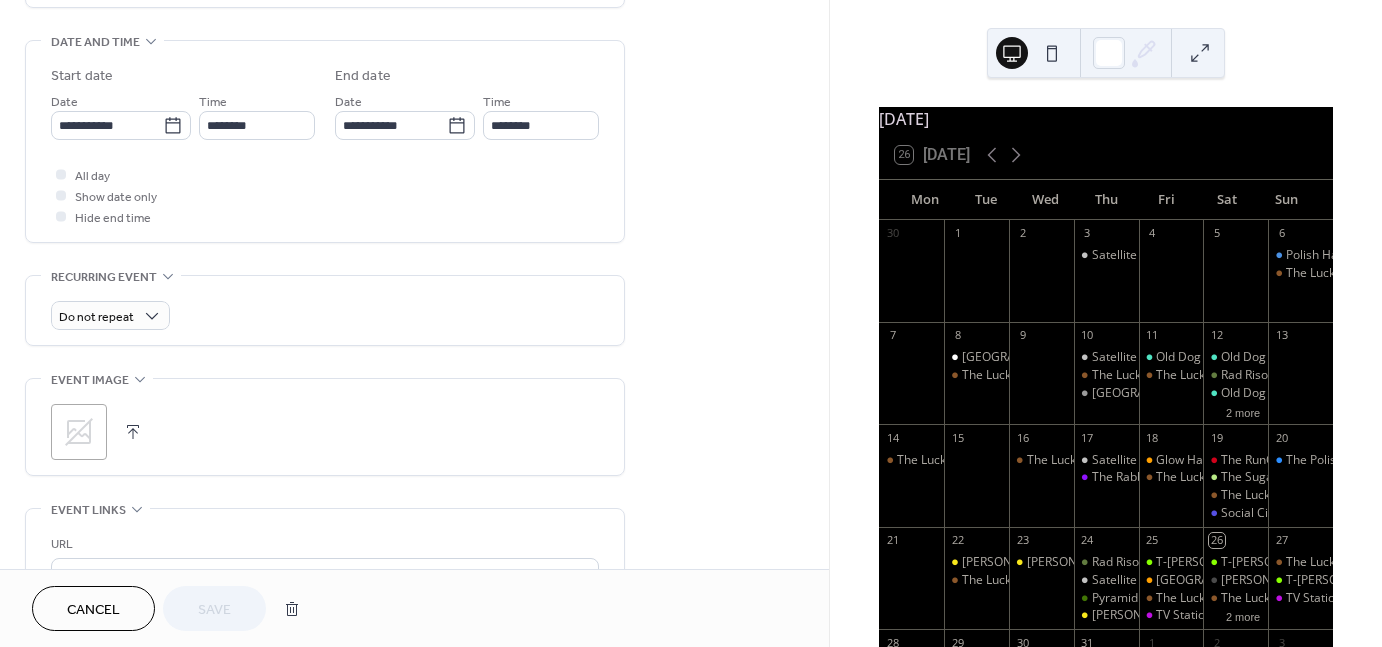 click 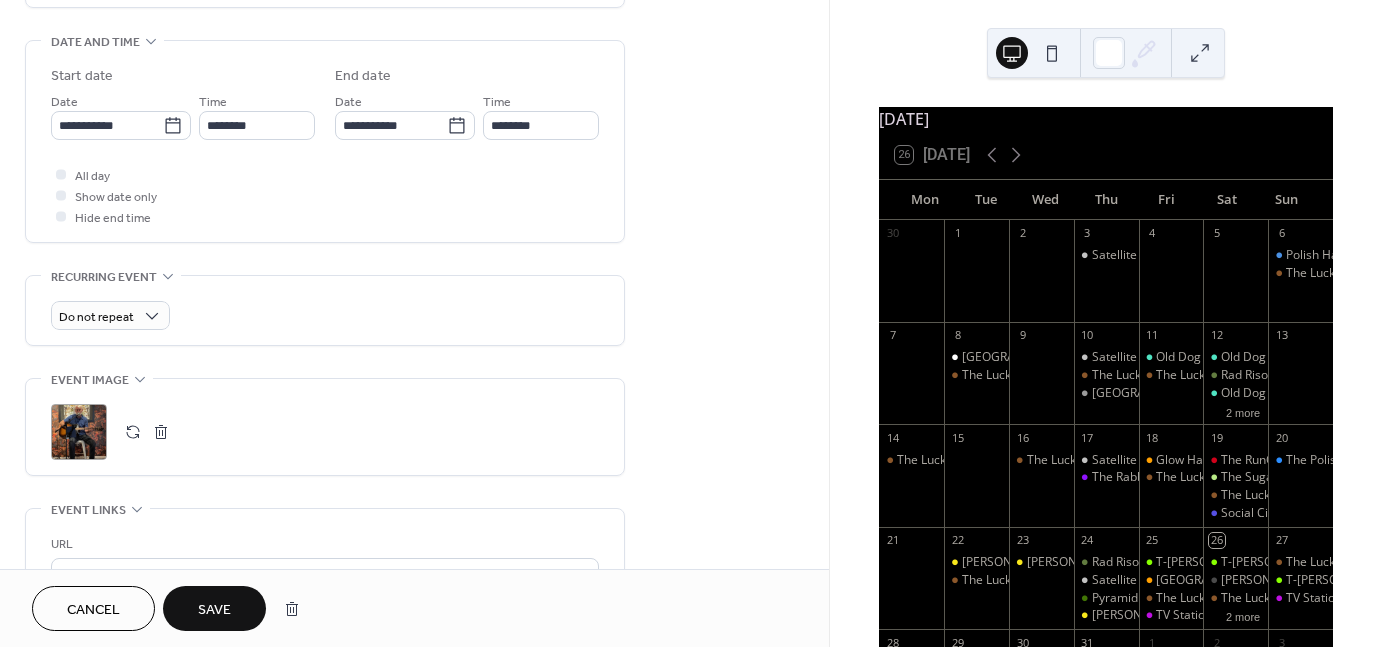 click on "Save" at bounding box center [214, 610] 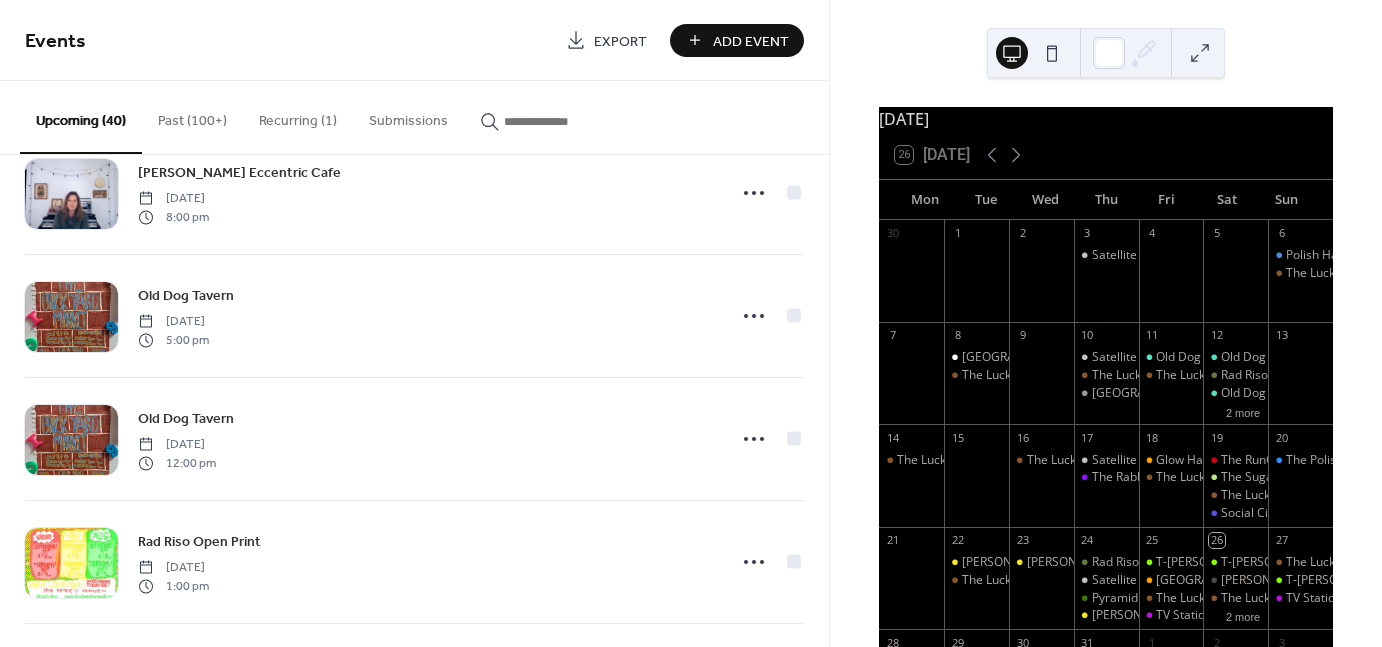 scroll, scrollTop: 2636, scrollLeft: 0, axis: vertical 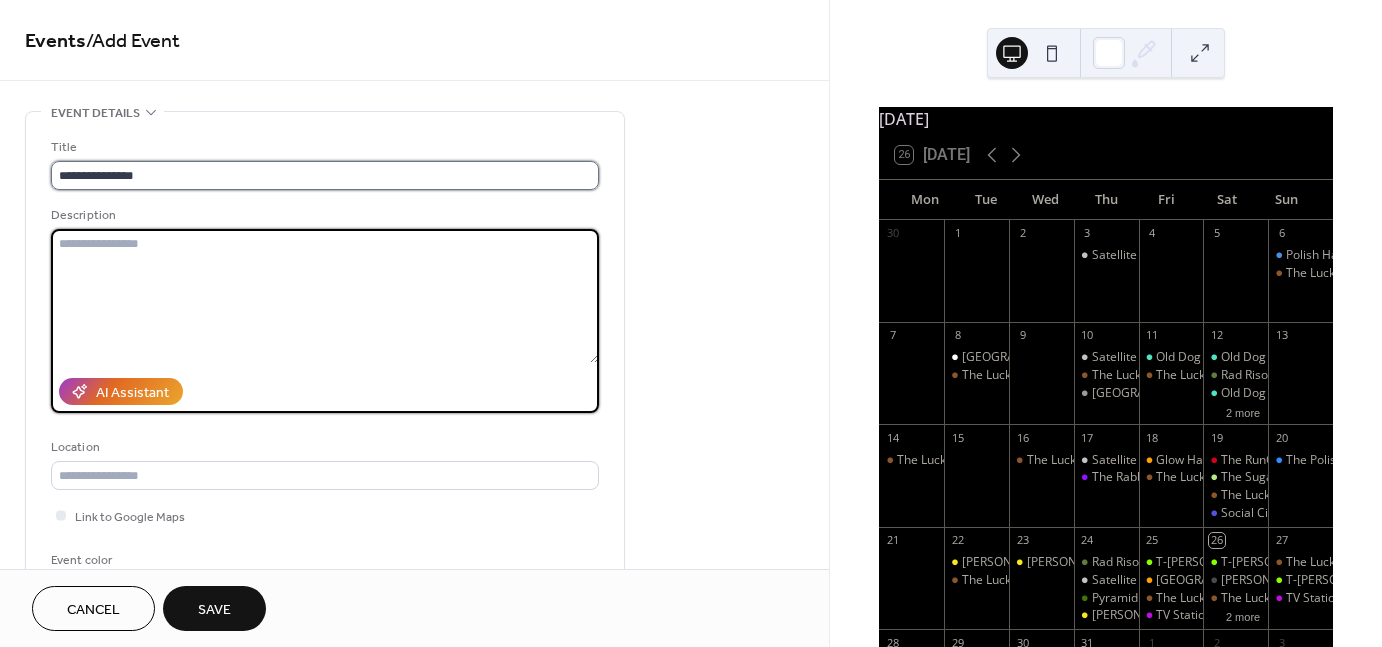 click on "**********" at bounding box center [325, 175] 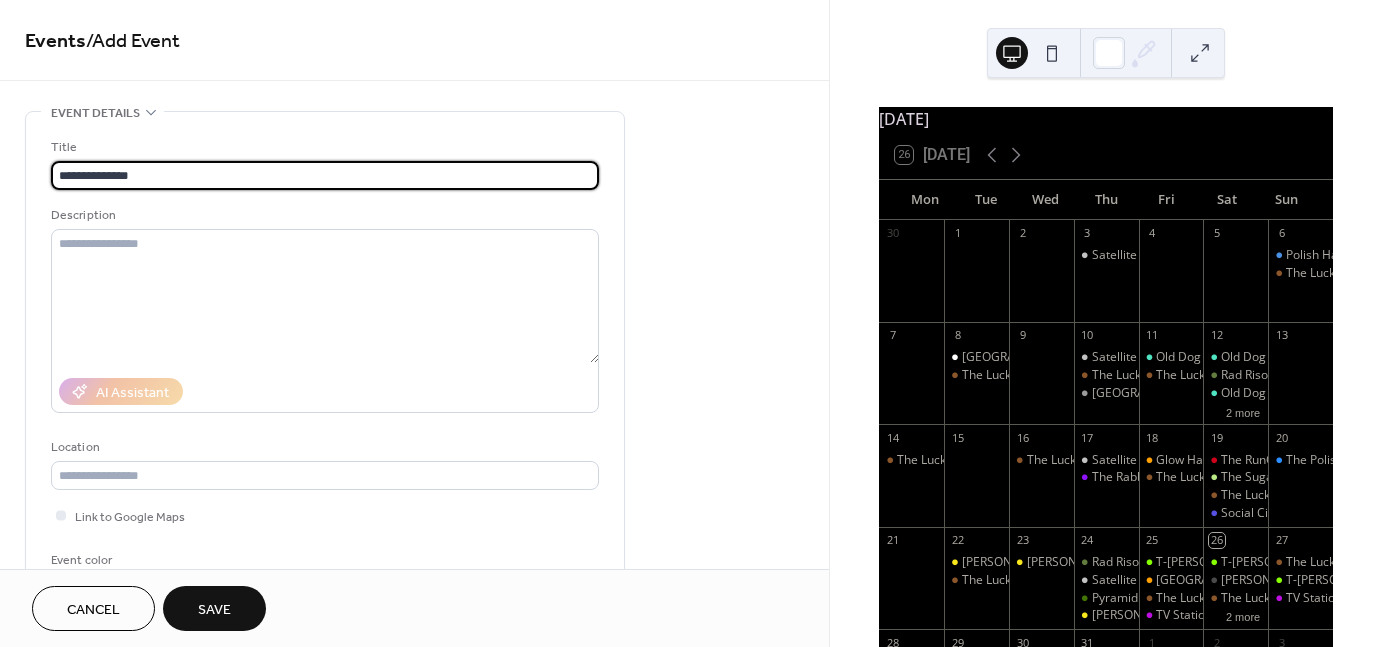type on "**********" 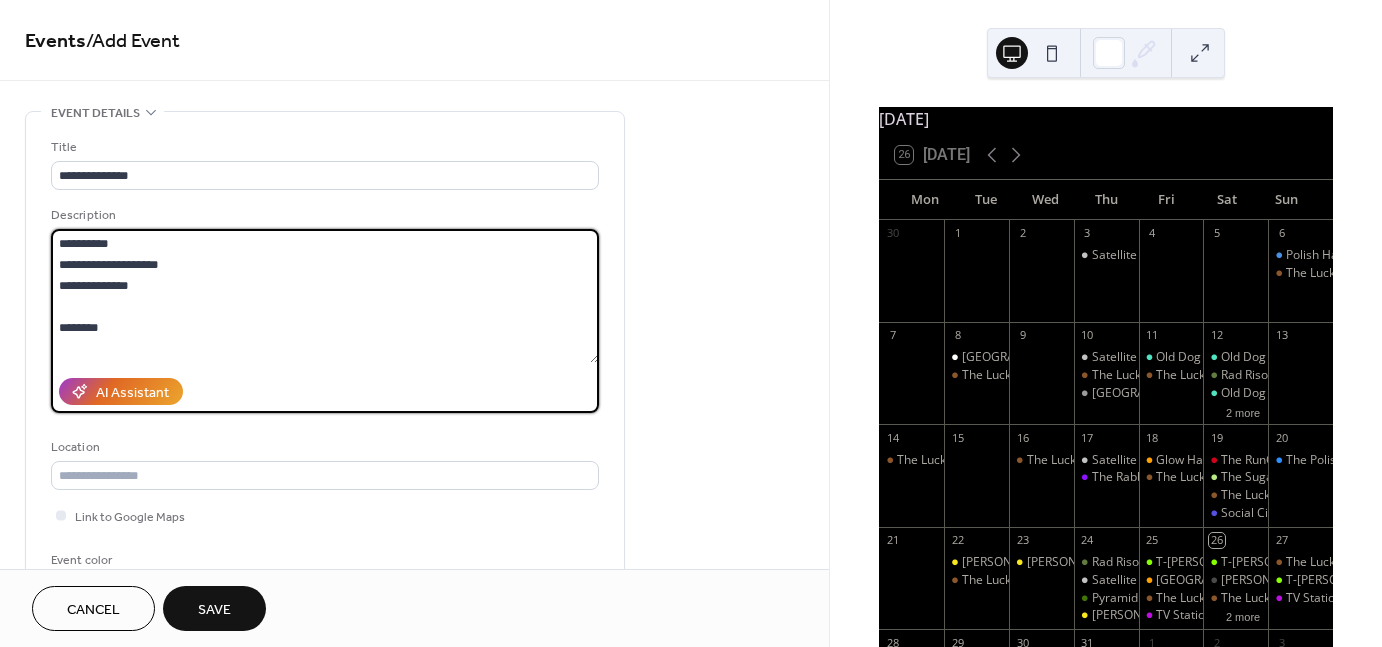 scroll, scrollTop: 19, scrollLeft: 0, axis: vertical 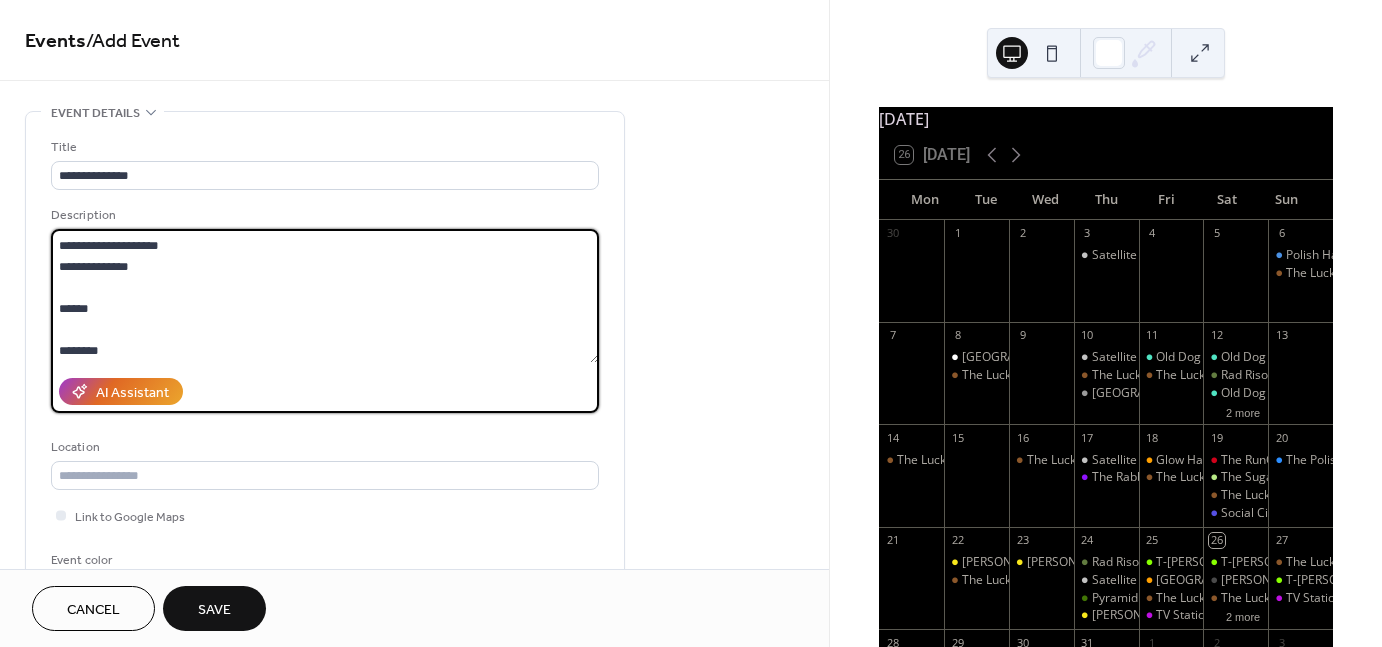 click on "**********" at bounding box center [325, 296] 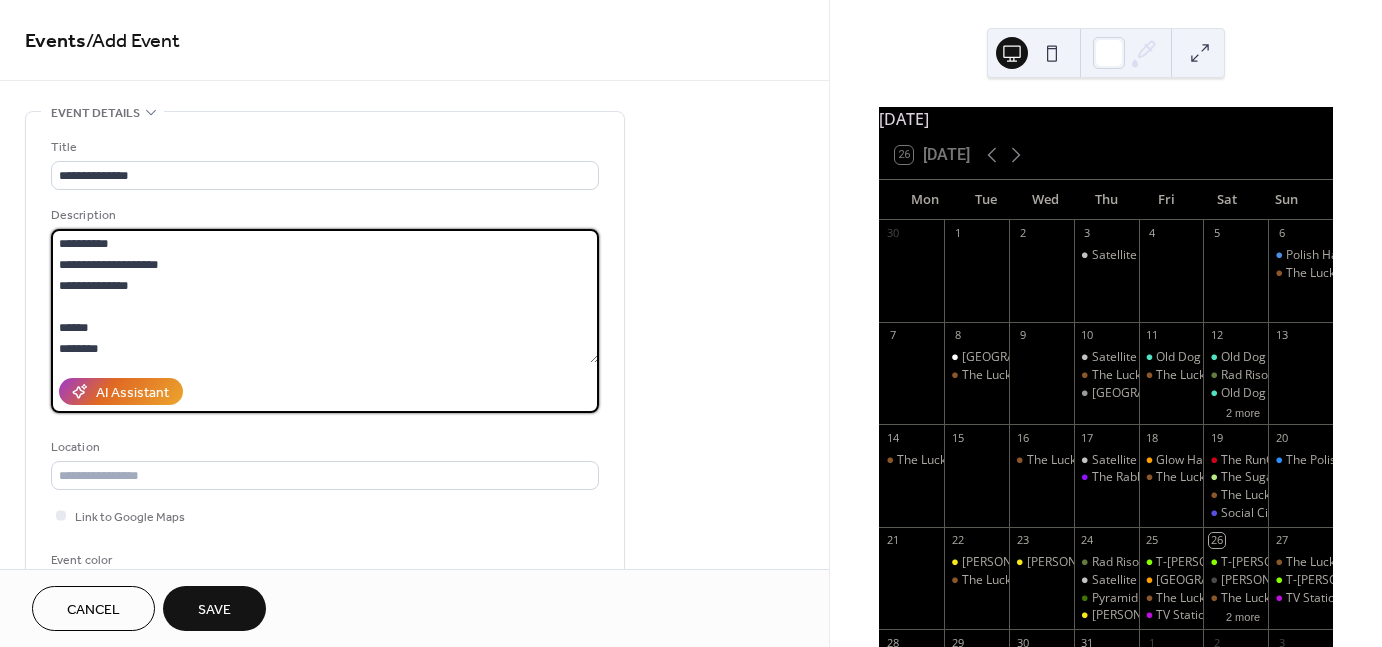 scroll, scrollTop: 0, scrollLeft: 0, axis: both 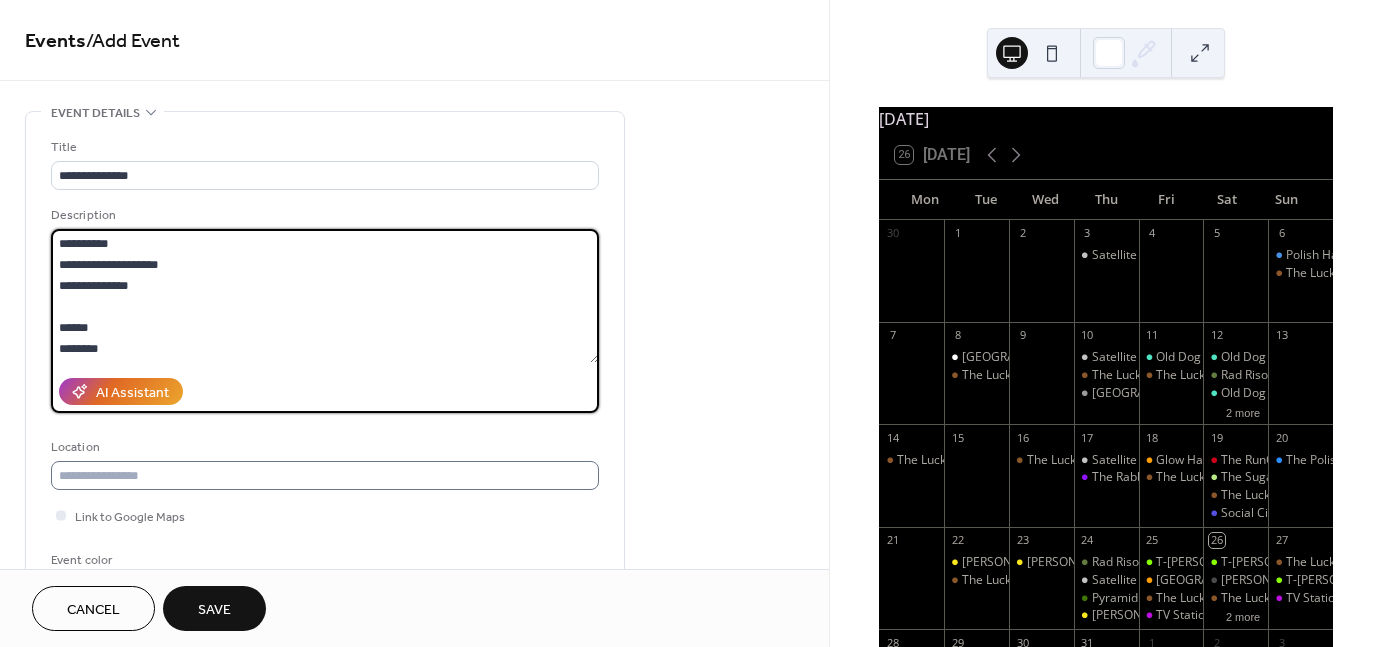 type on "**********" 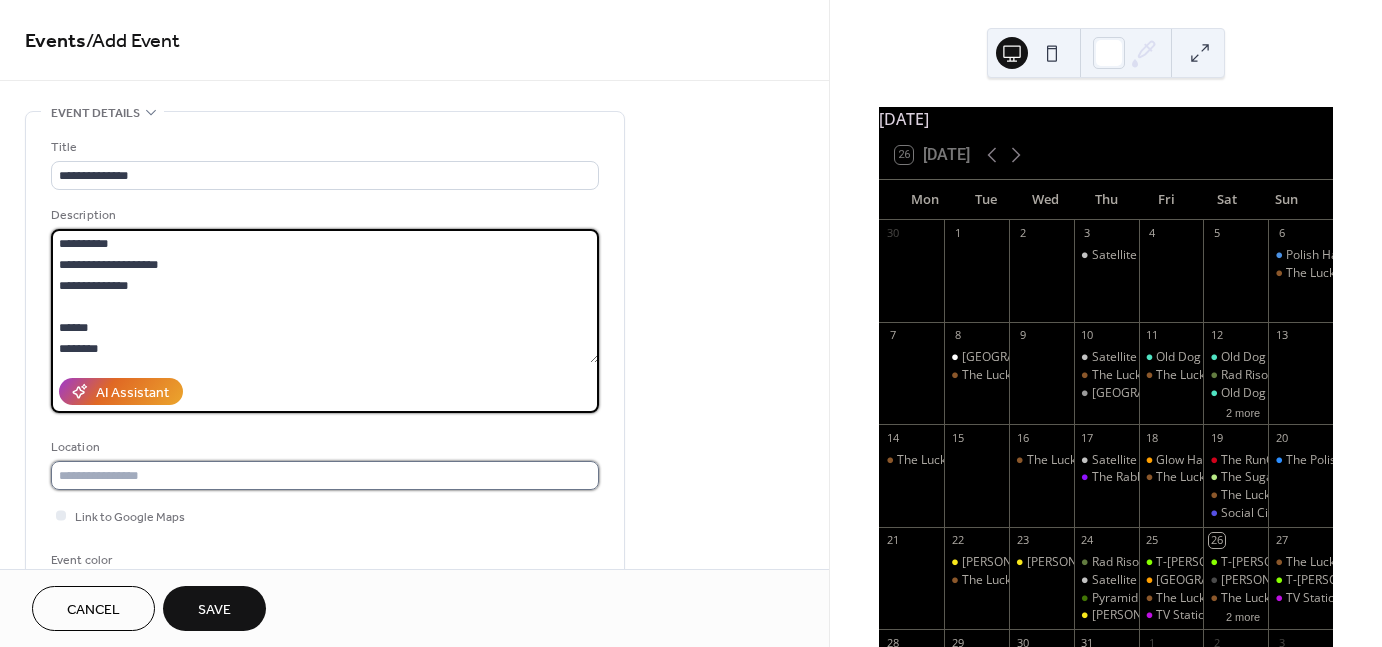 click at bounding box center (325, 475) 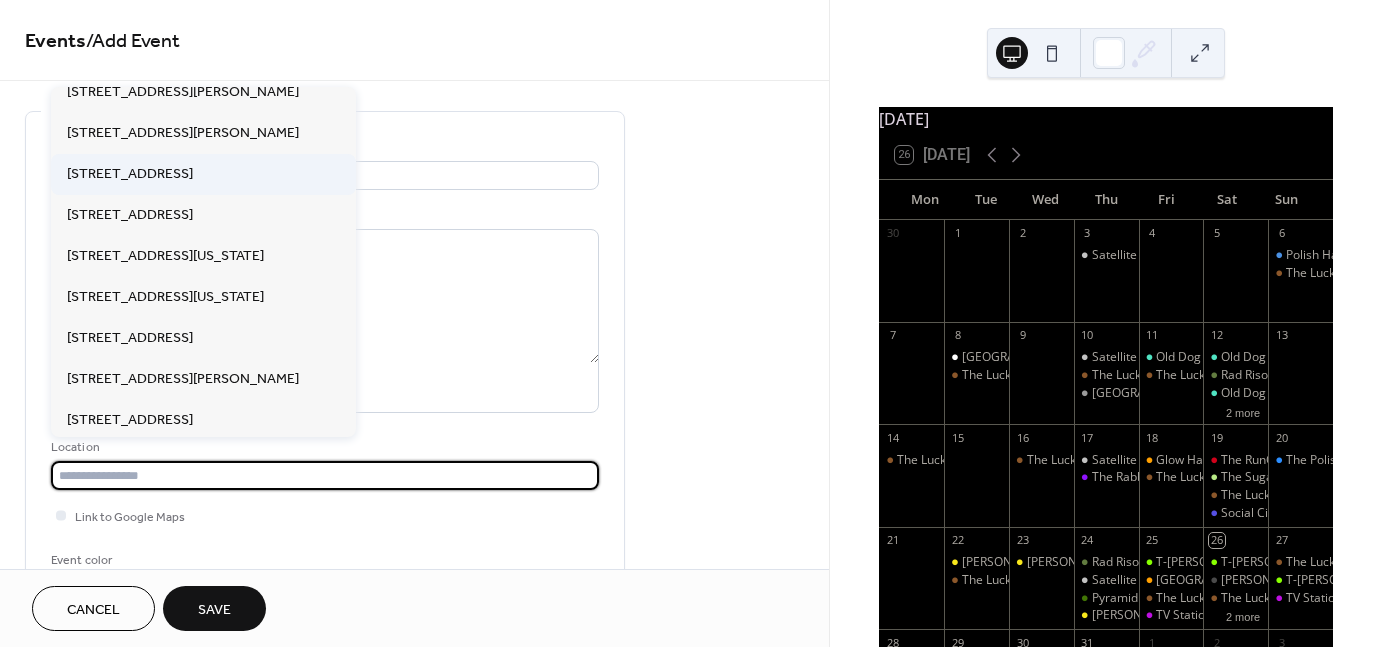 scroll, scrollTop: 139, scrollLeft: 0, axis: vertical 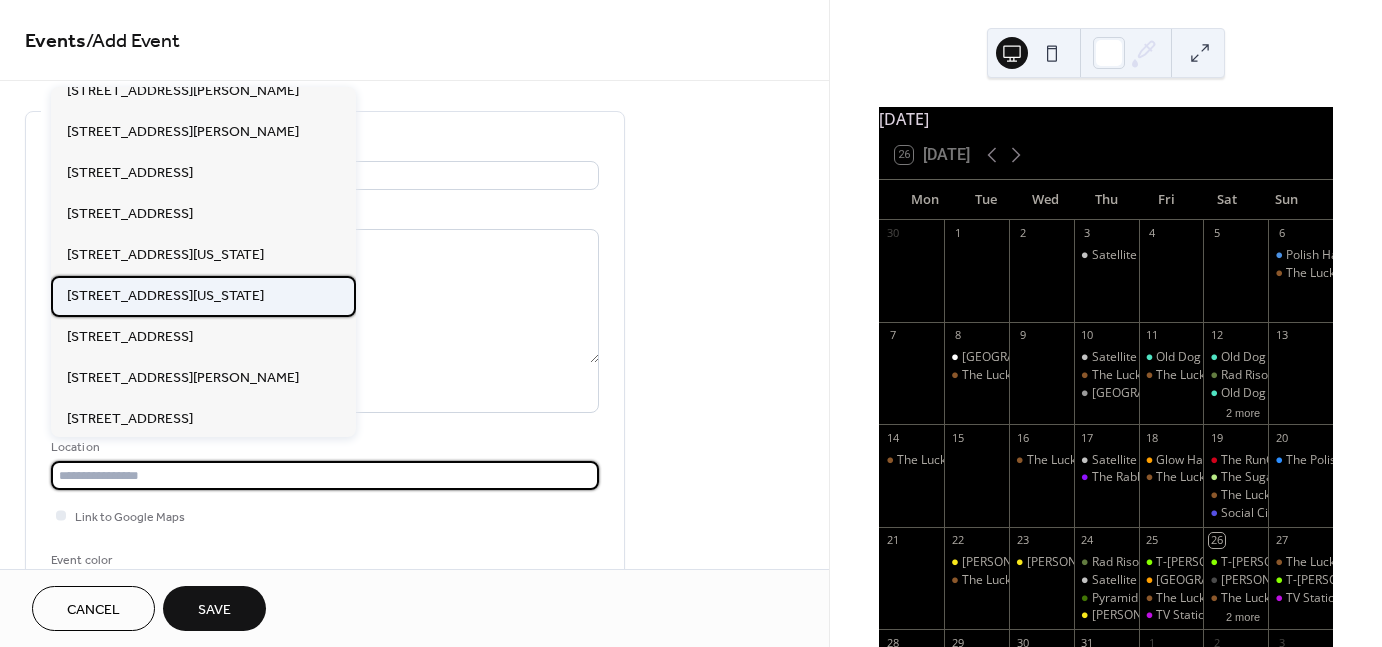click on "[STREET_ADDRESS][US_STATE]" at bounding box center [165, 295] 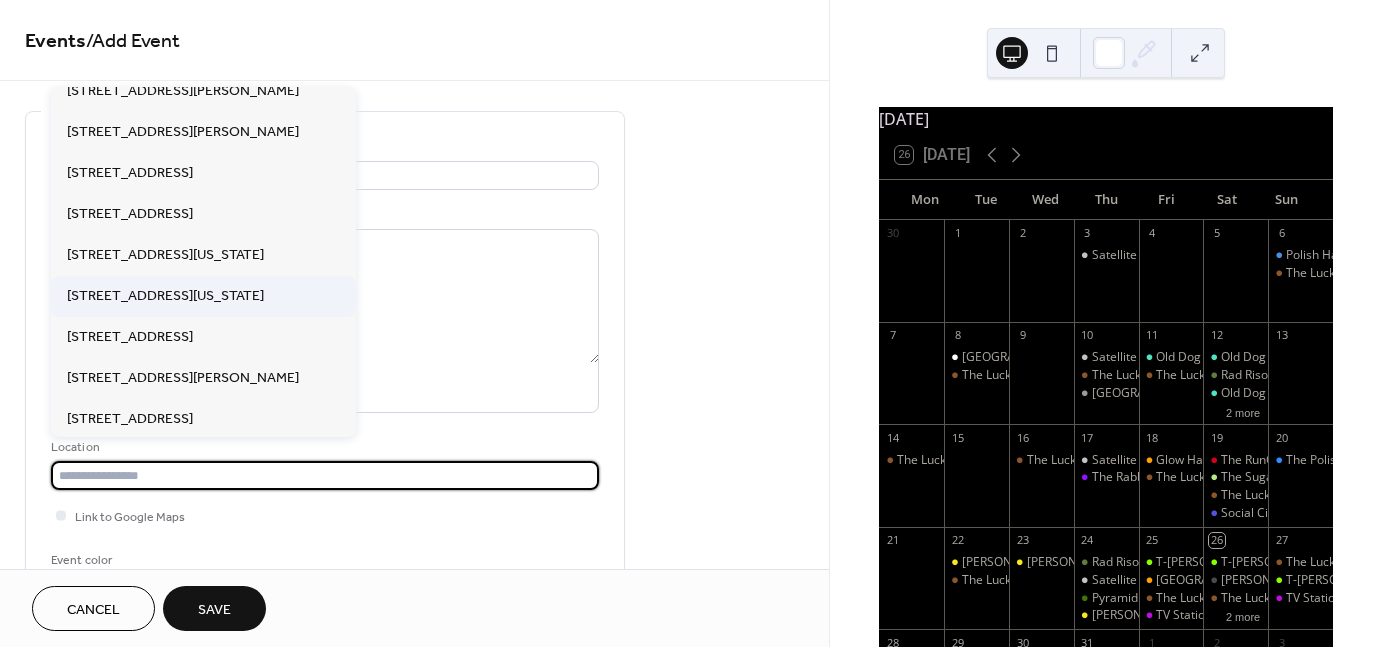 type on "**********" 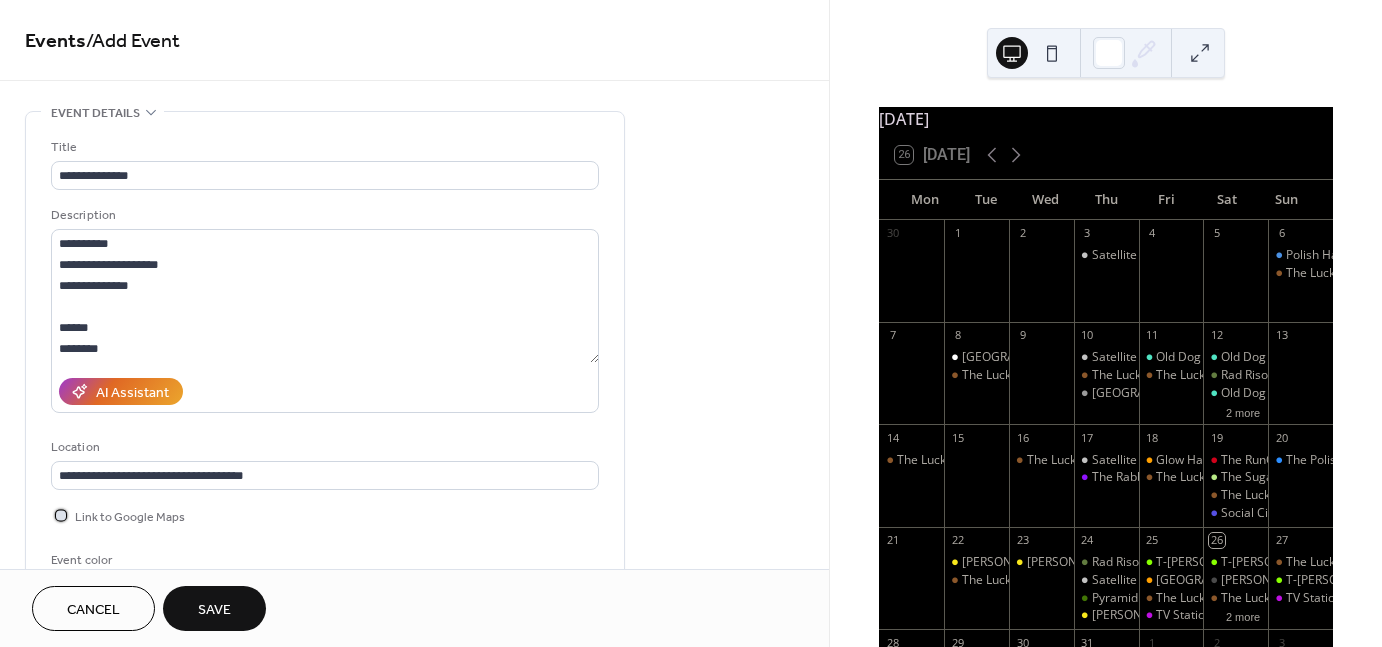 click on "Link to Google Maps" at bounding box center [130, 517] 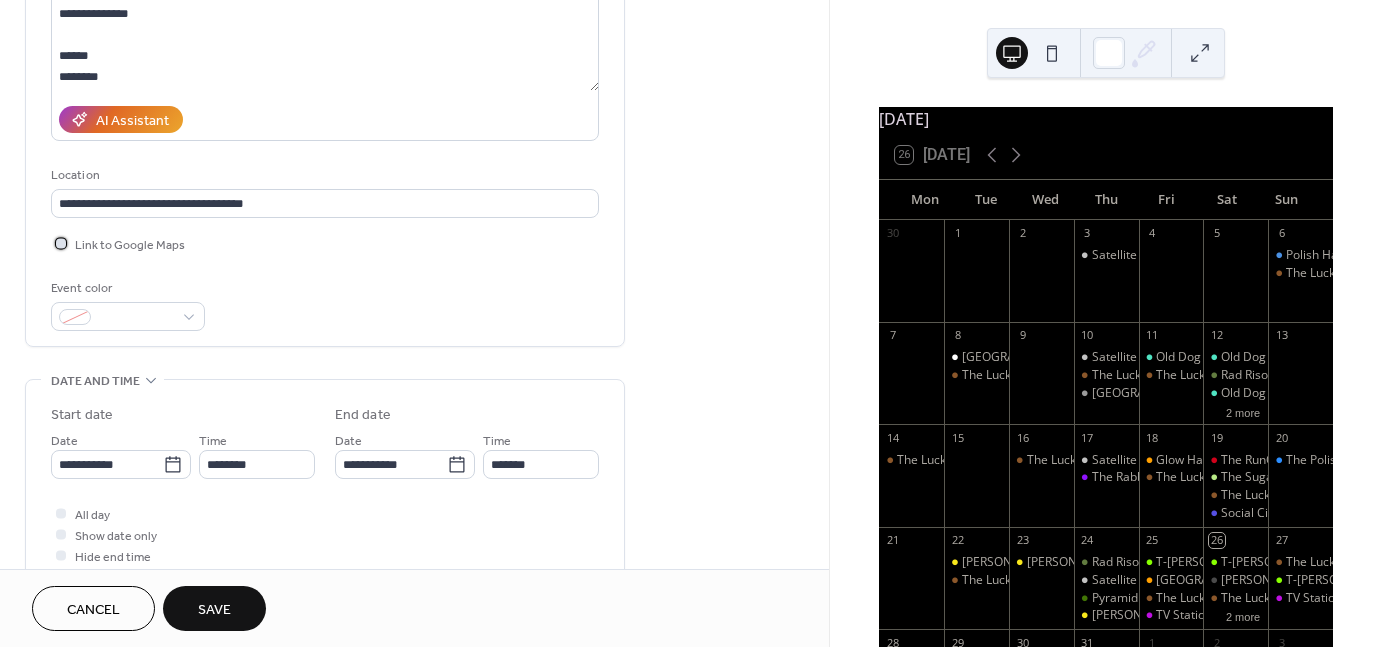 scroll, scrollTop: 272, scrollLeft: 0, axis: vertical 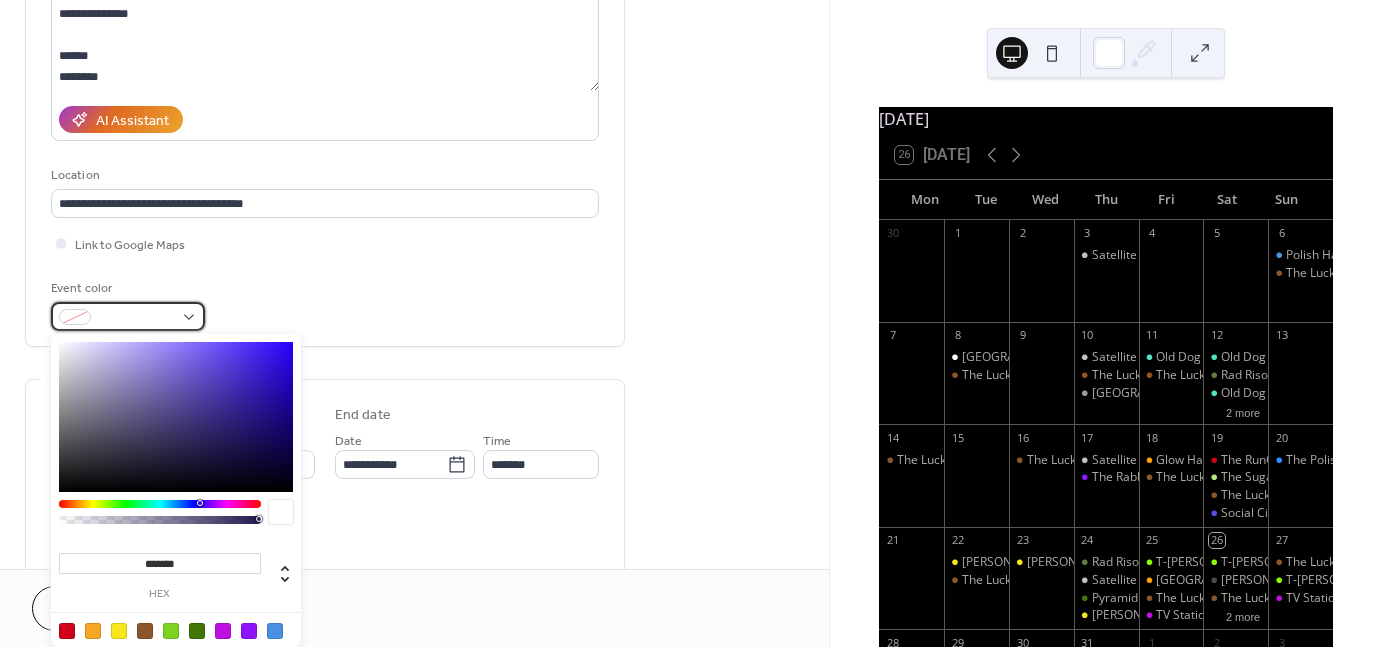 click at bounding box center (128, 316) 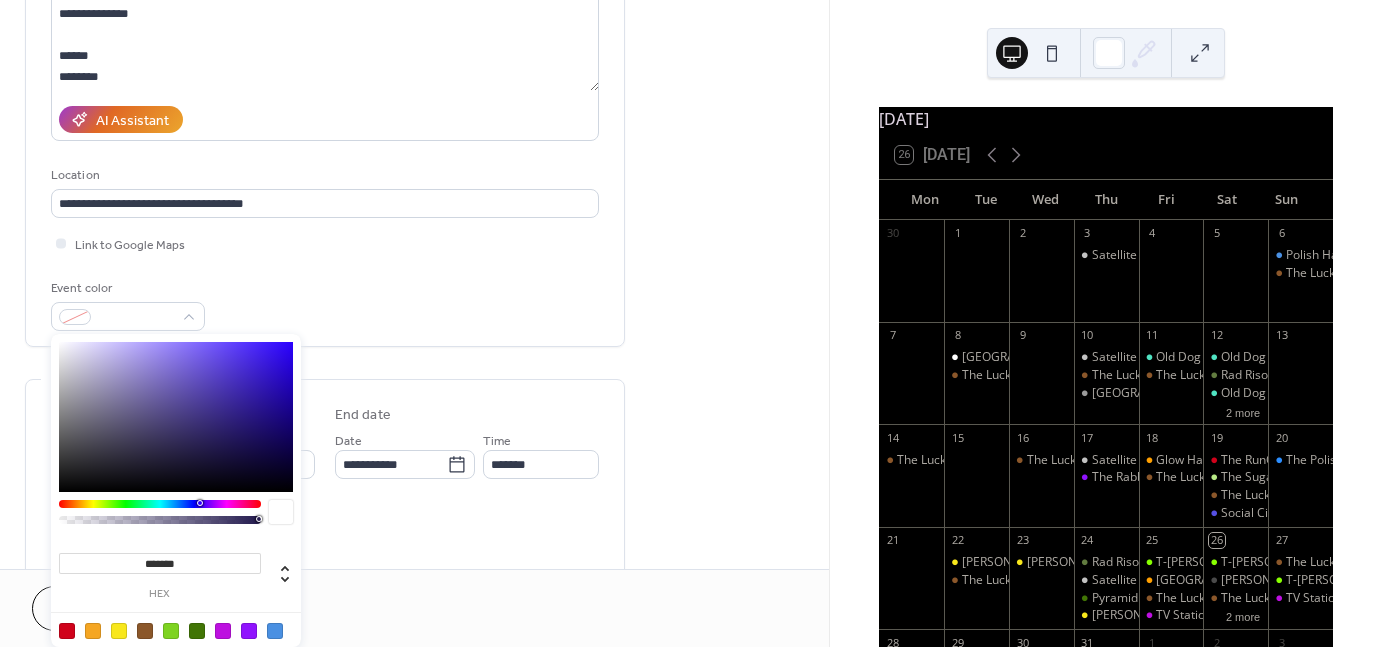 click at bounding box center (145, 631) 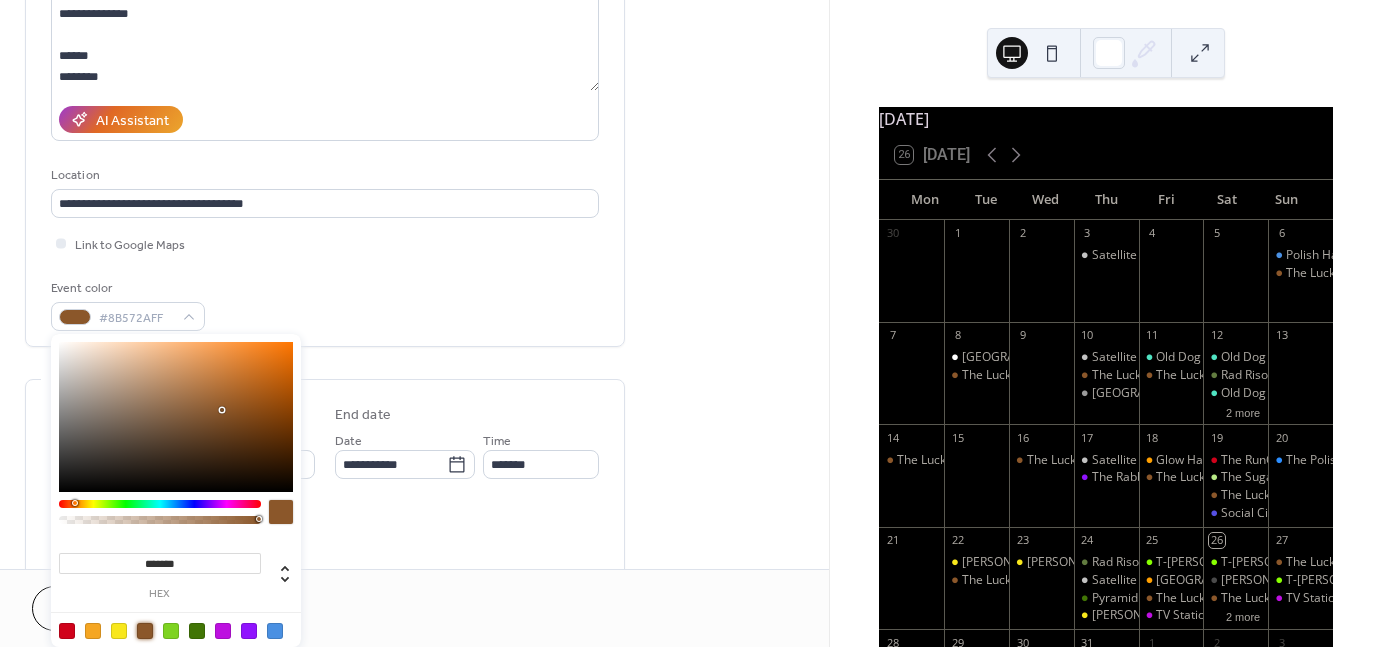 click on "**********" at bounding box center (325, 516) 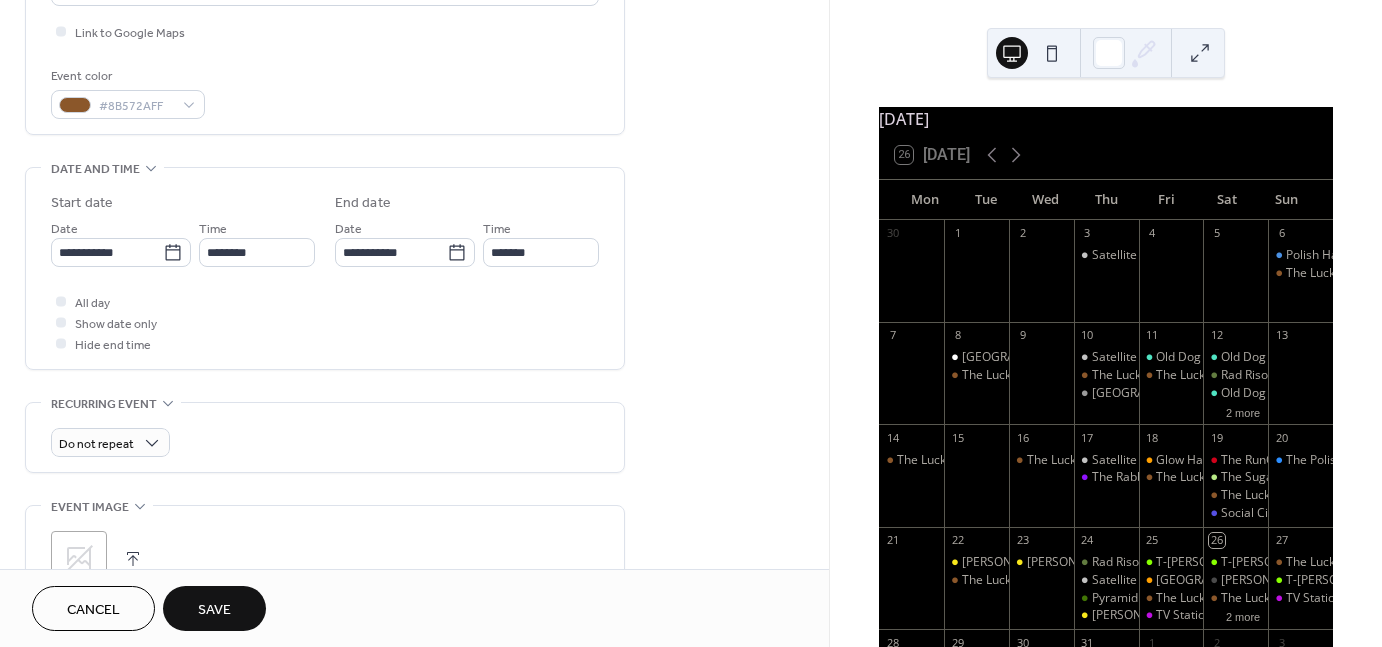 scroll, scrollTop: 484, scrollLeft: 0, axis: vertical 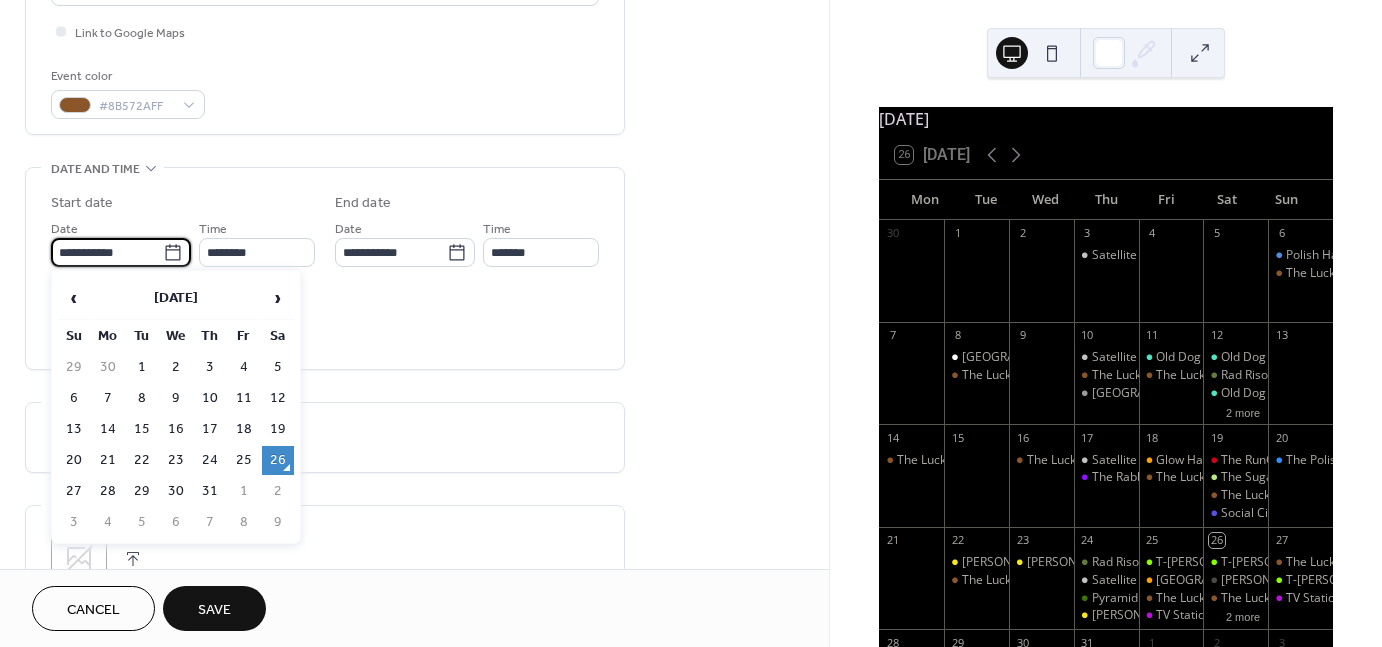 click on "**********" at bounding box center [107, 252] 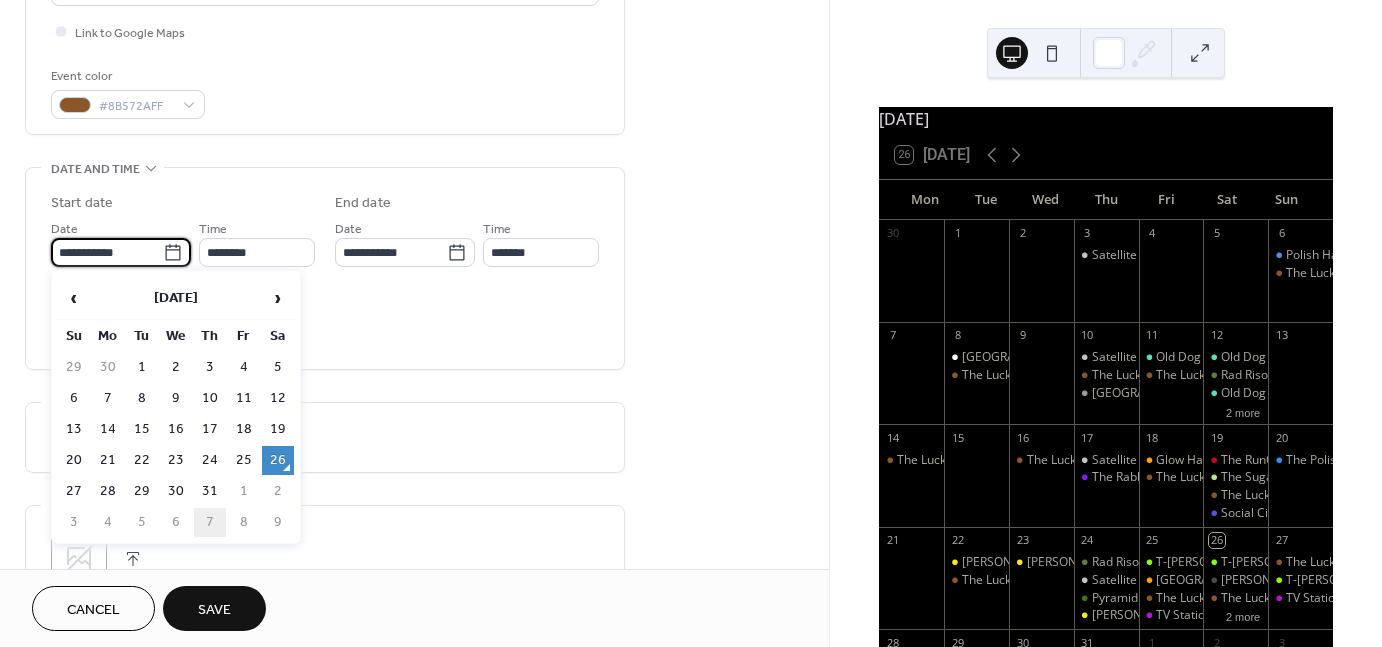 click on "7" at bounding box center (210, 522) 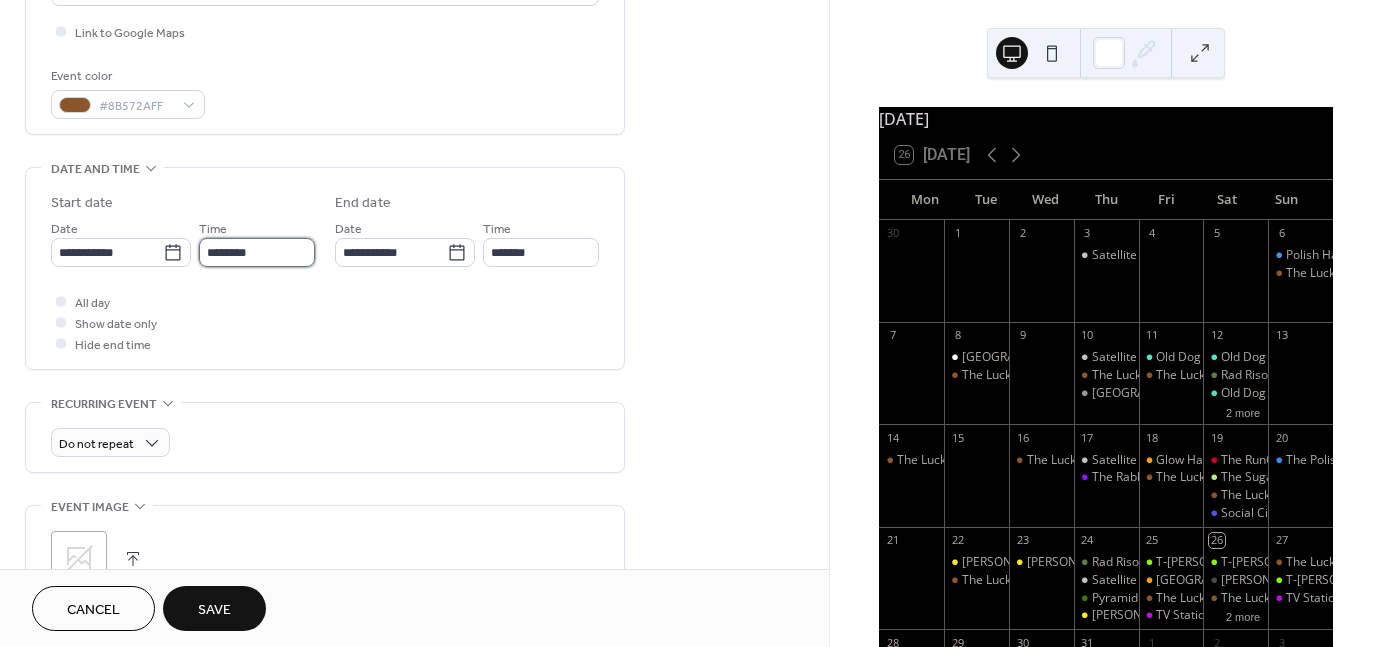 click on "********" at bounding box center (257, 252) 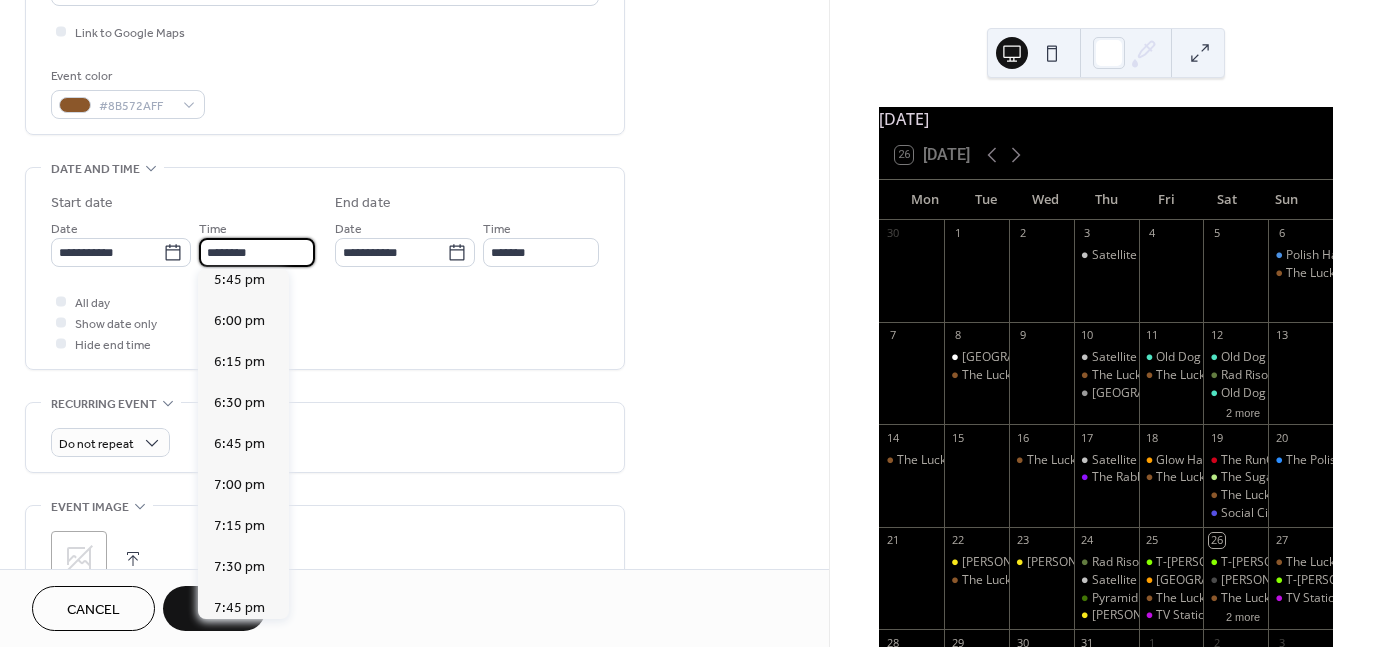 scroll, scrollTop: 2922, scrollLeft: 0, axis: vertical 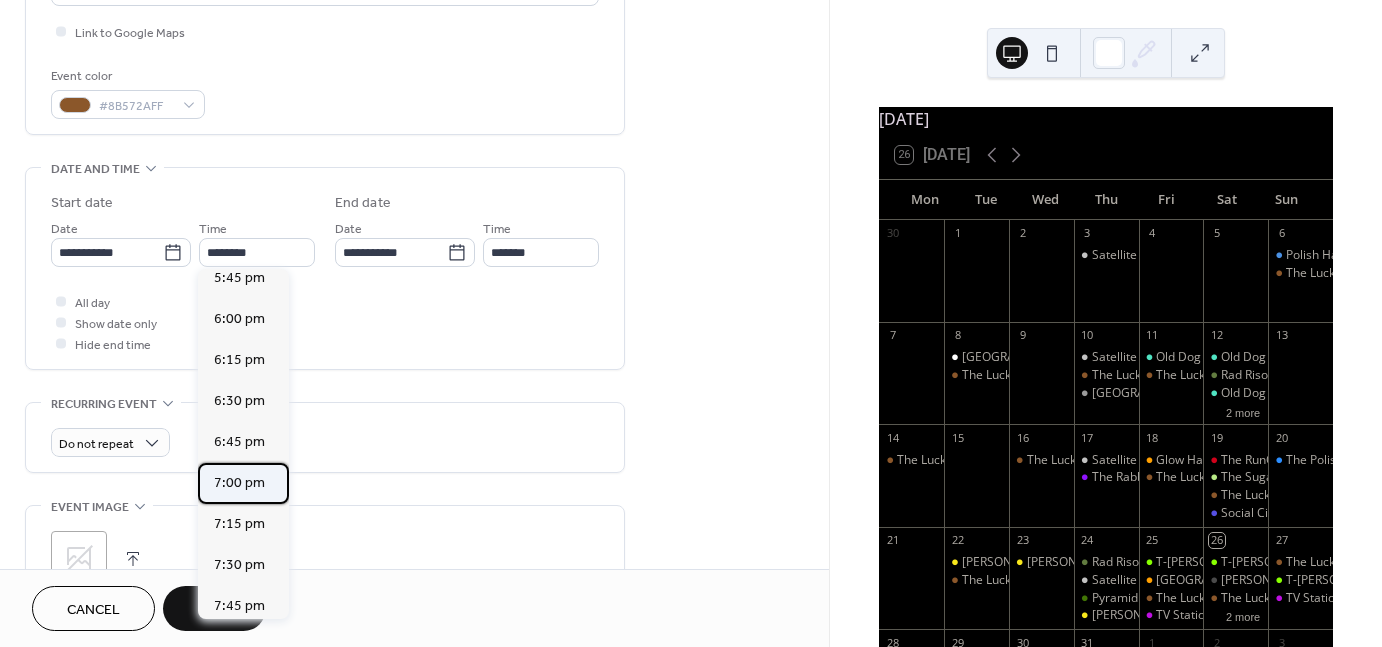 click on "7:00 pm" at bounding box center (239, 483) 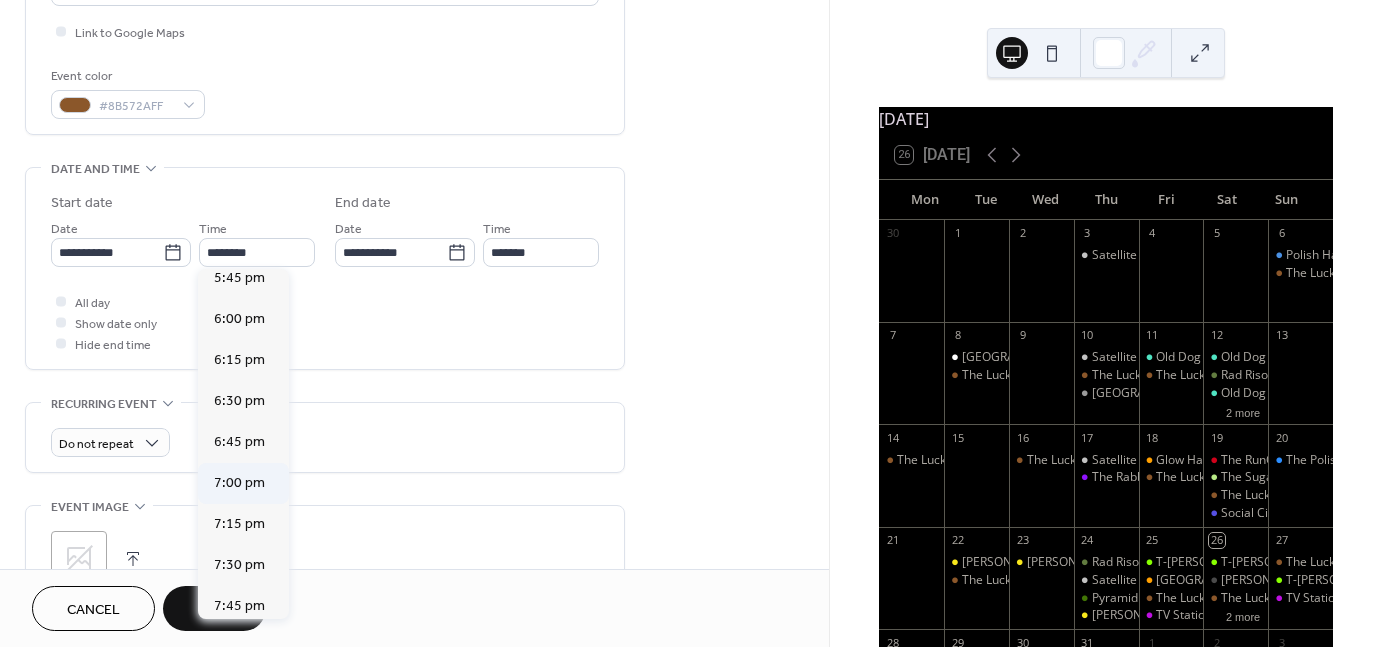 type on "*******" 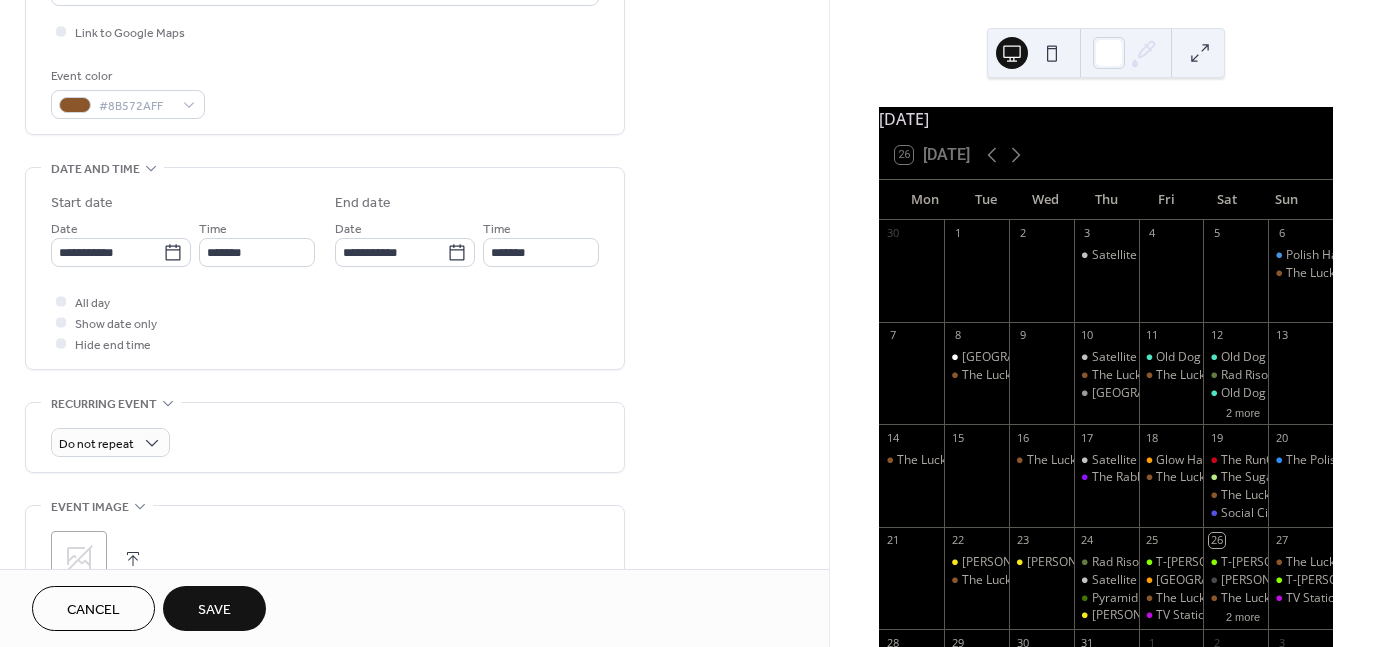 scroll, scrollTop: 623, scrollLeft: 0, axis: vertical 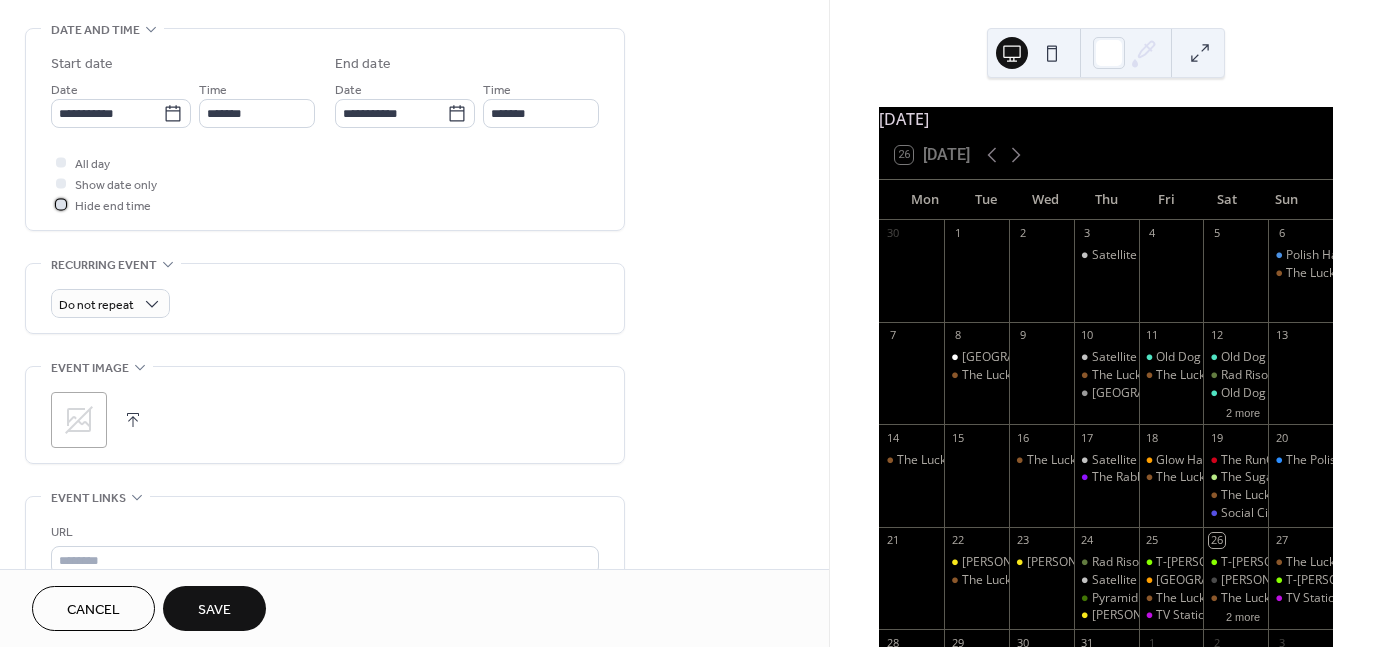 click on "Hide end time" at bounding box center (113, 206) 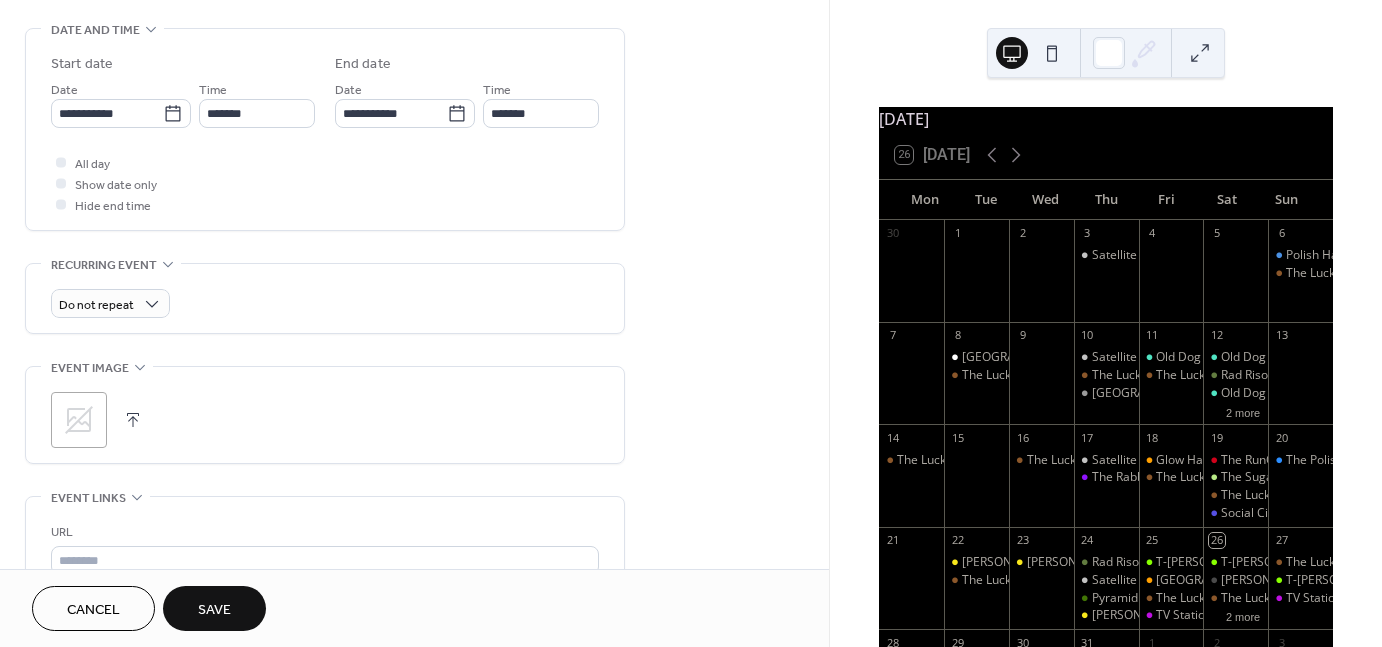 click 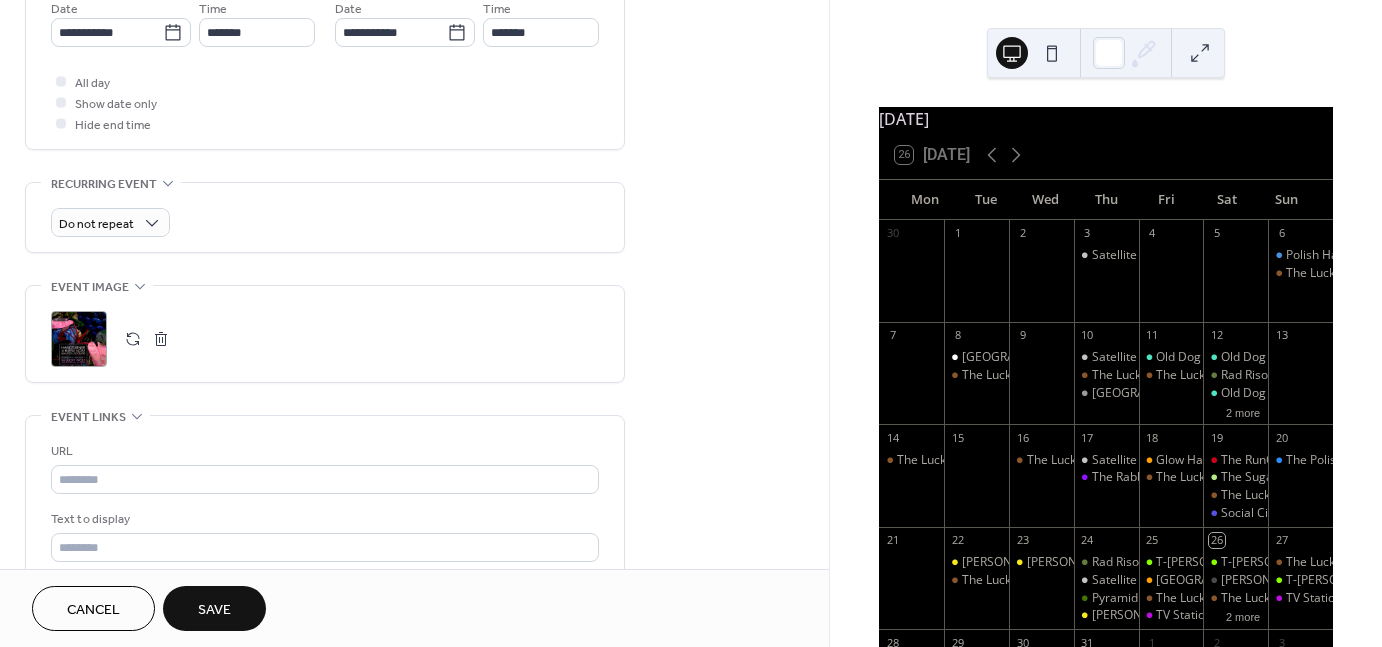 scroll, scrollTop: 719, scrollLeft: 0, axis: vertical 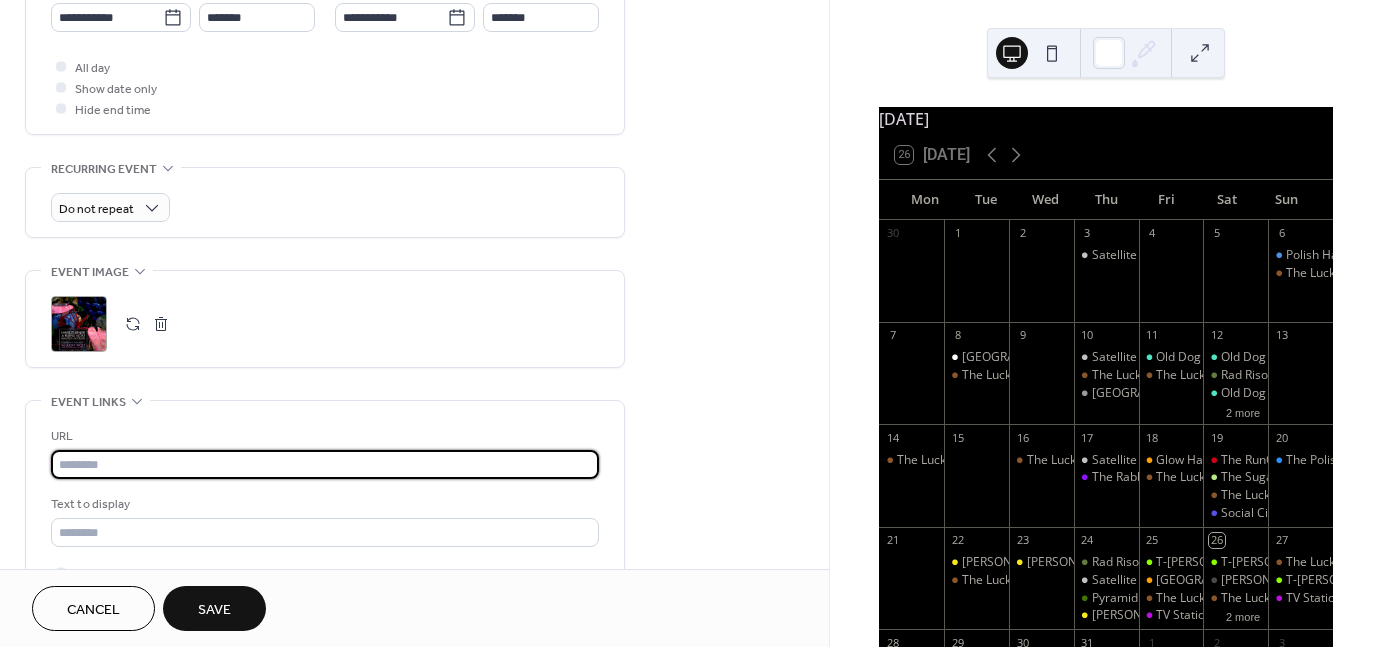 drag, startPoint x: 233, startPoint y: 471, endPoint x: 256, endPoint y: 480, distance: 24.698177 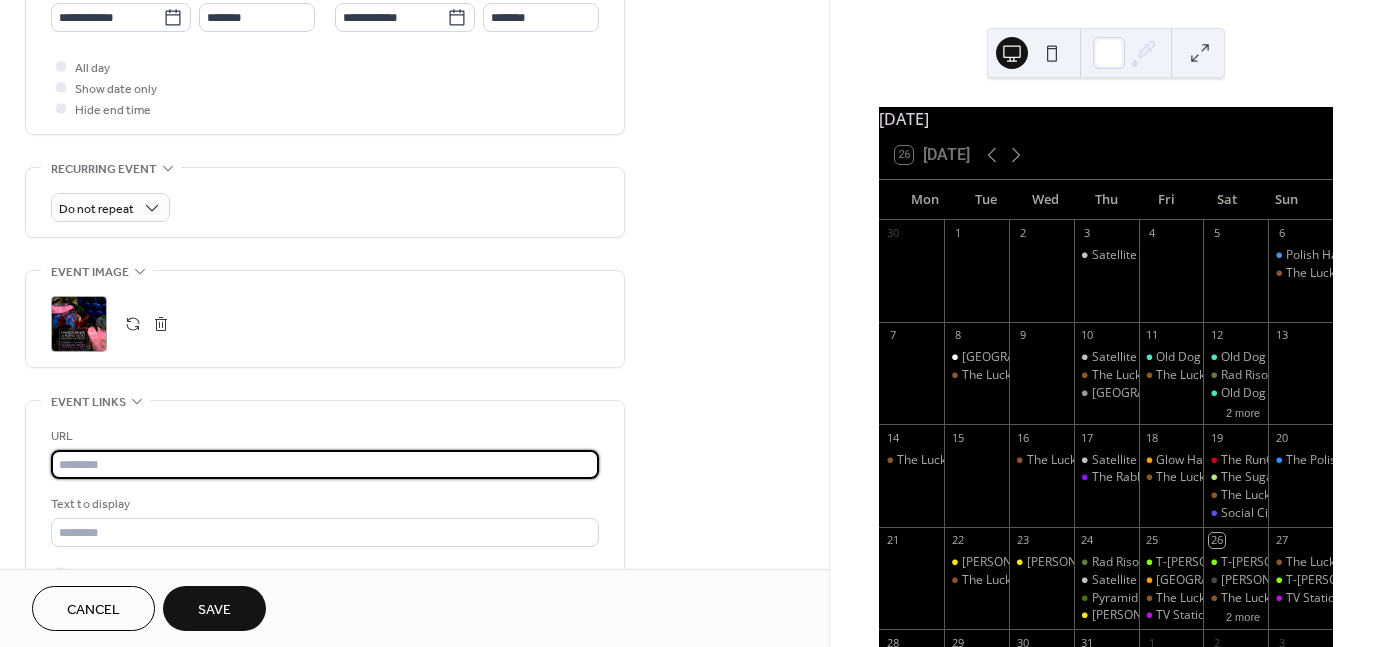 paste on "**********" 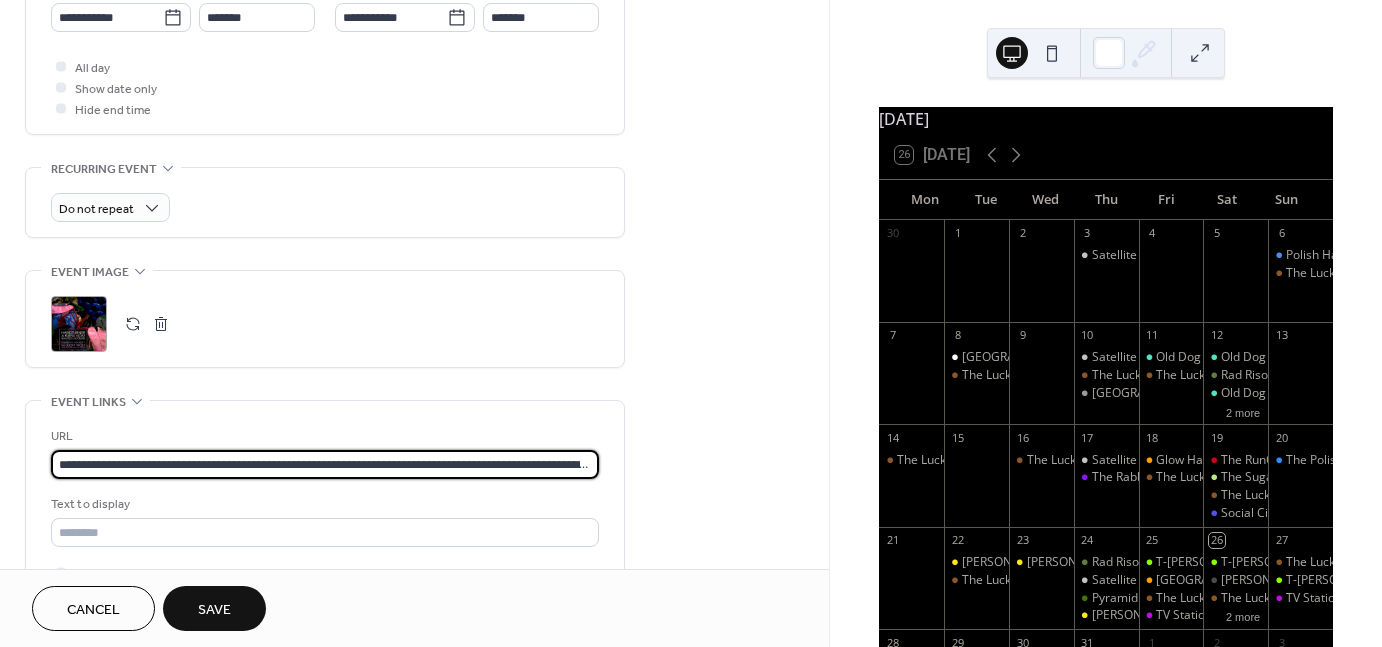 scroll, scrollTop: 0, scrollLeft: 182, axis: horizontal 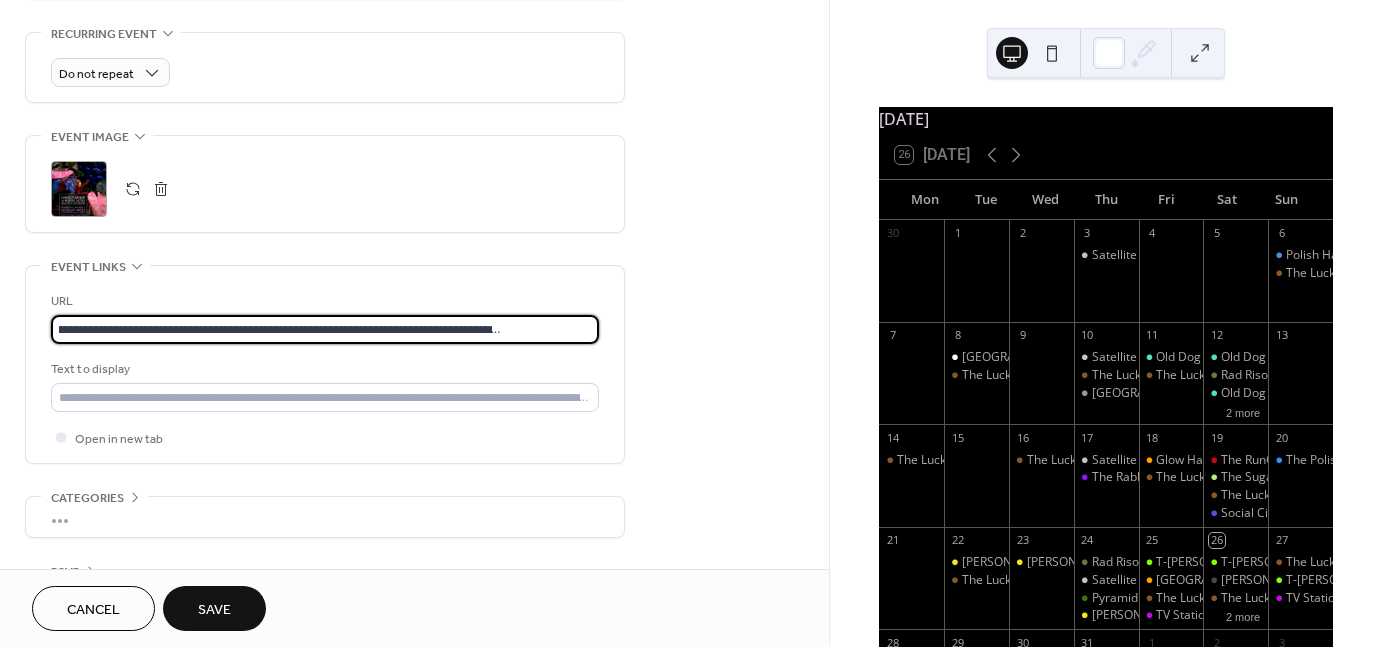type on "**********" 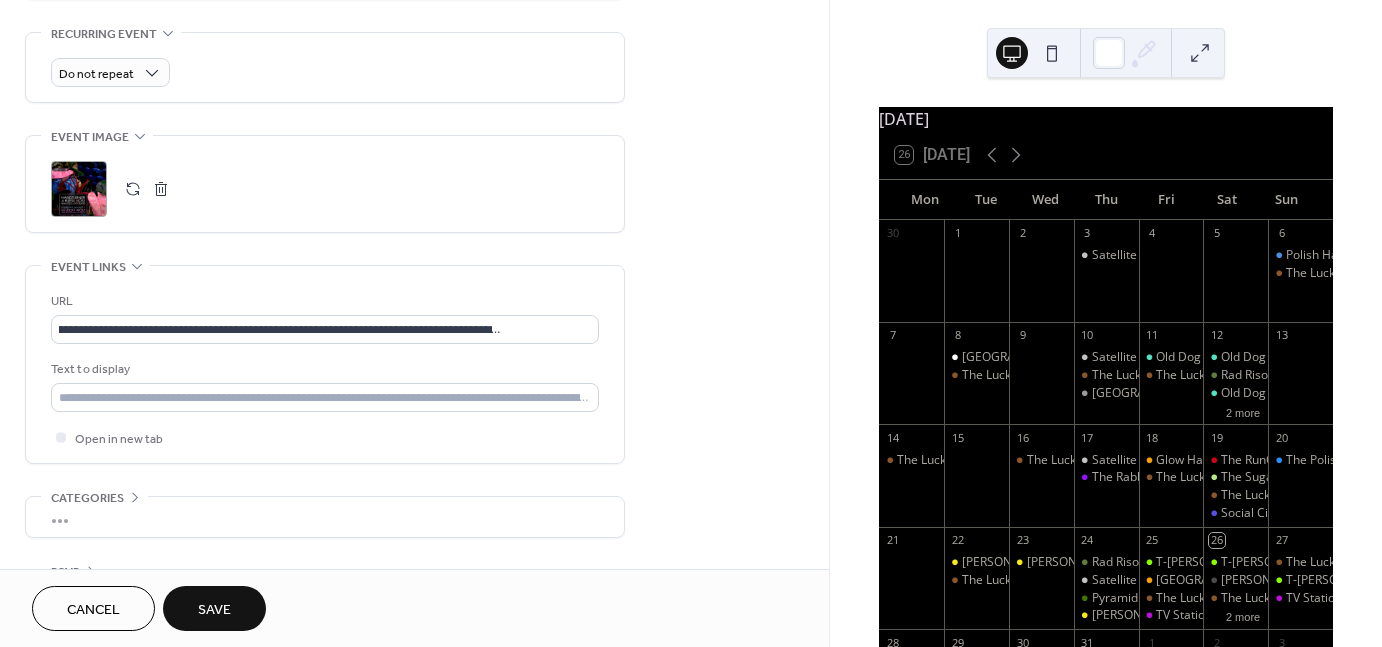 scroll, scrollTop: 0, scrollLeft: 0, axis: both 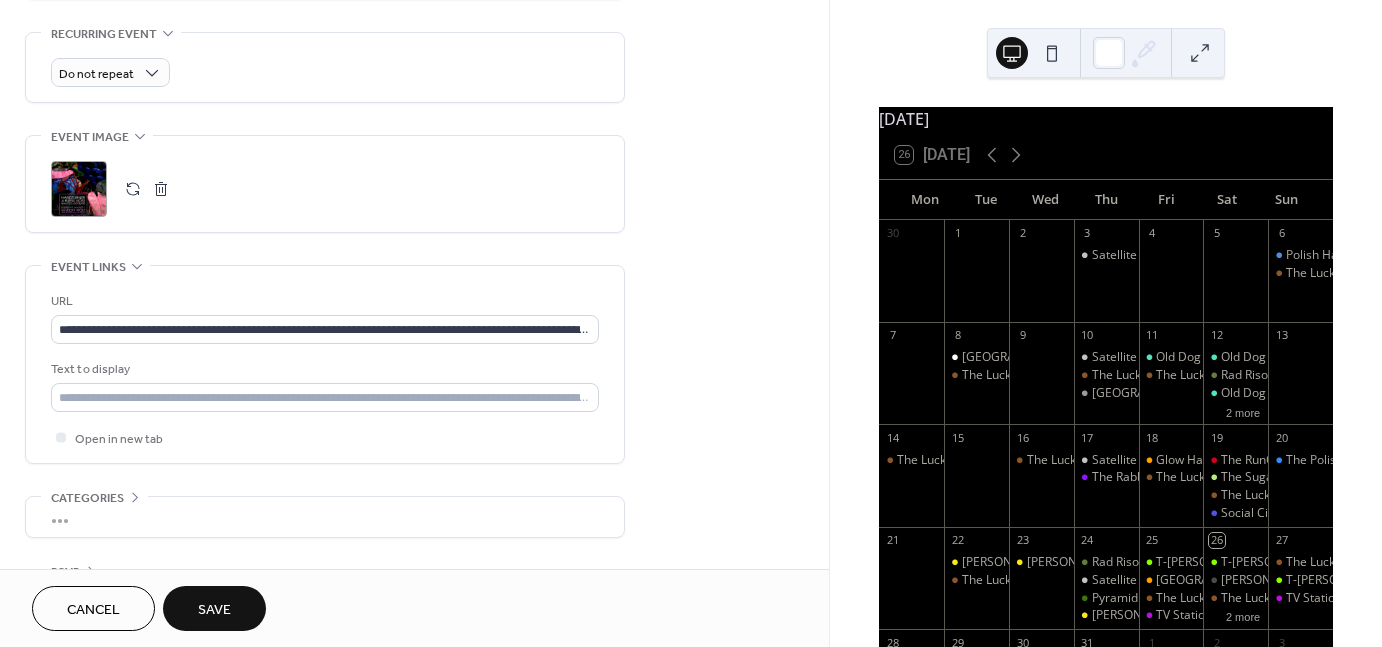 click on "Save" at bounding box center (214, 610) 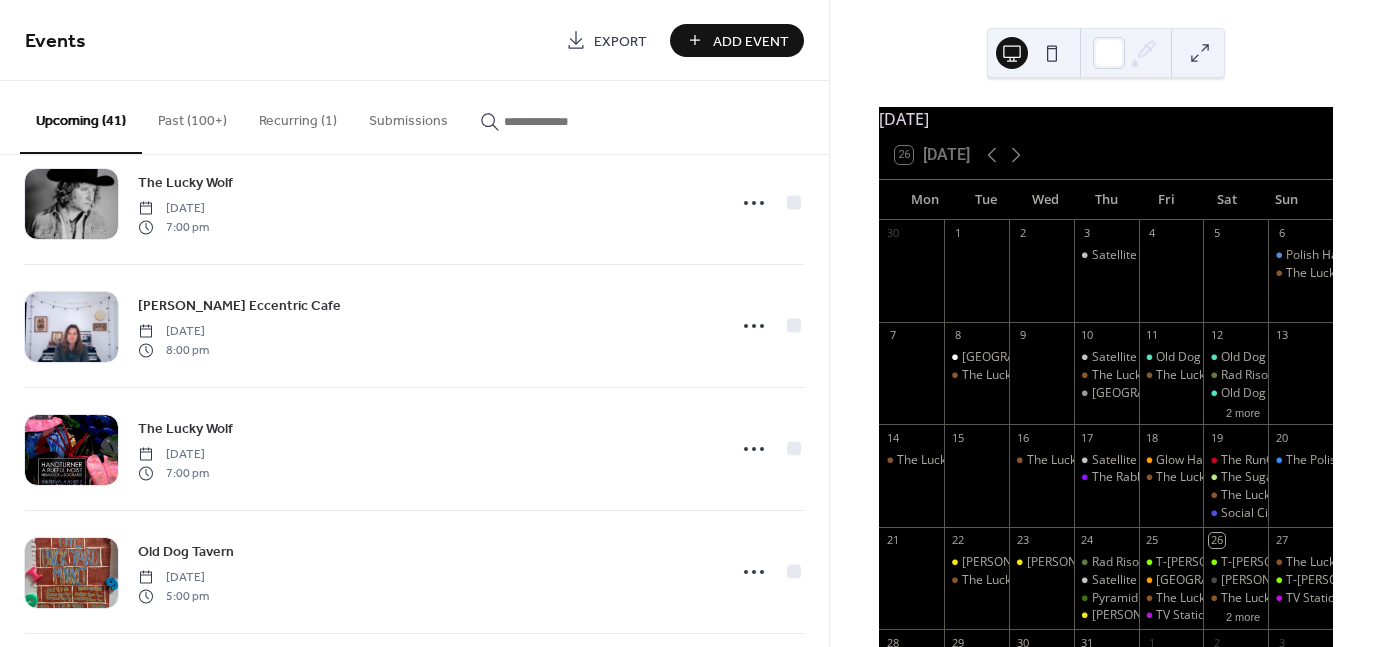 scroll, scrollTop: 2504, scrollLeft: 0, axis: vertical 